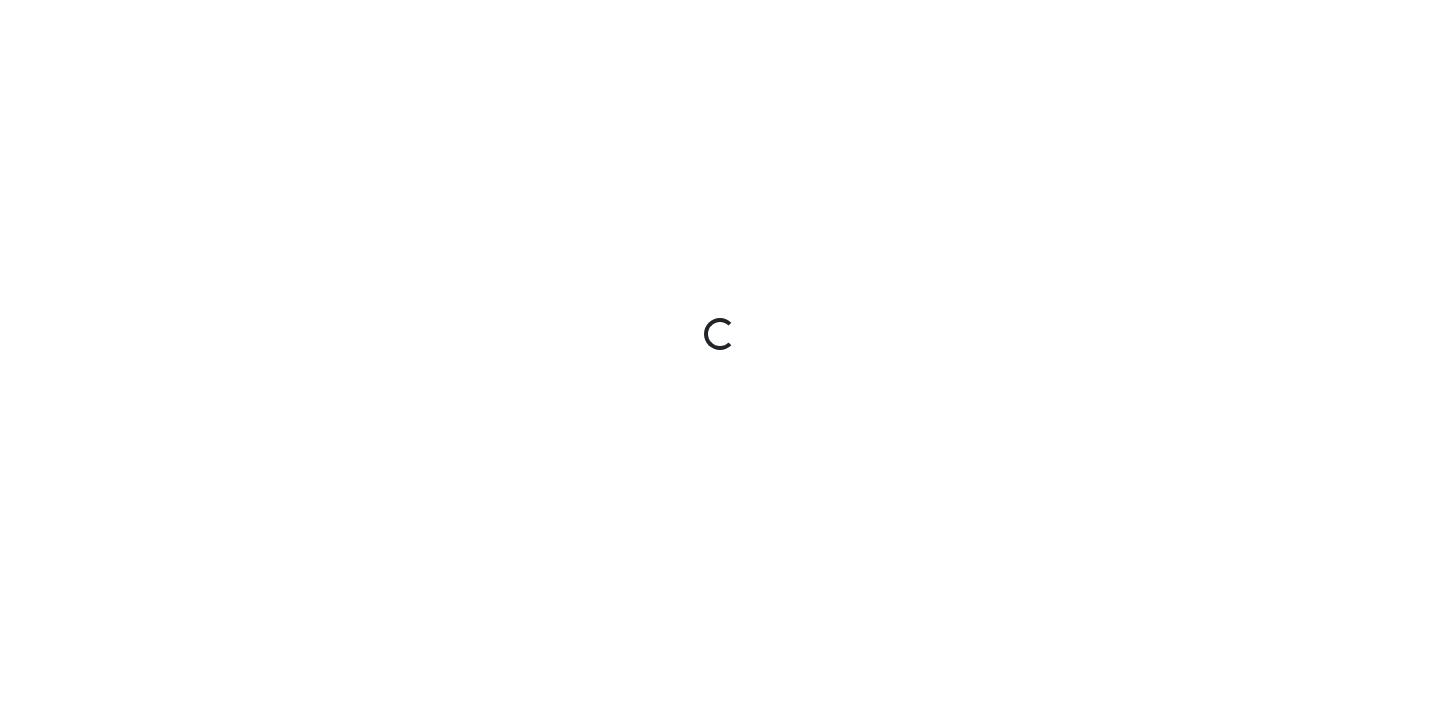 scroll, scrollTop: 0, scrollLeft: 0, axis: both 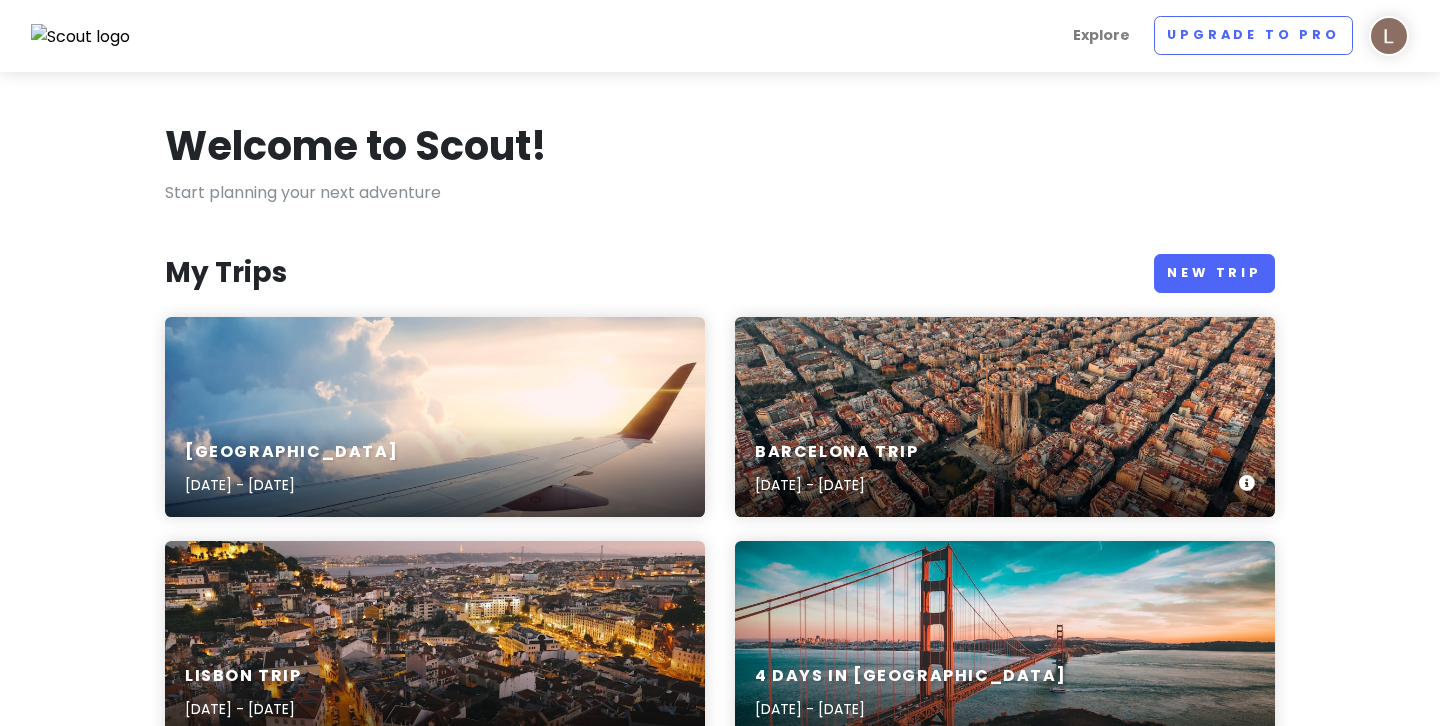 click on "Barcelona Trip [DATE] - [DATE]" at bounding box center (1005, 469) 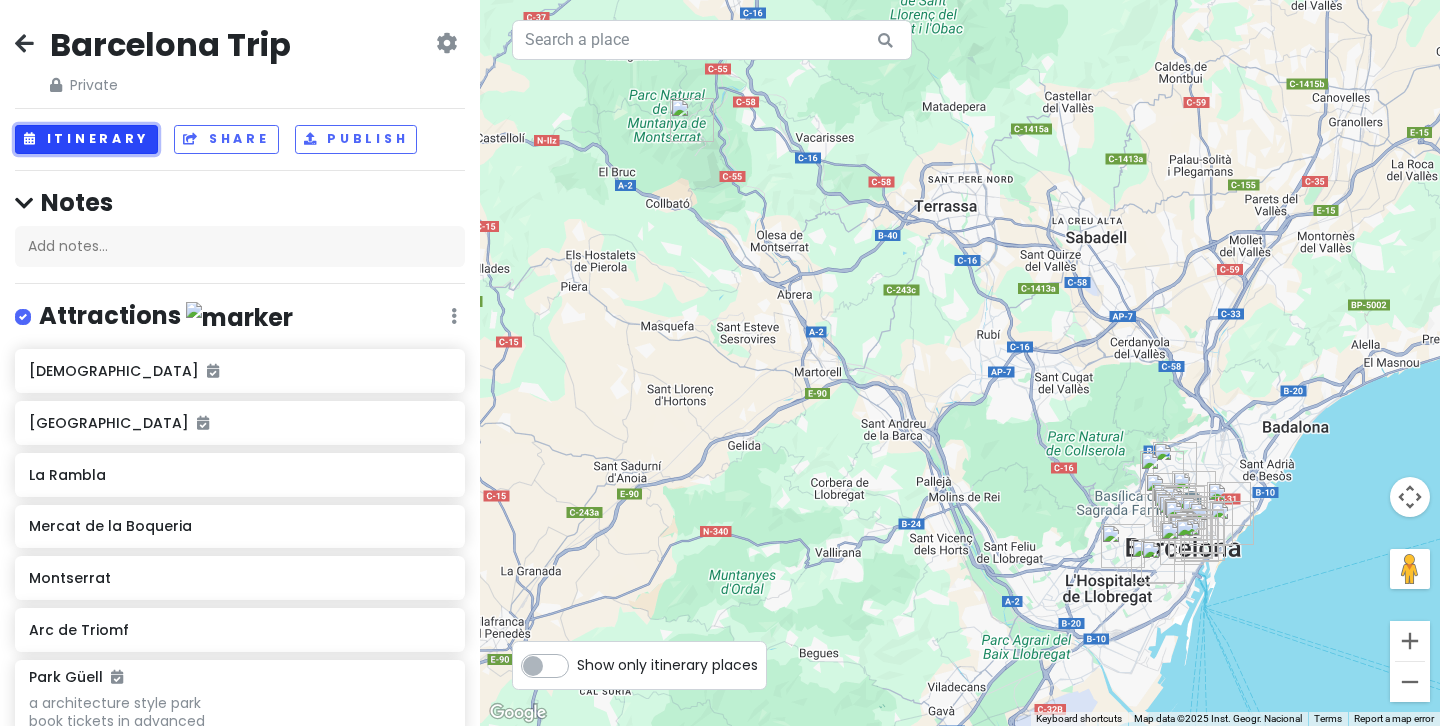 click on "Itinerary" at bounding box center [86, 139] 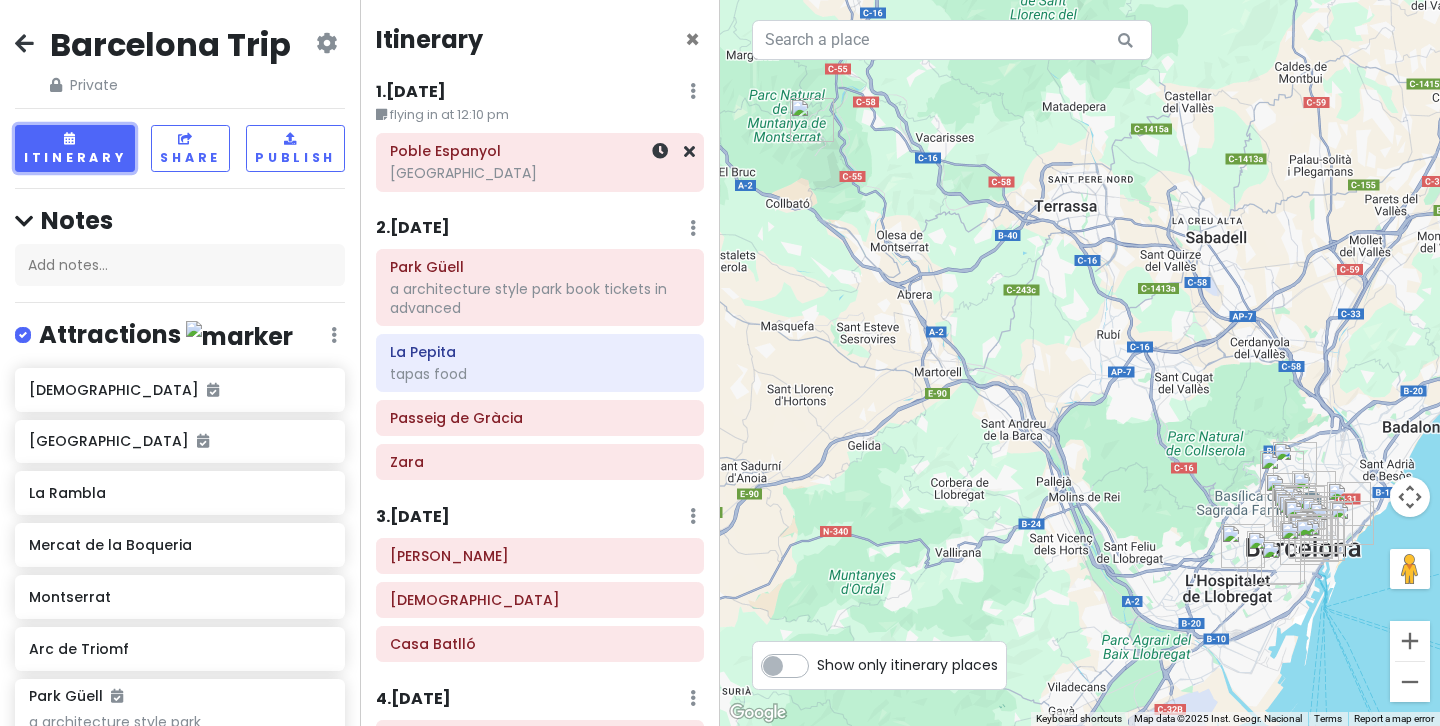click on "Poble Espanyol" at bounding box center (540, 151) 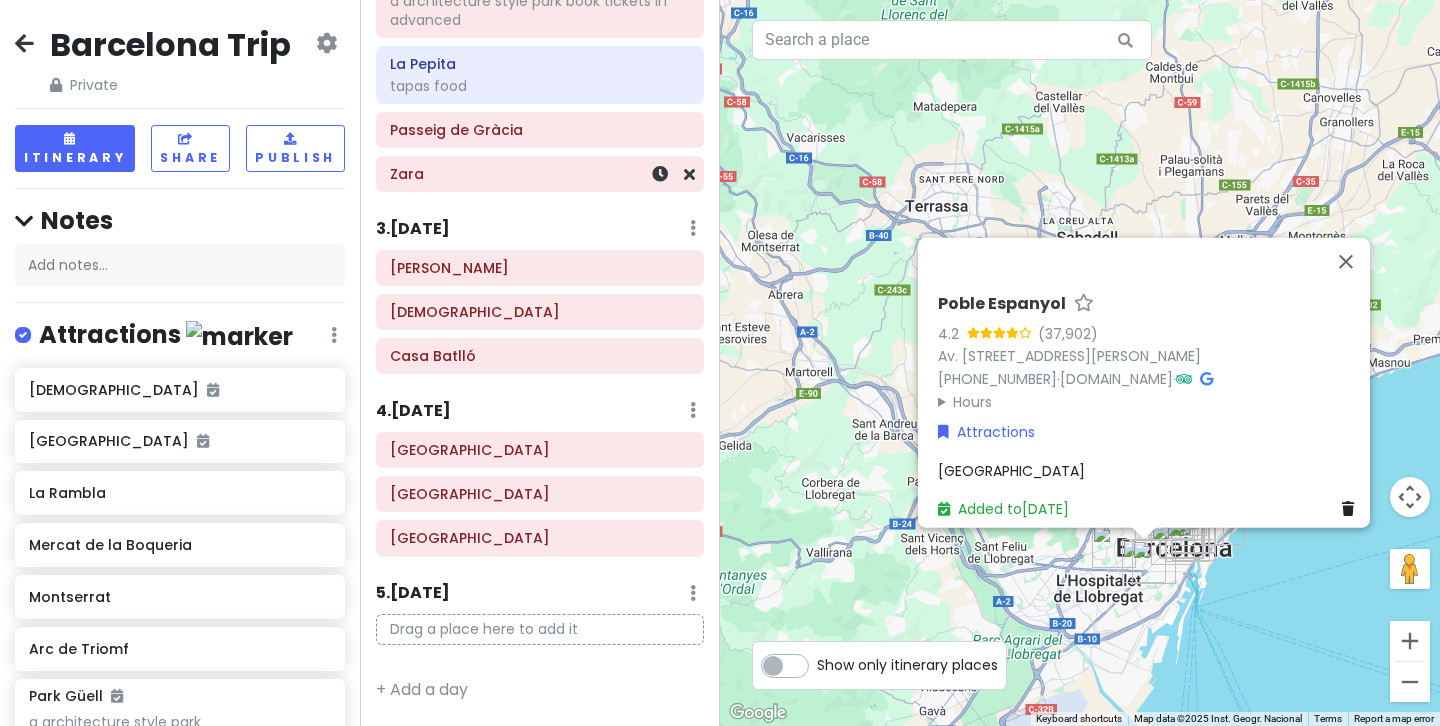 scroll, scrollTop: 0, scrollLeft: 0, axis: both 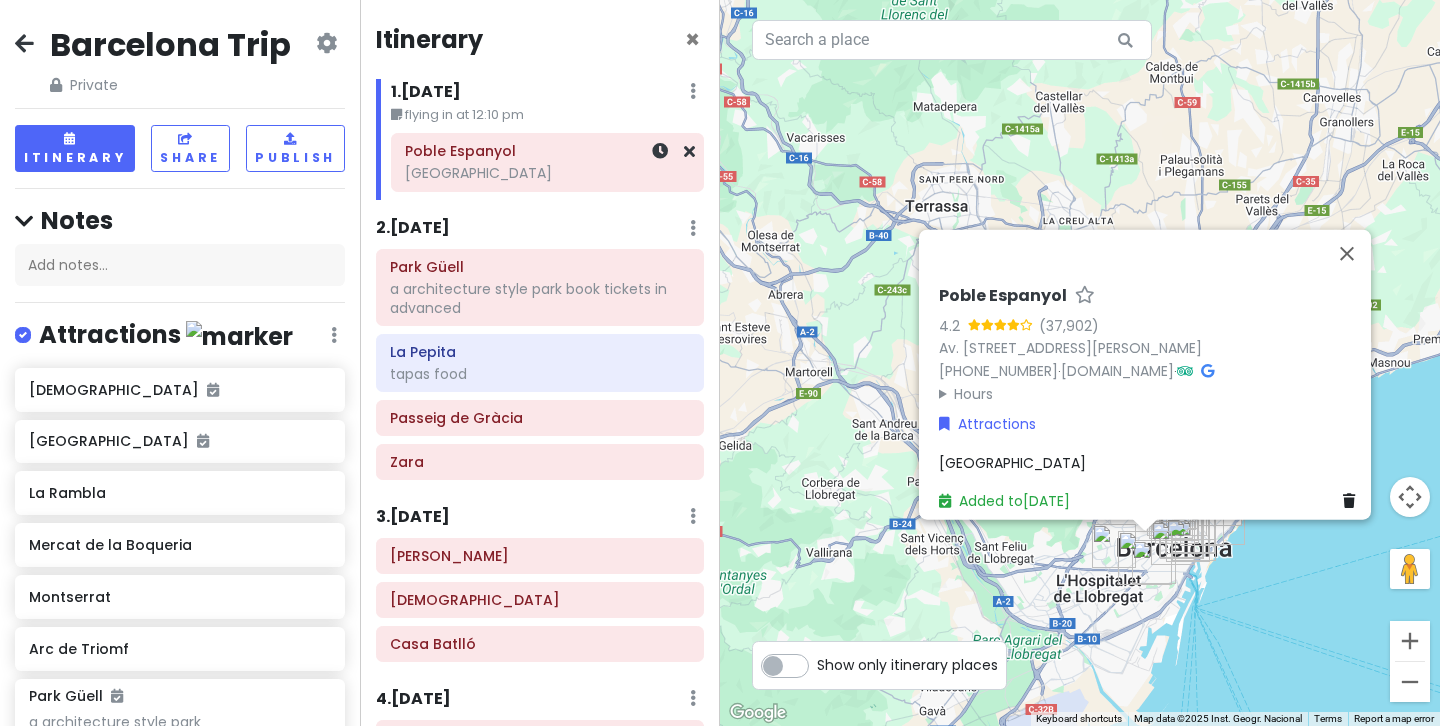 click on "[GEOGRAPHIC_DATA]" at bounding box center [547, 173] 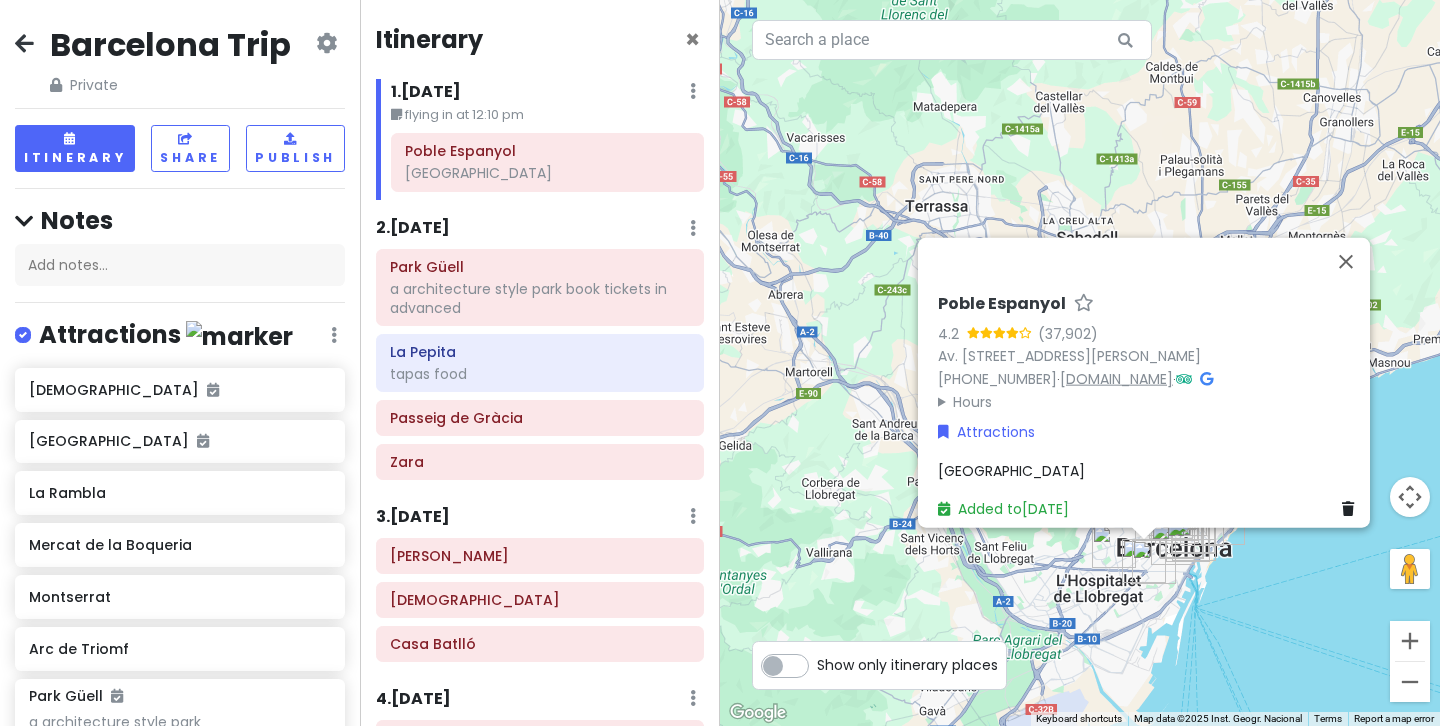 click on "[DOMAIN_NAME]" at bounding box center (1116, 379) 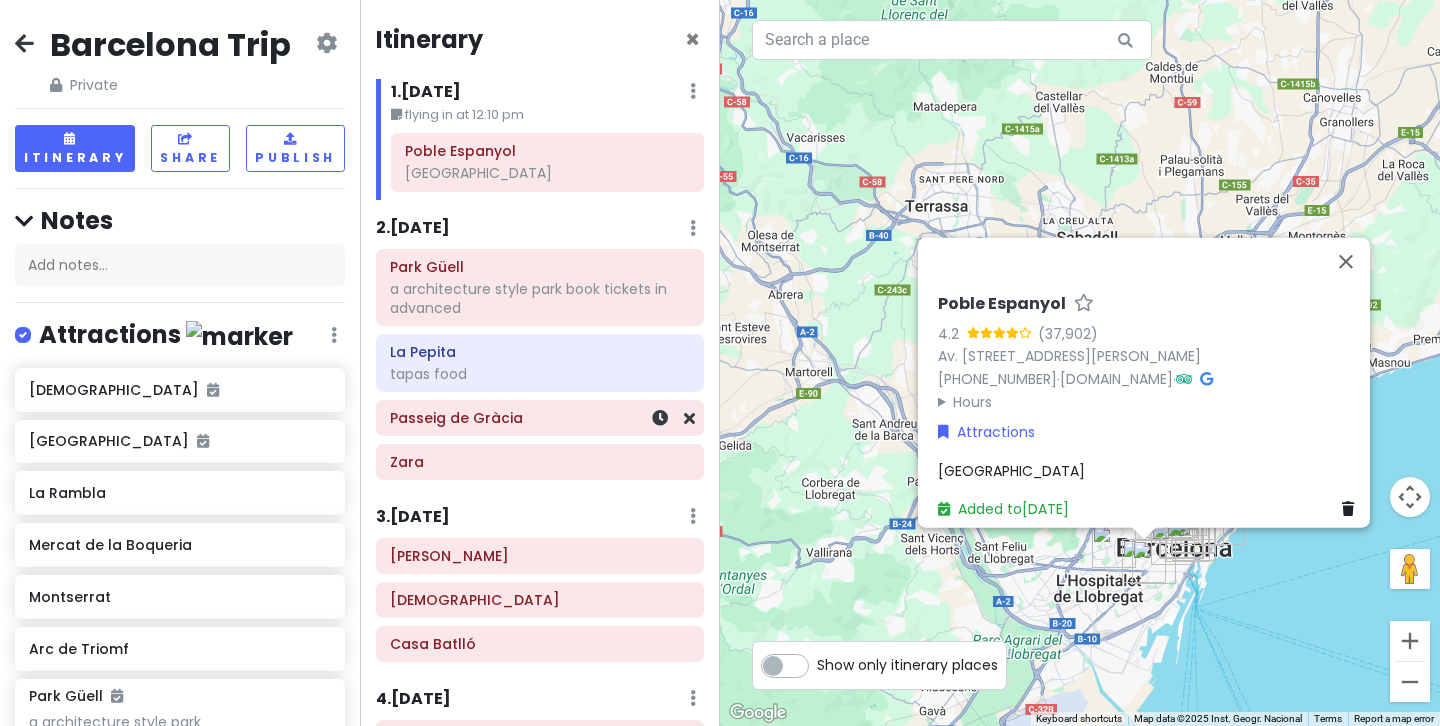 scroll, scrollTop: 0, scrollLeft: 0, axis: both 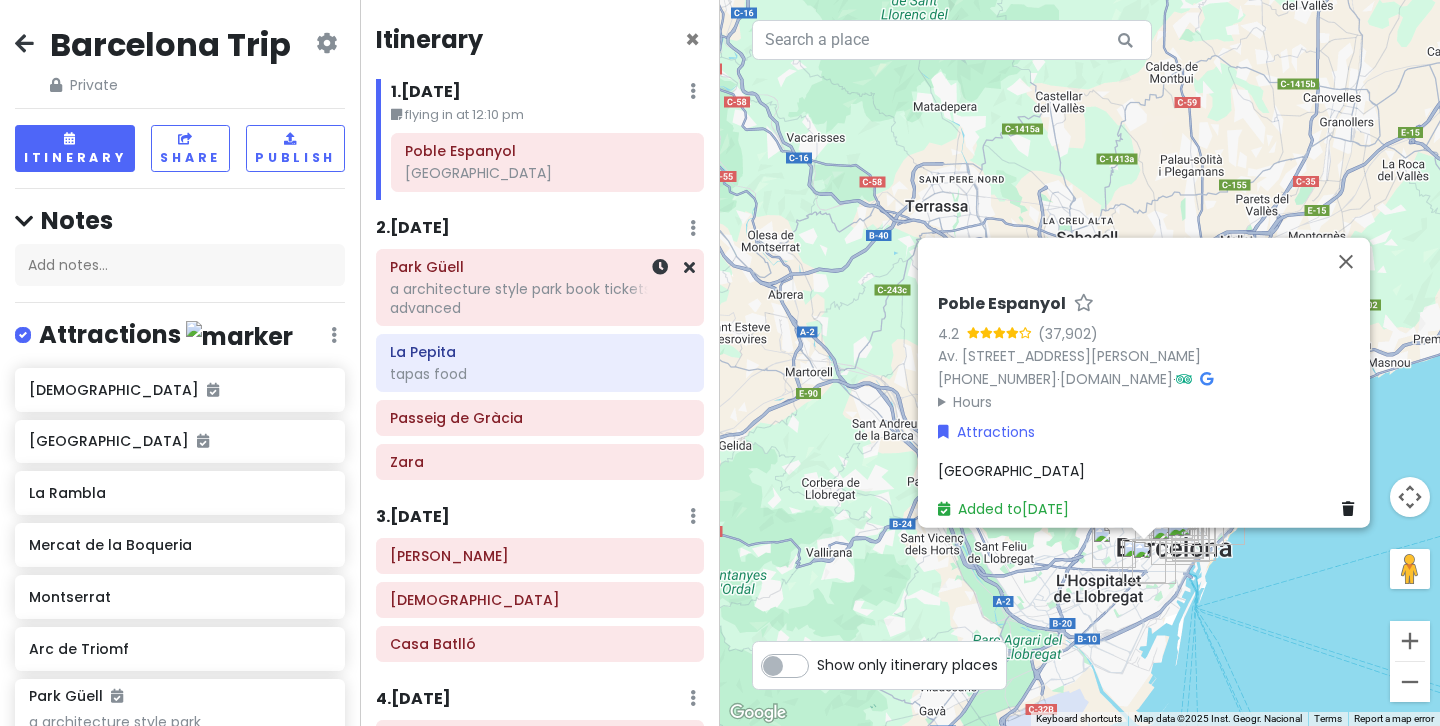 click on "a architecture style park
book tickets in advanced" at bounding box center (547, 173) 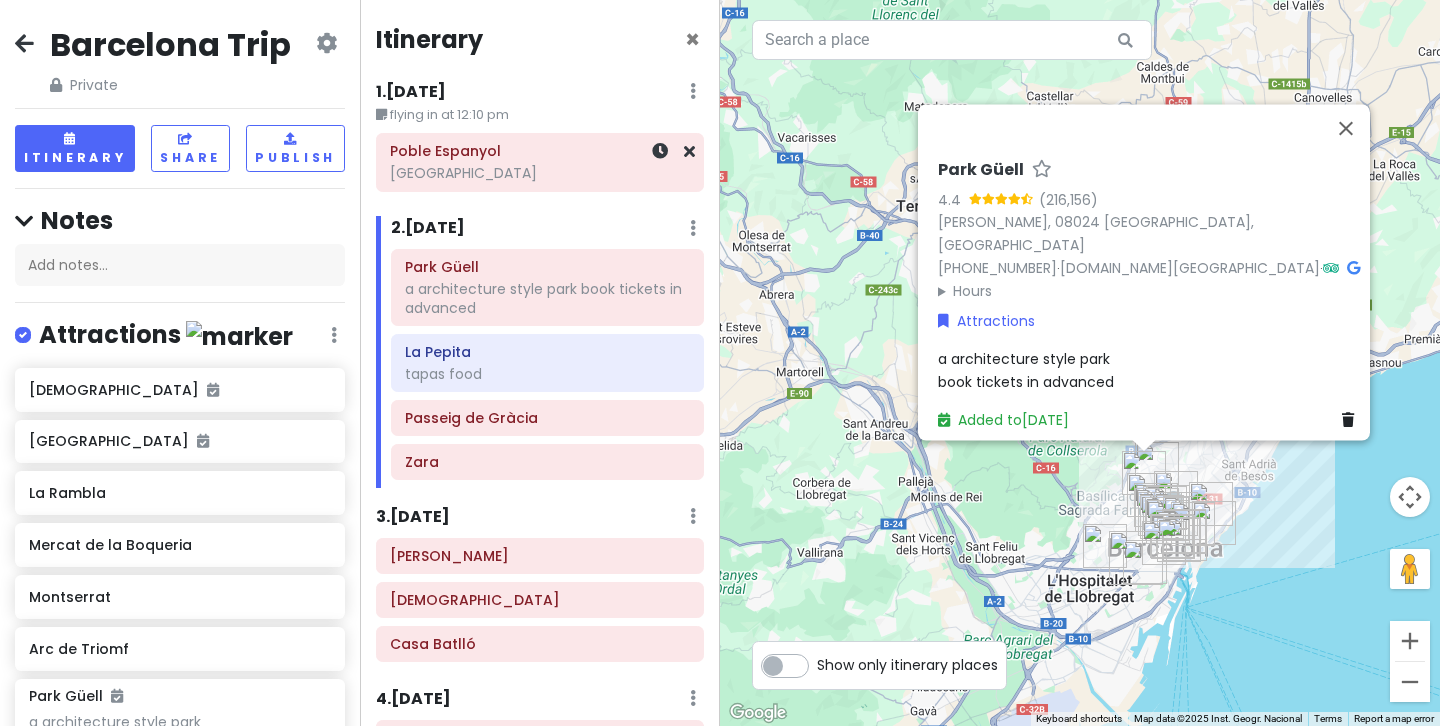 click on "[GEOGRAPHIC_DATA]" at bounding box center [540, 173] 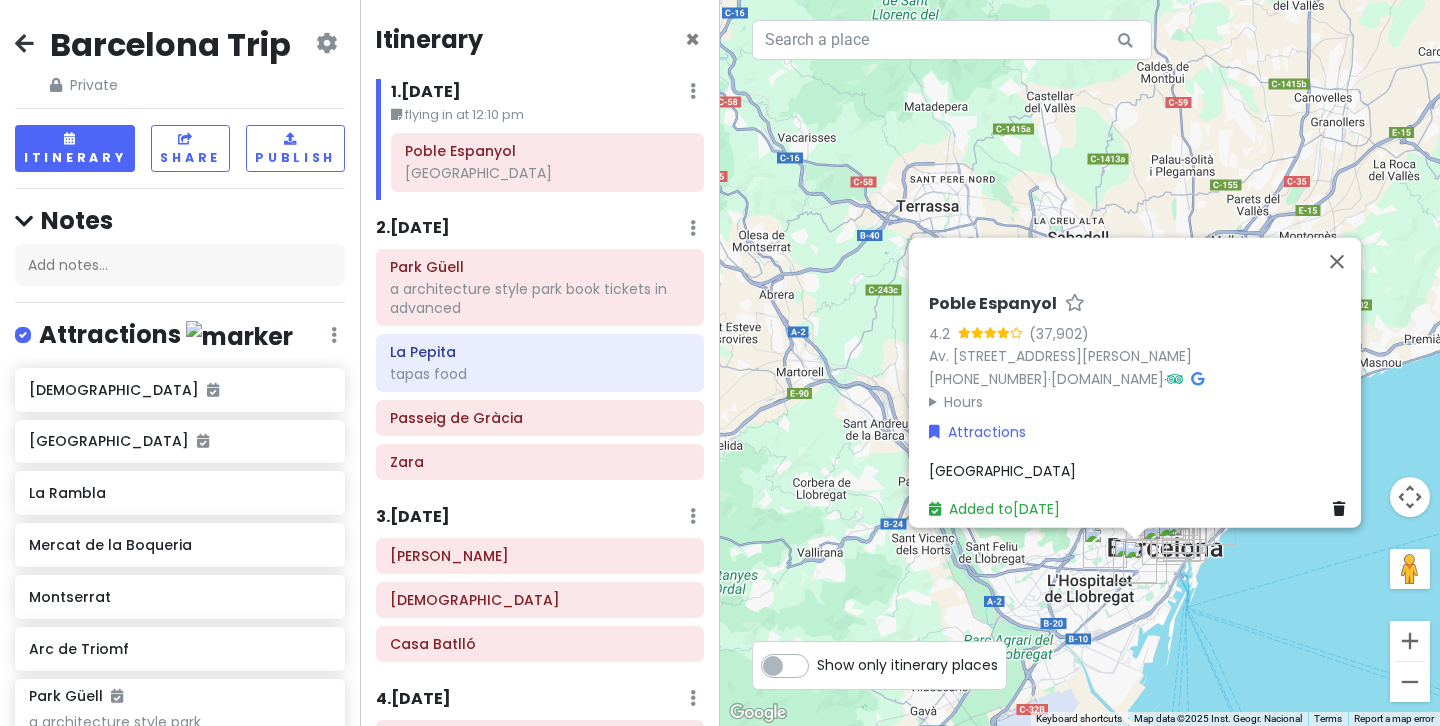 click on "[GEOGRAPHIC_DATA]" at bounding box center (1002, 470) 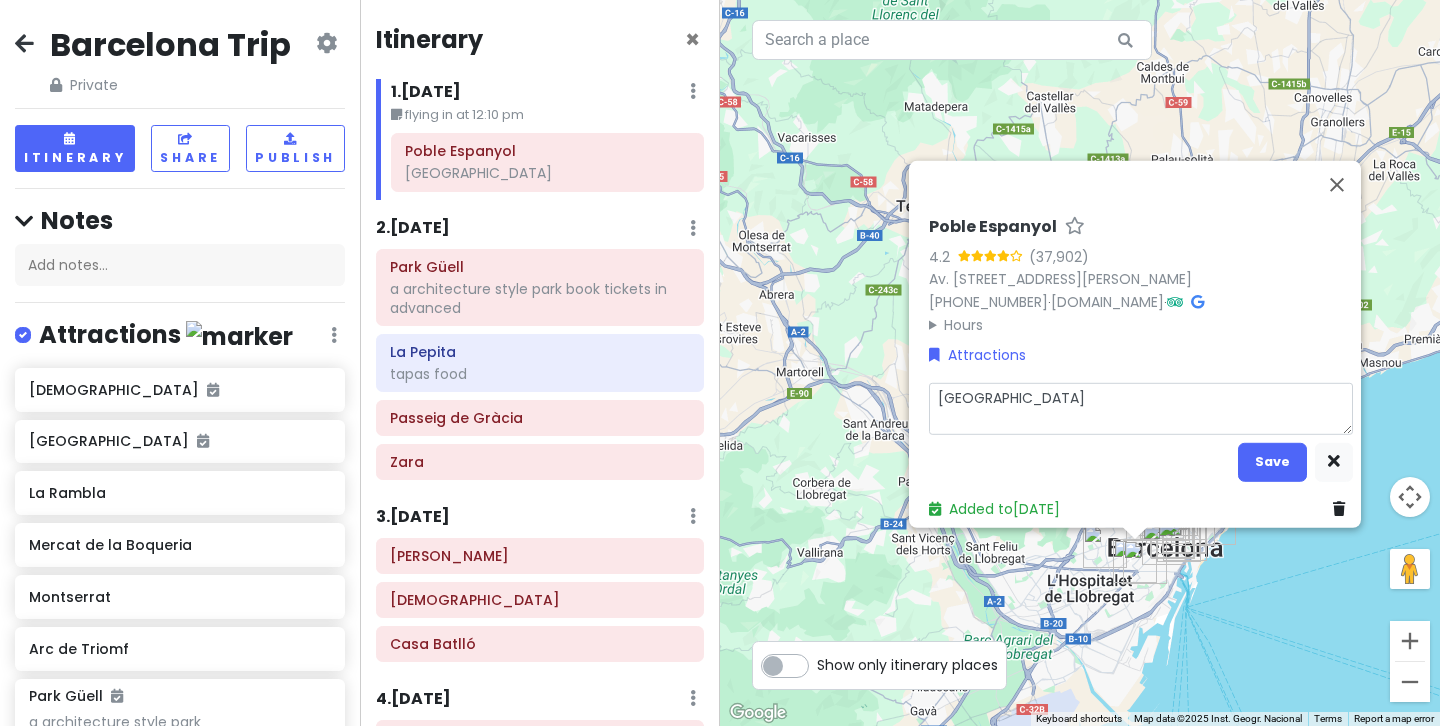 click on "[GEOGRAPHIC_DATA]" at bounding box center (1141, 408) 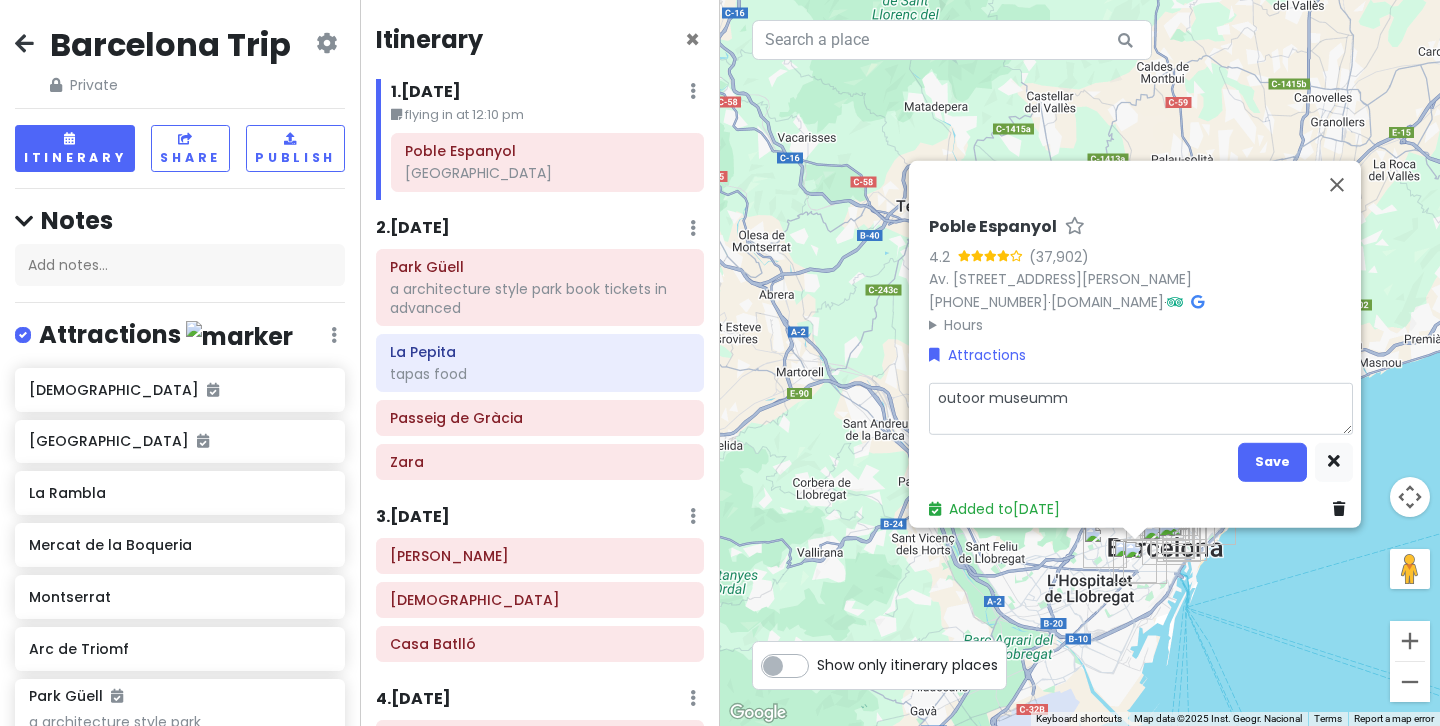 type on "x" 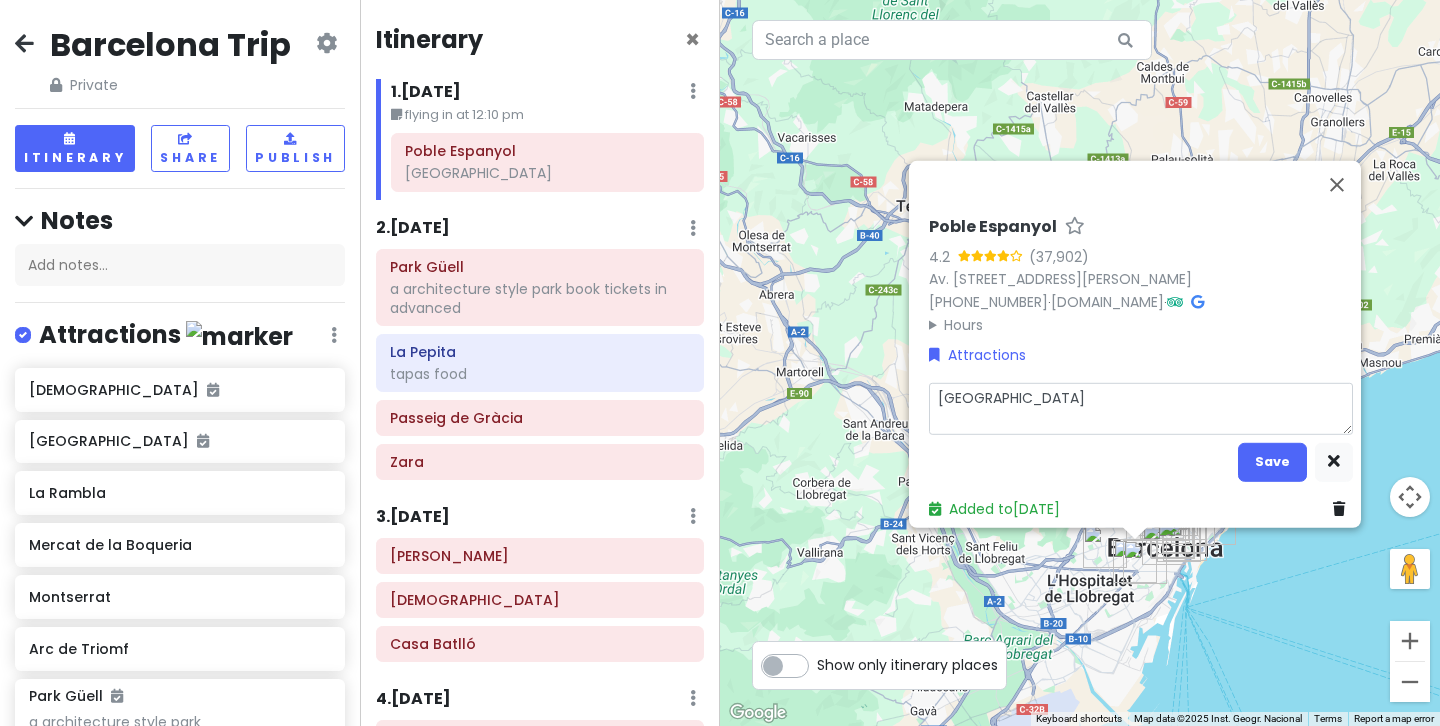 type on "x" 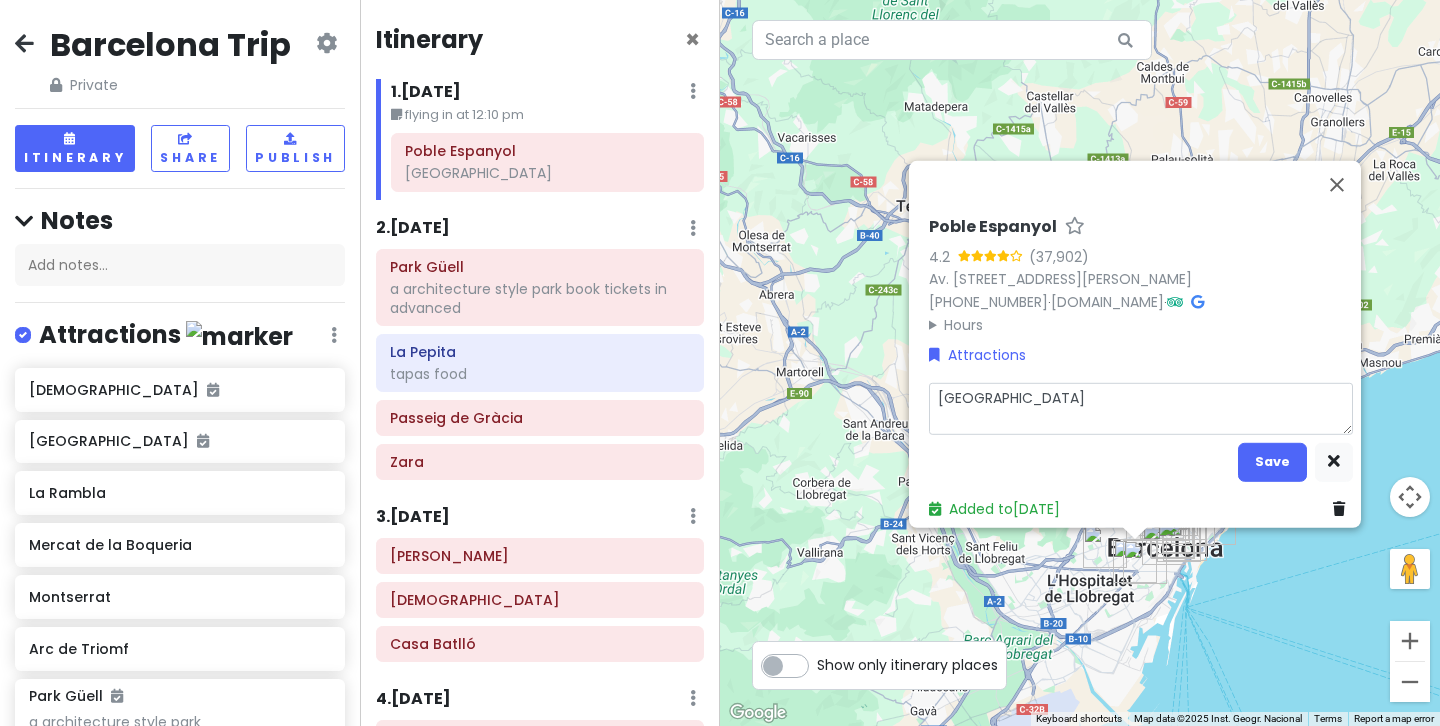 type on "x" 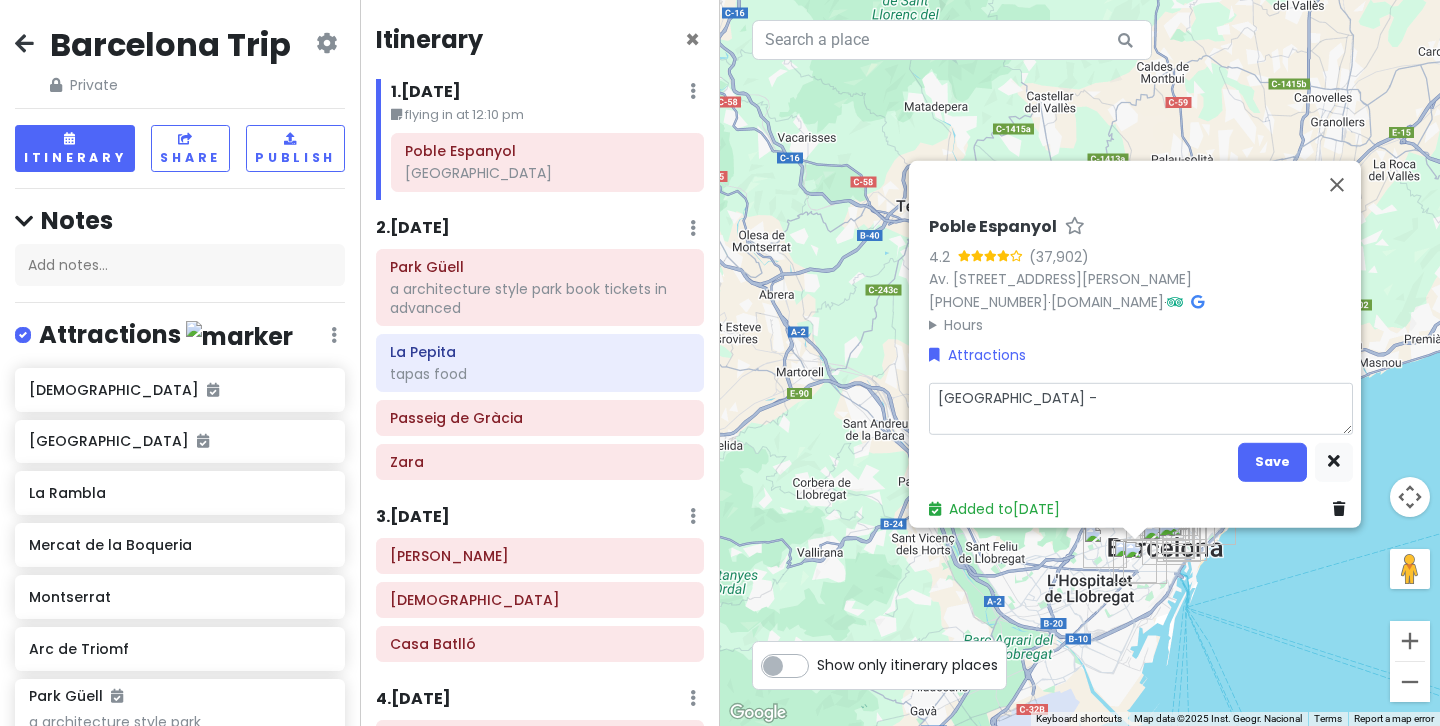 type on "x" 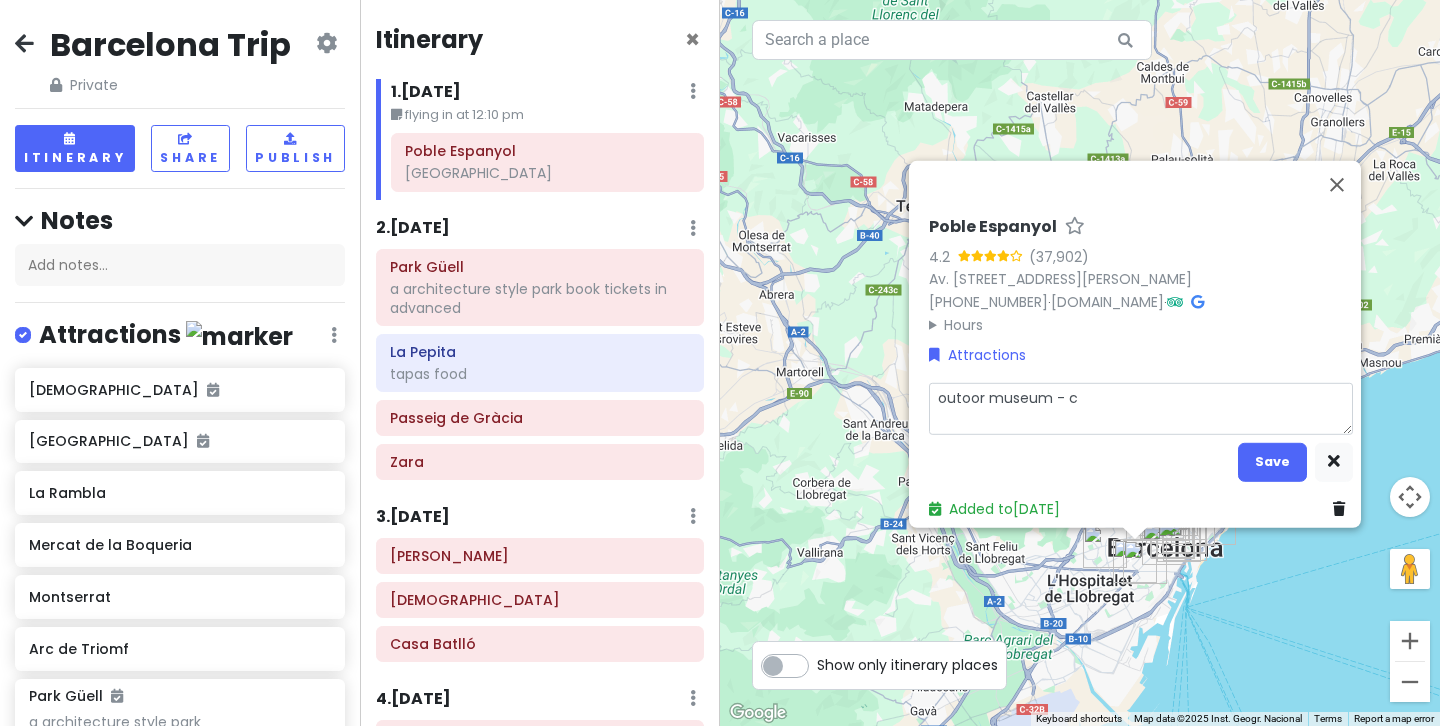 type on "x" 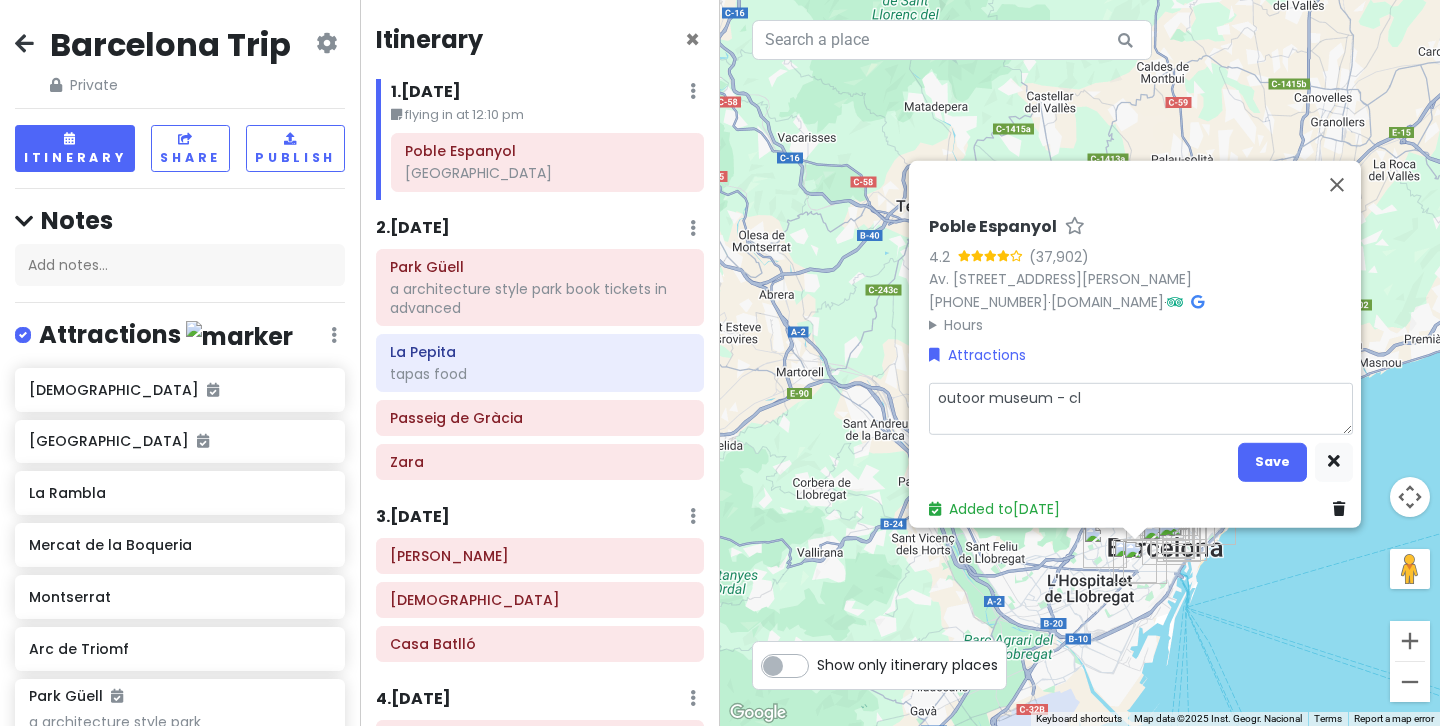 type on "x" 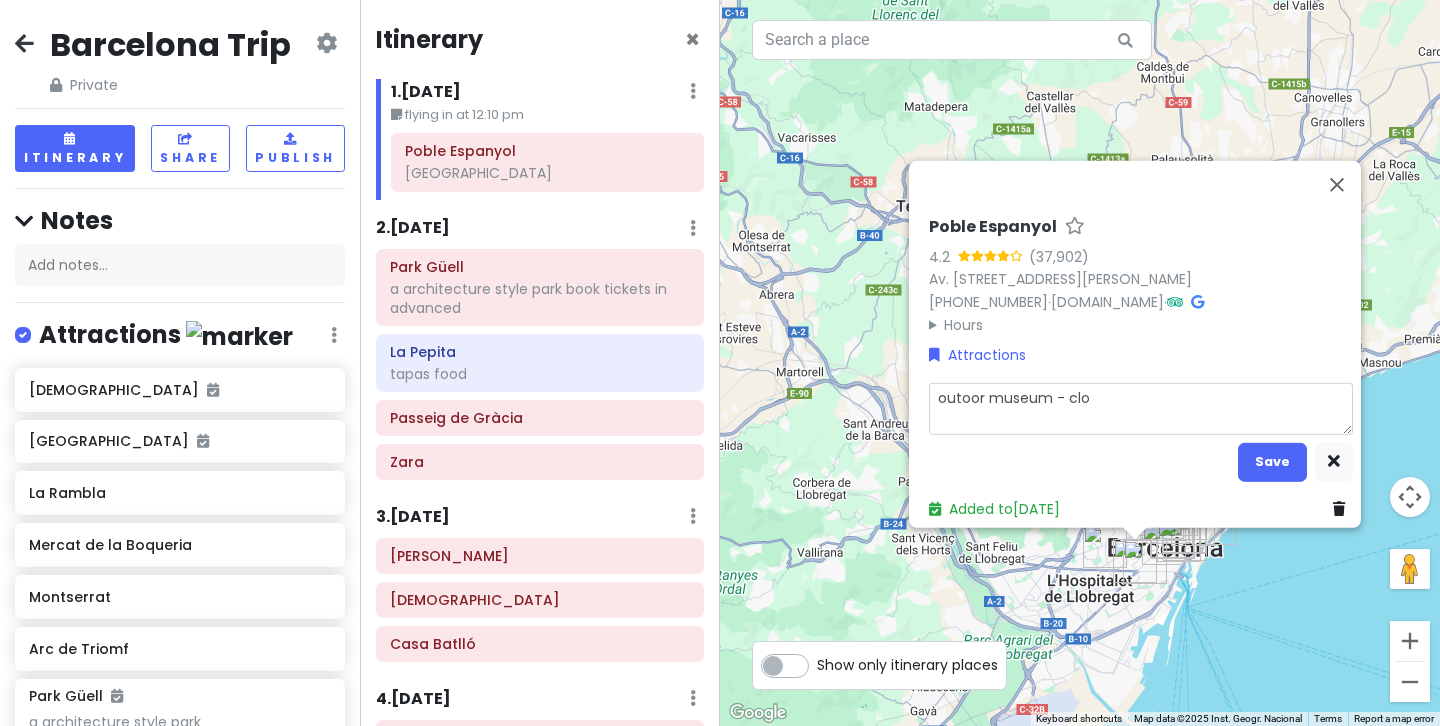 type on "x" 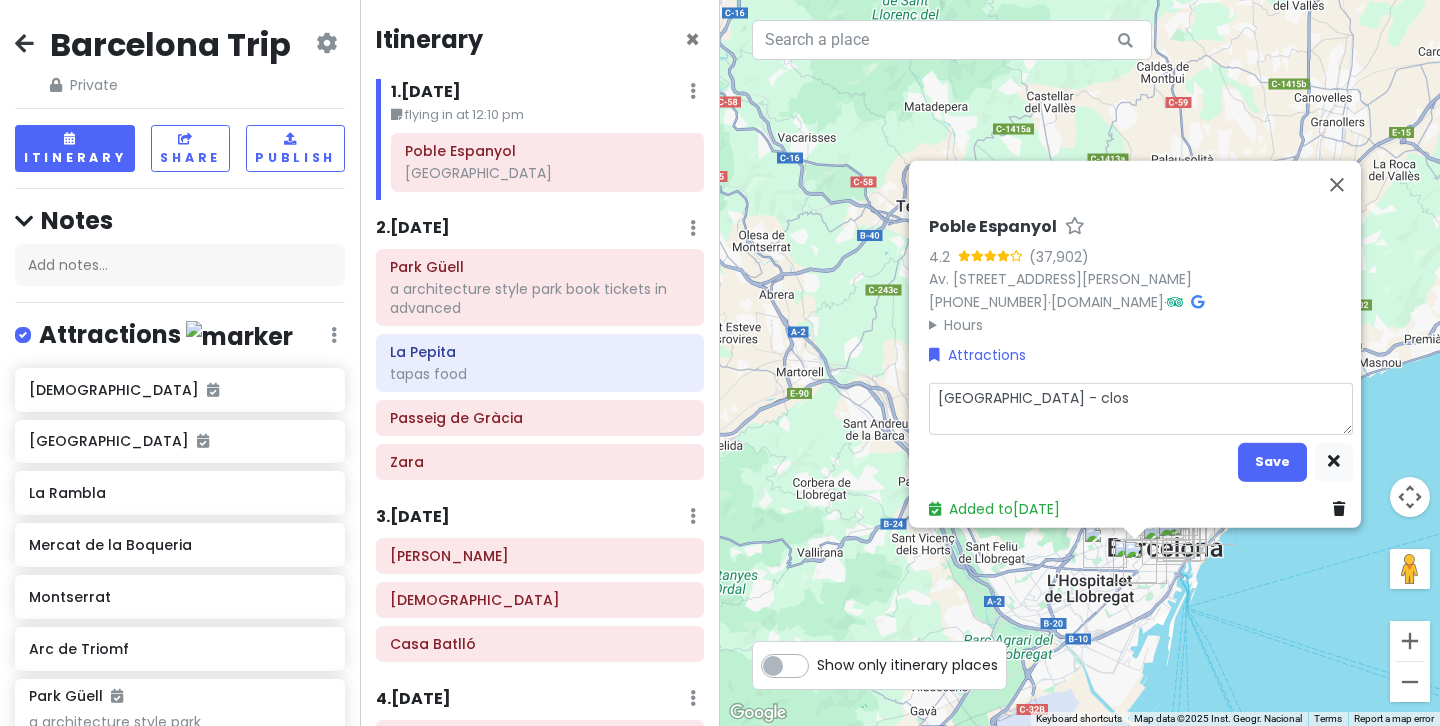 type on "x" 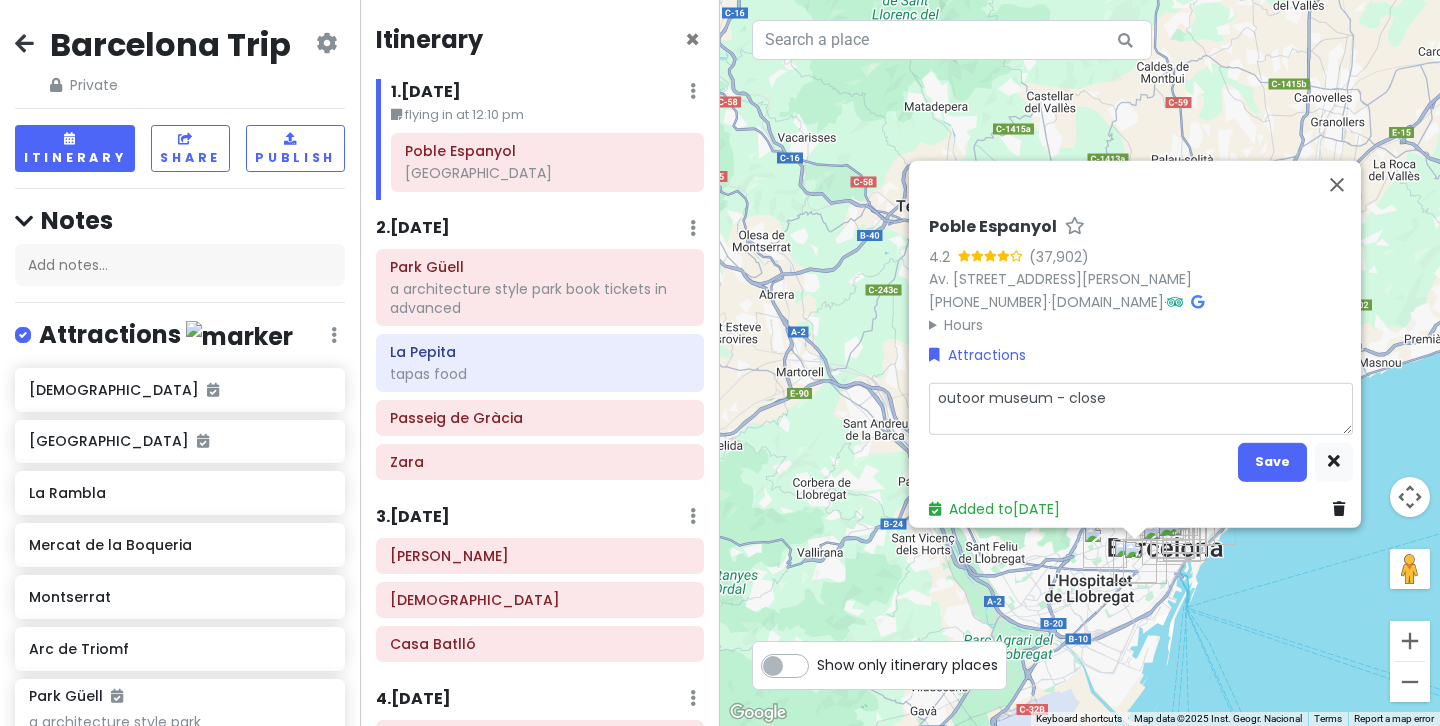 type on "x" 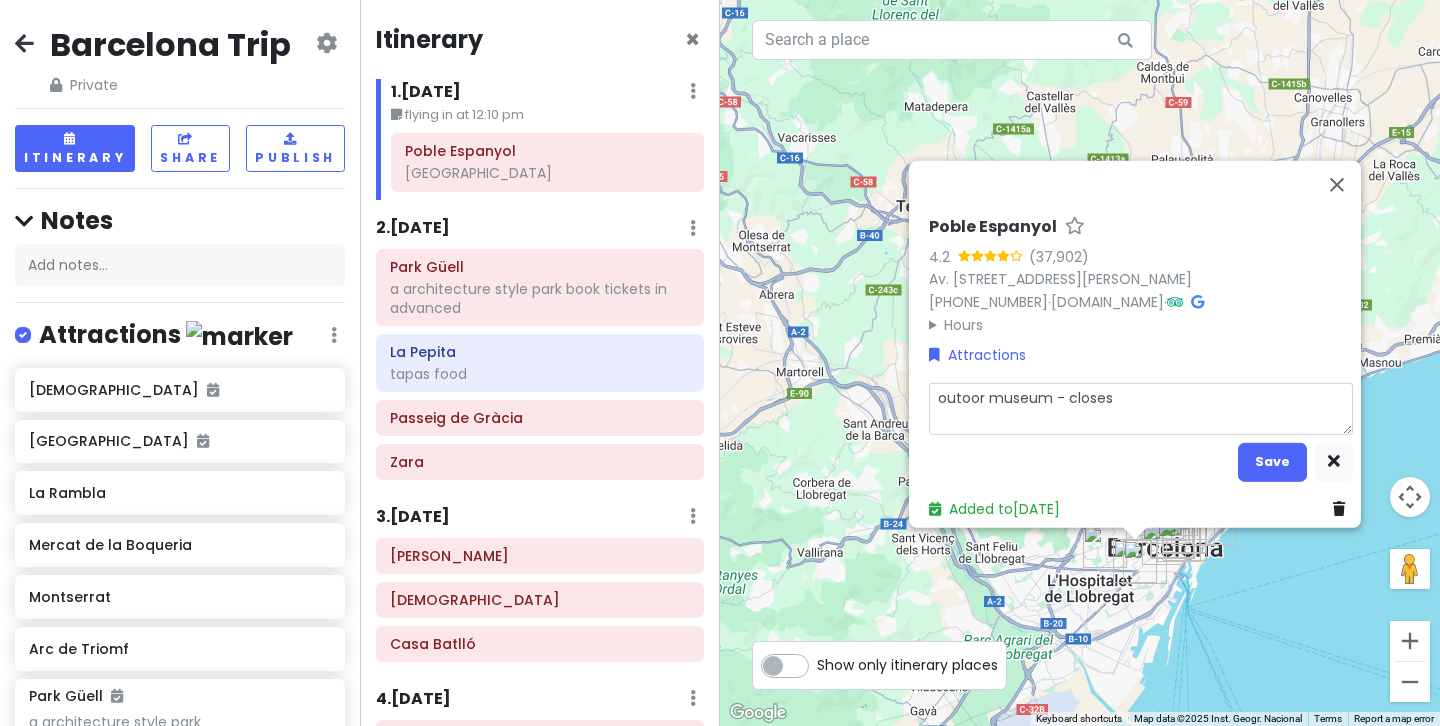 type on "x" 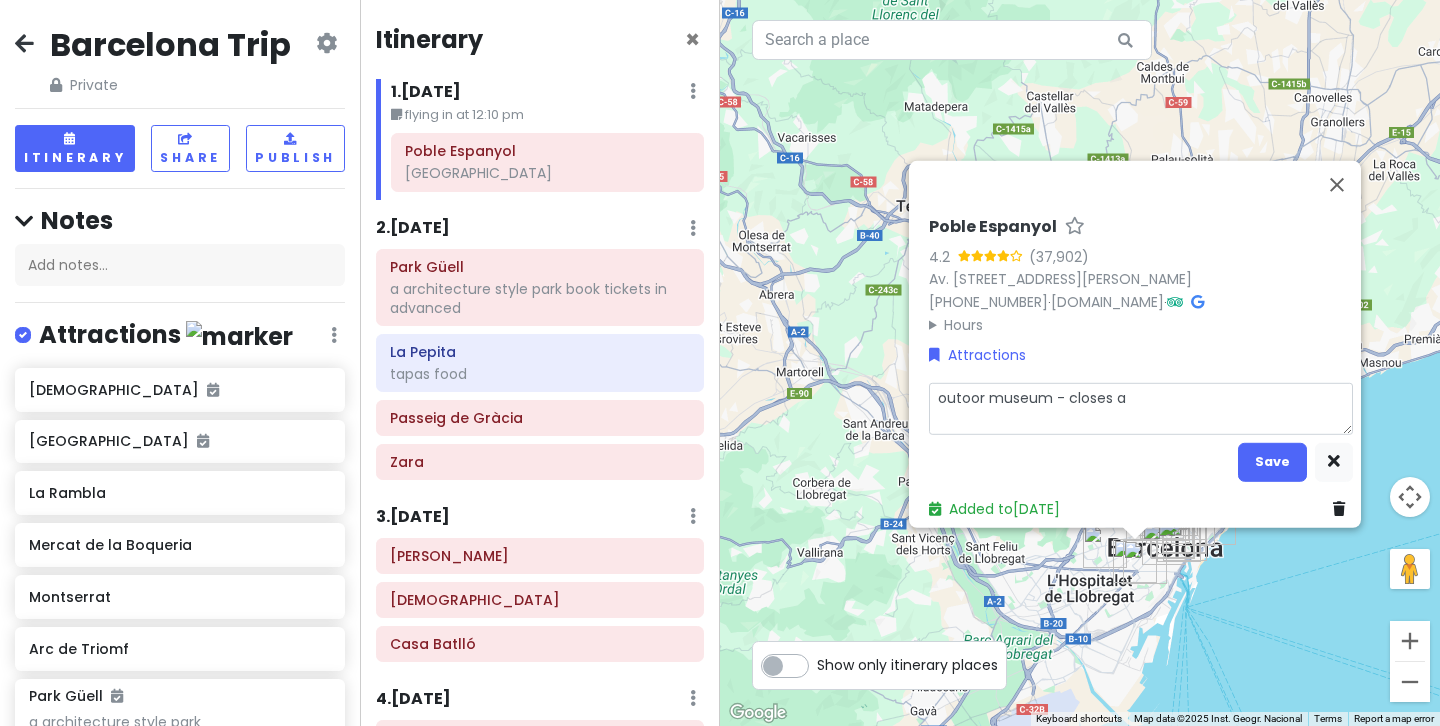 type on "x" 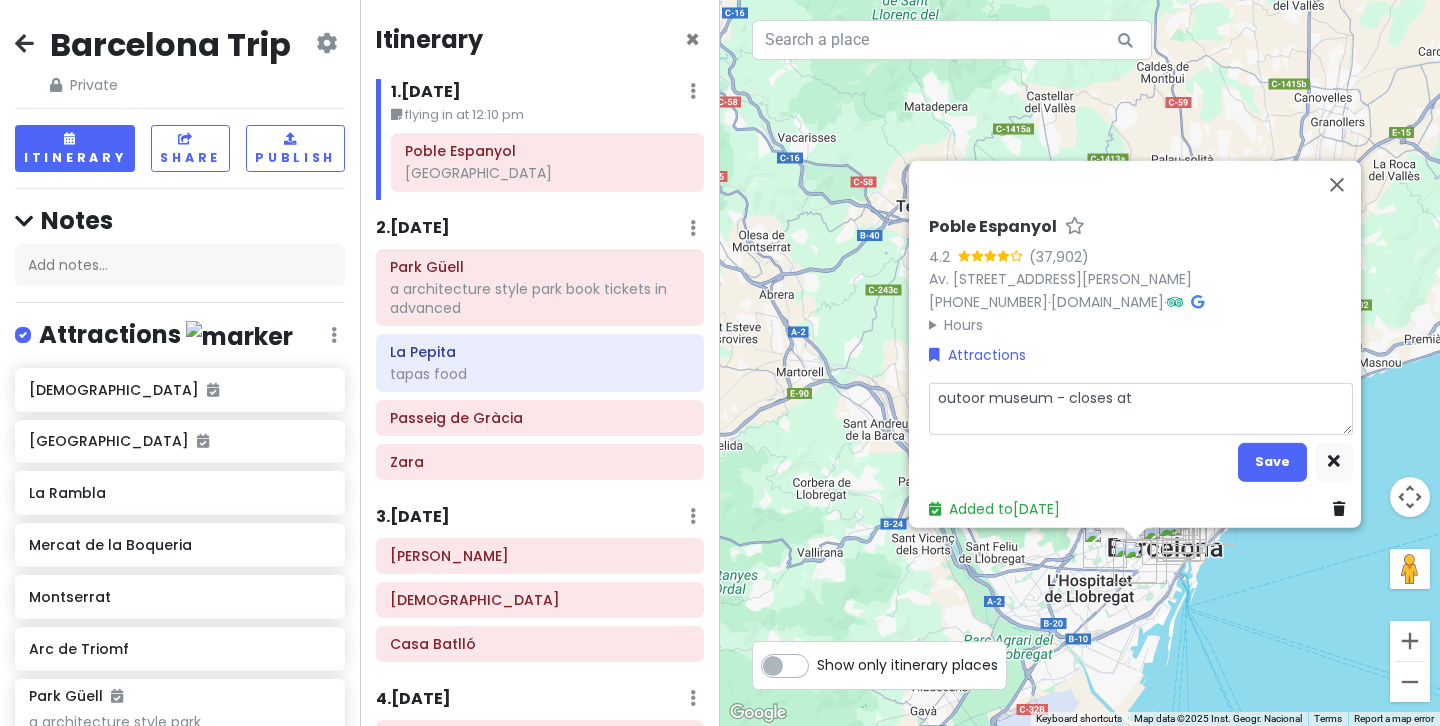 type on "x" 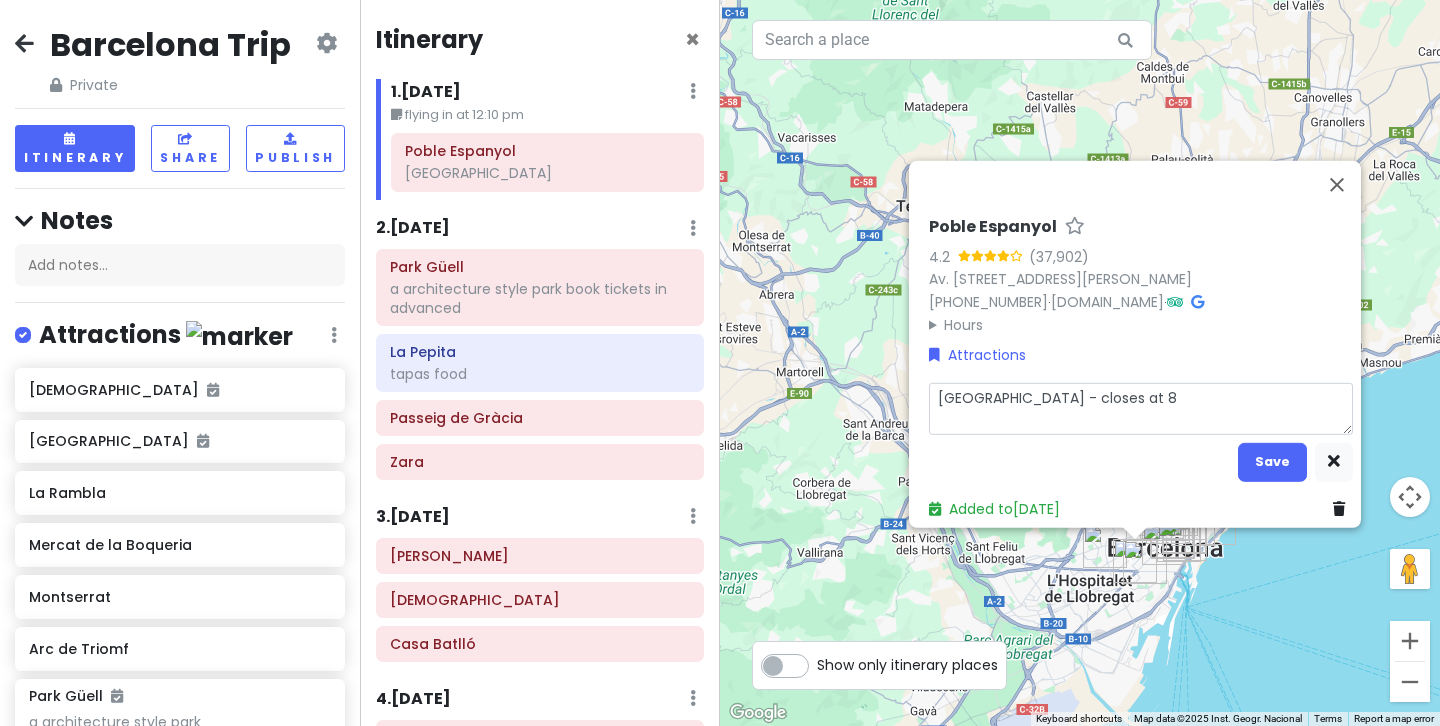 type on "x" 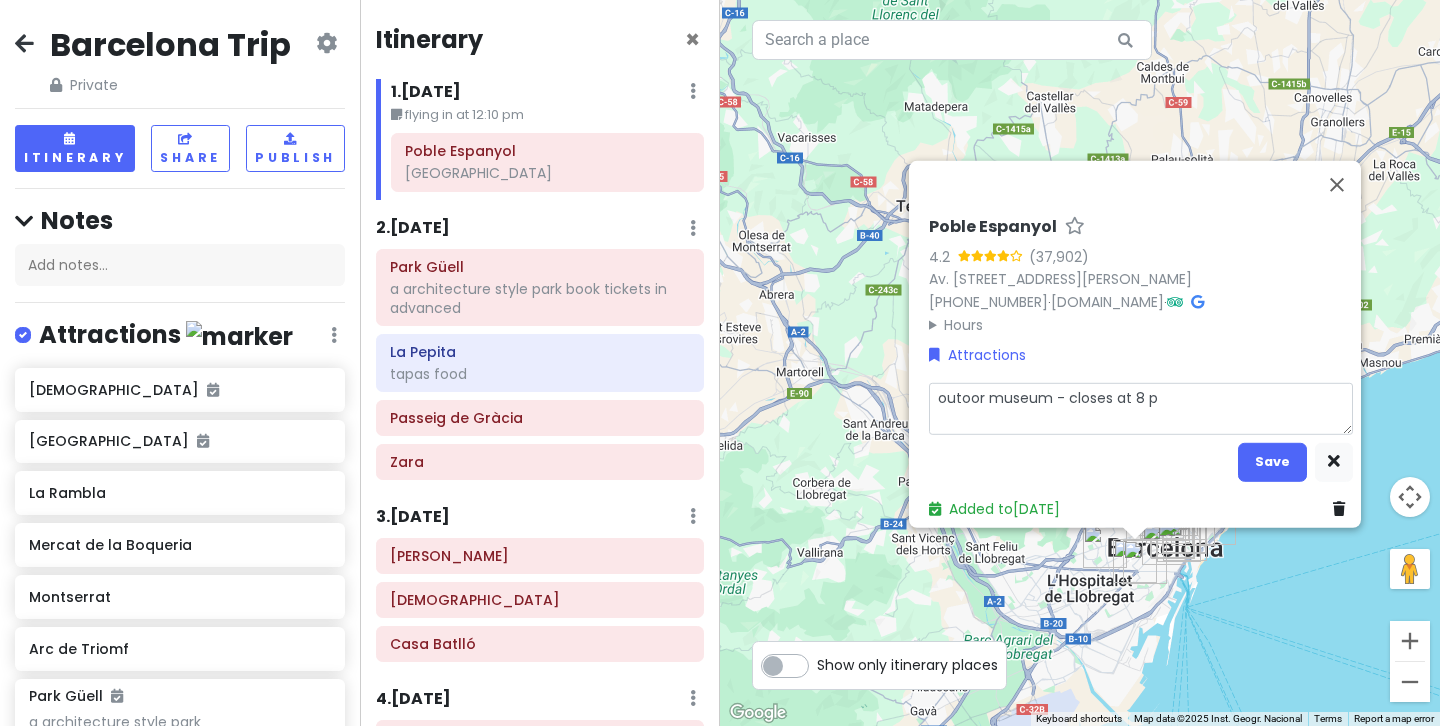 type on "x" 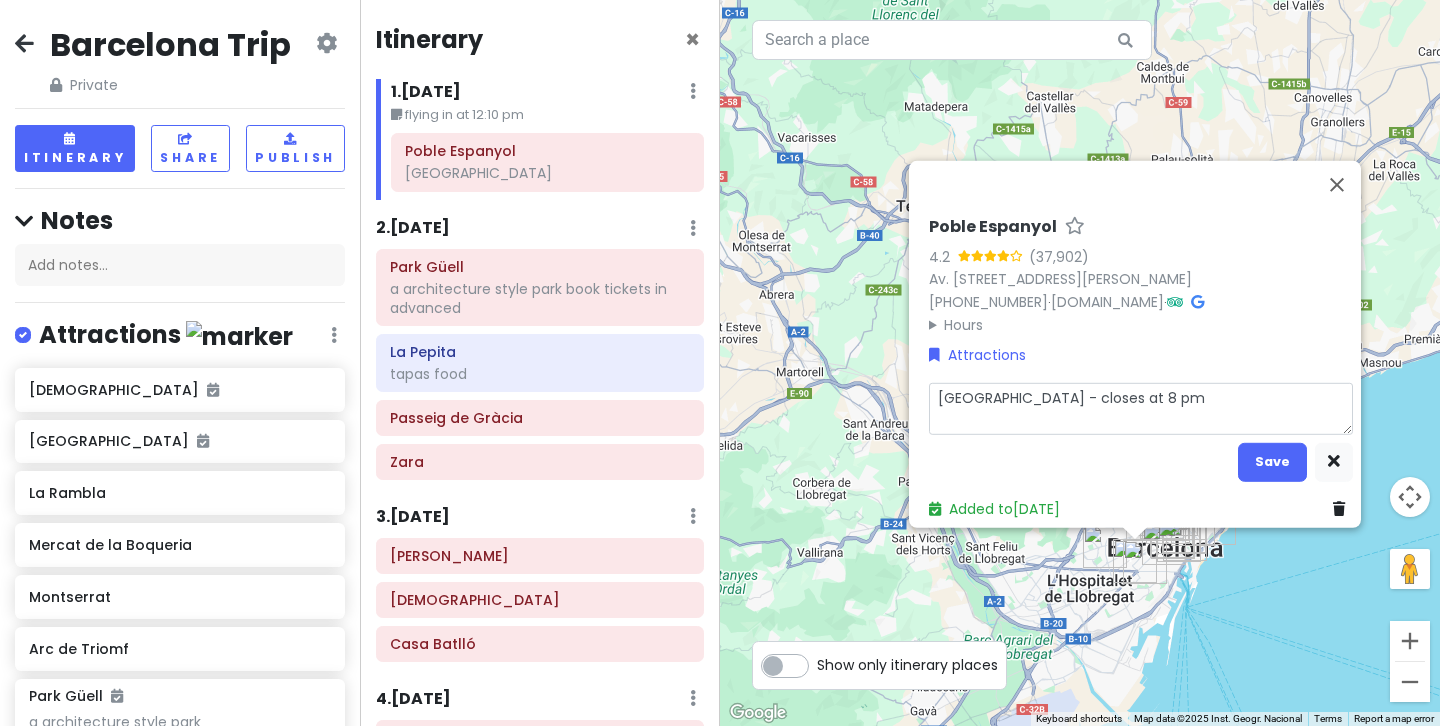 type on "x" 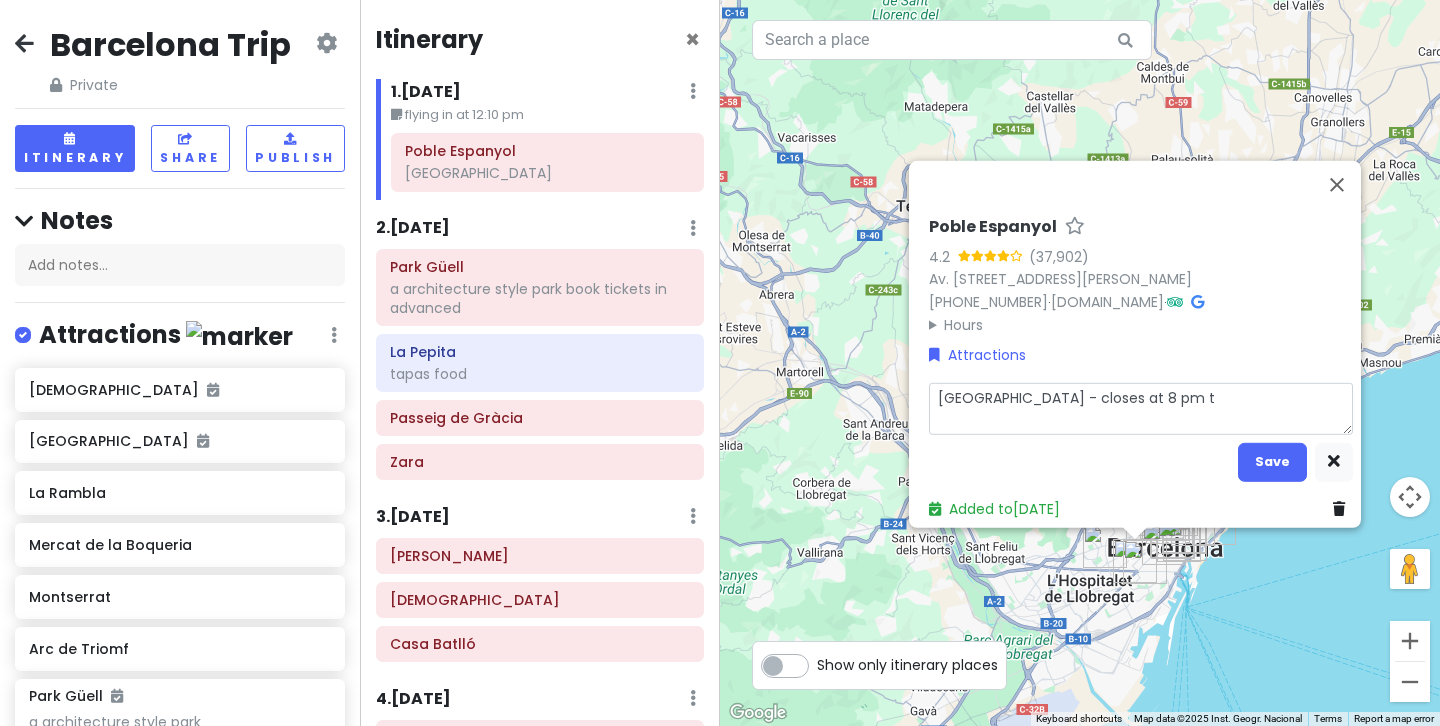 type on "x" 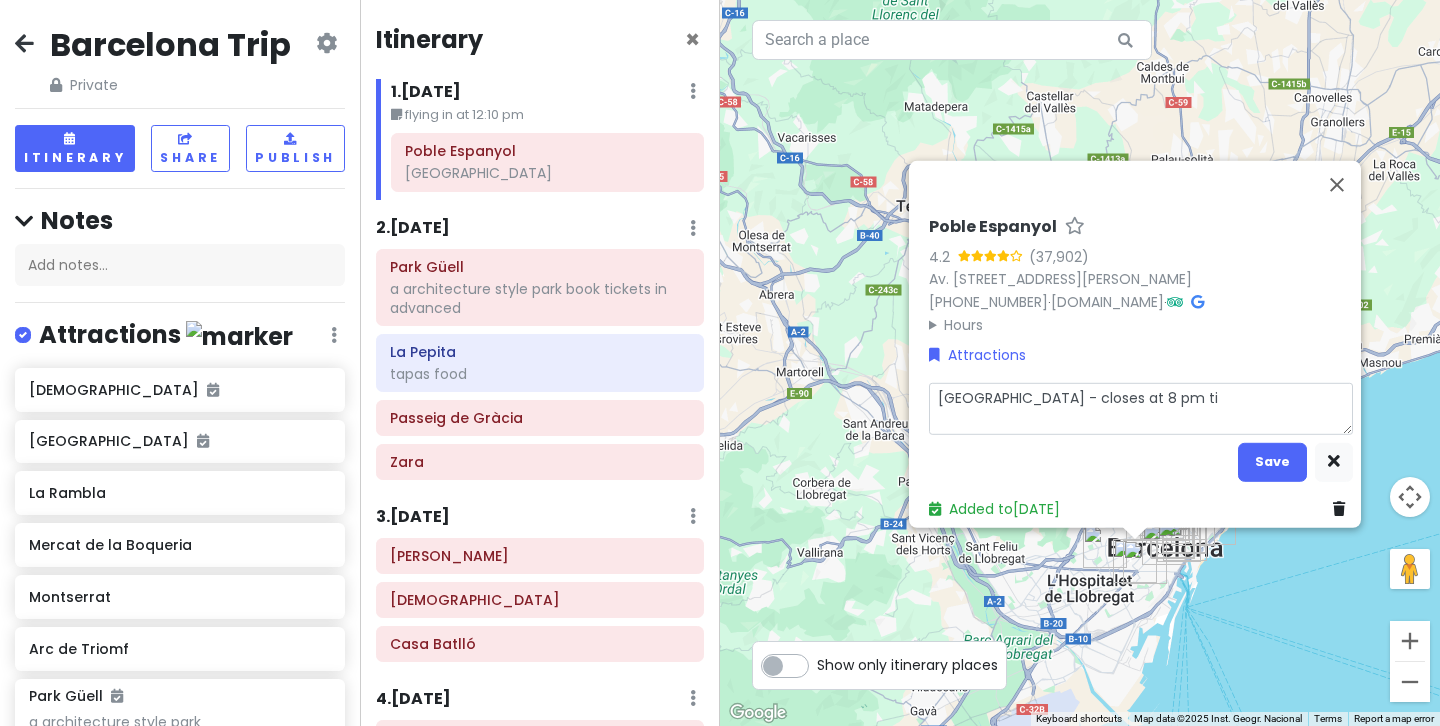 type on "x" 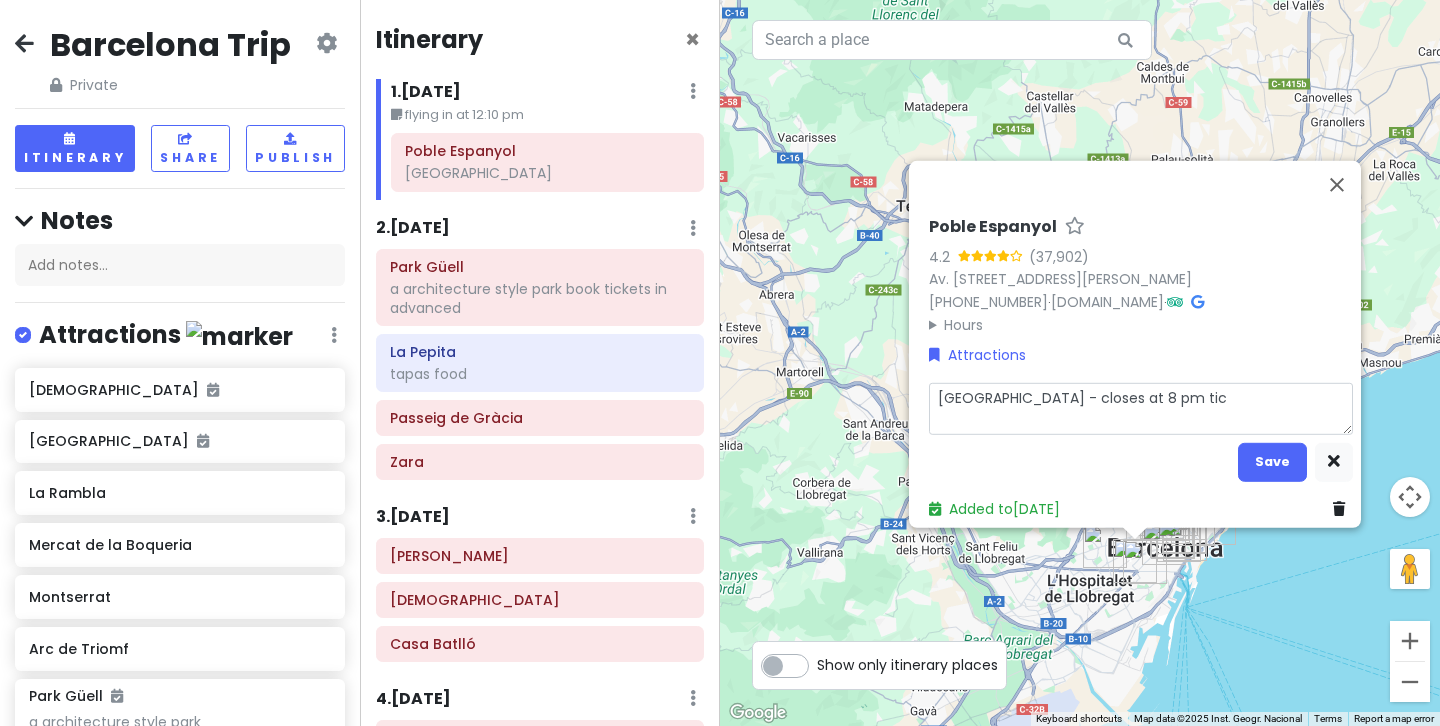type on "[GEOGRAPHIC_DATA] - closes at 8 pm tick" 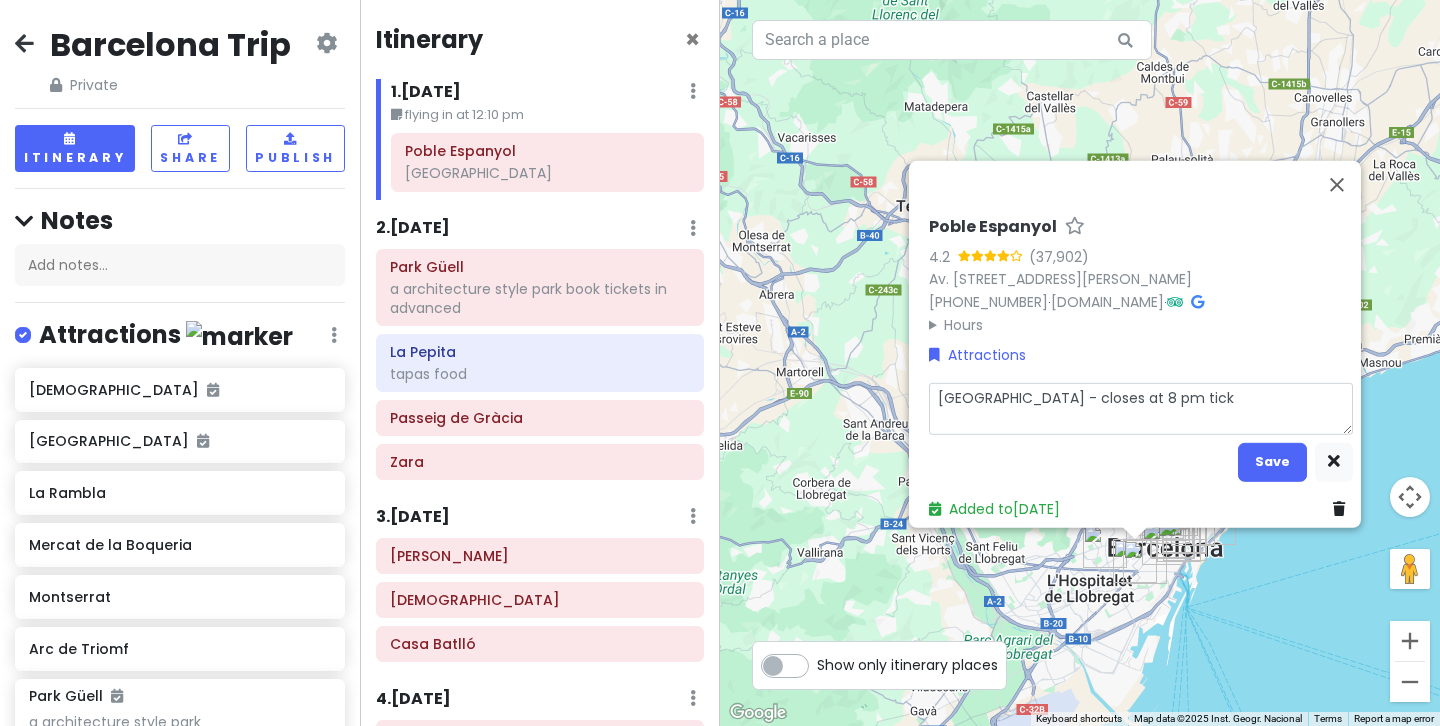 type on "x" 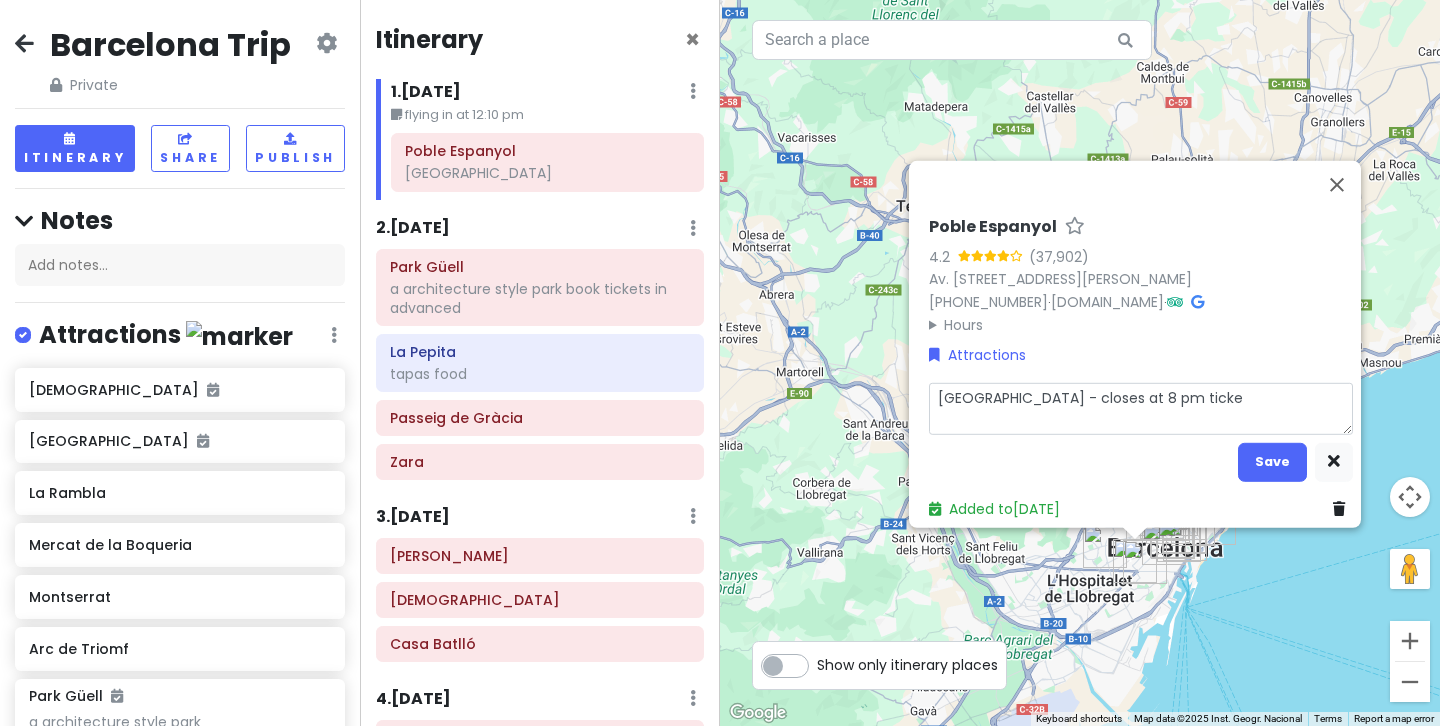 type on "x" 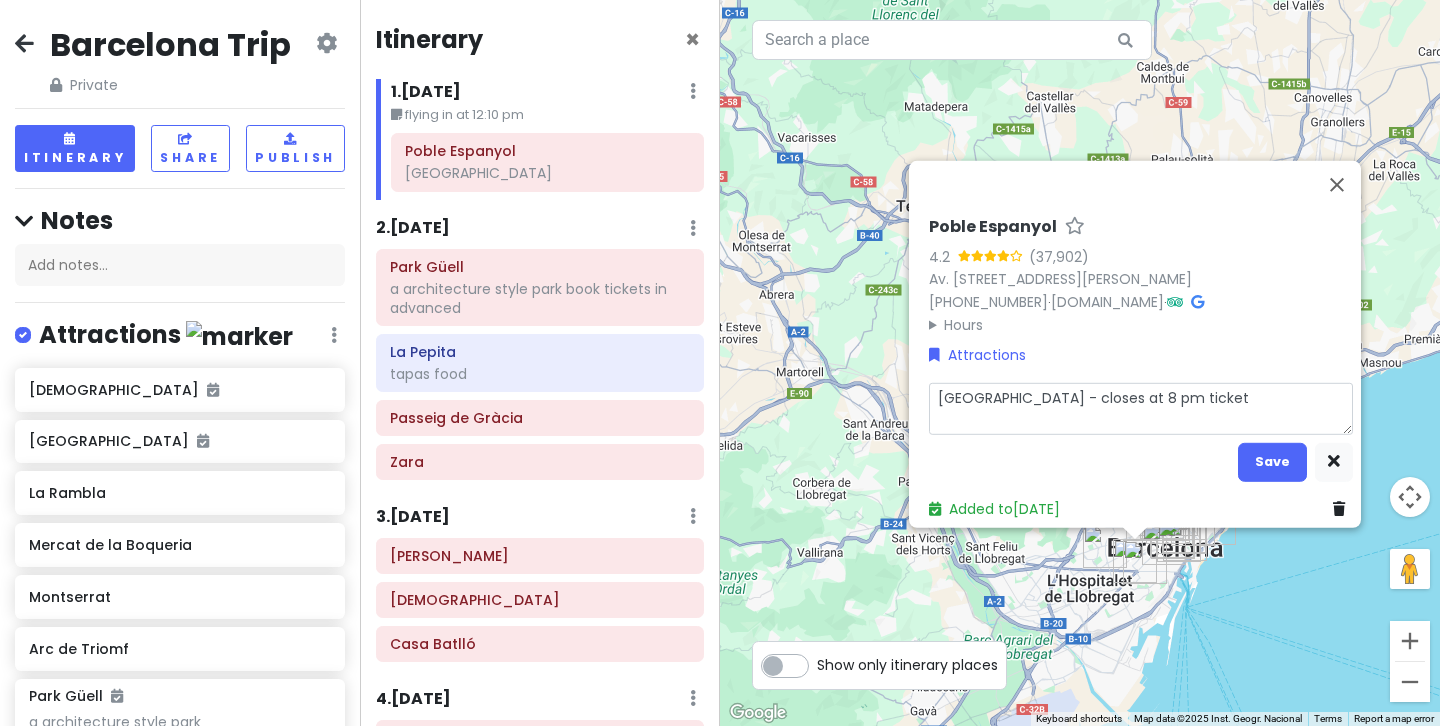 type on "x" 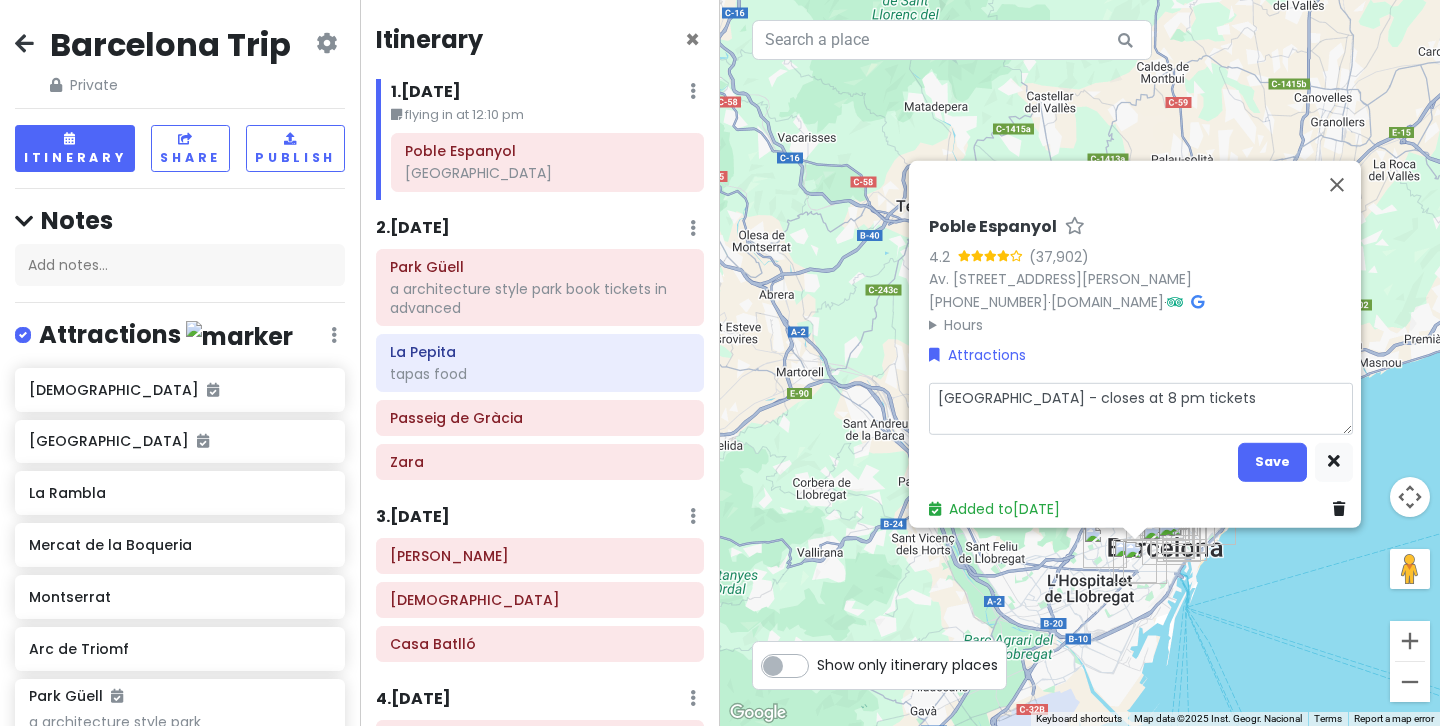 type on "[GEOGRAPHIC_DATA] - closes at 8 pm tickets" 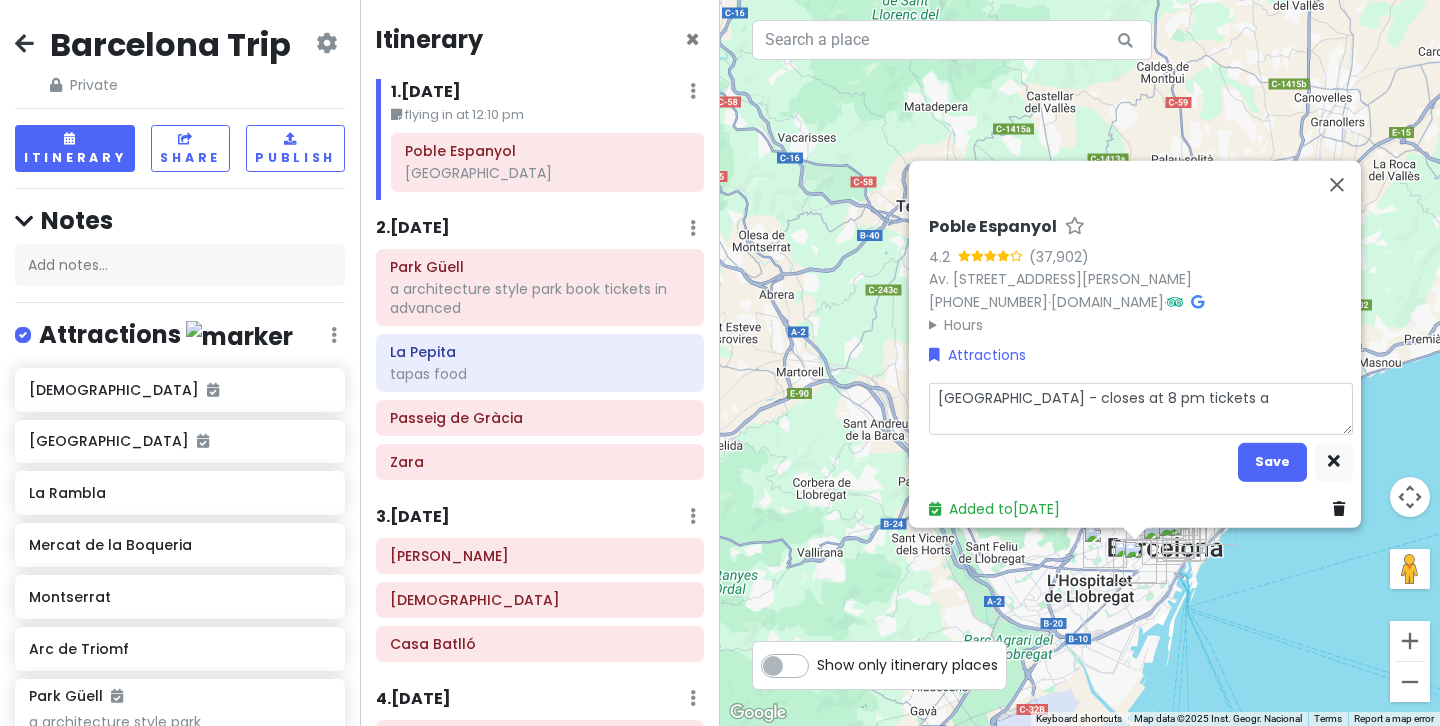 type on "x" 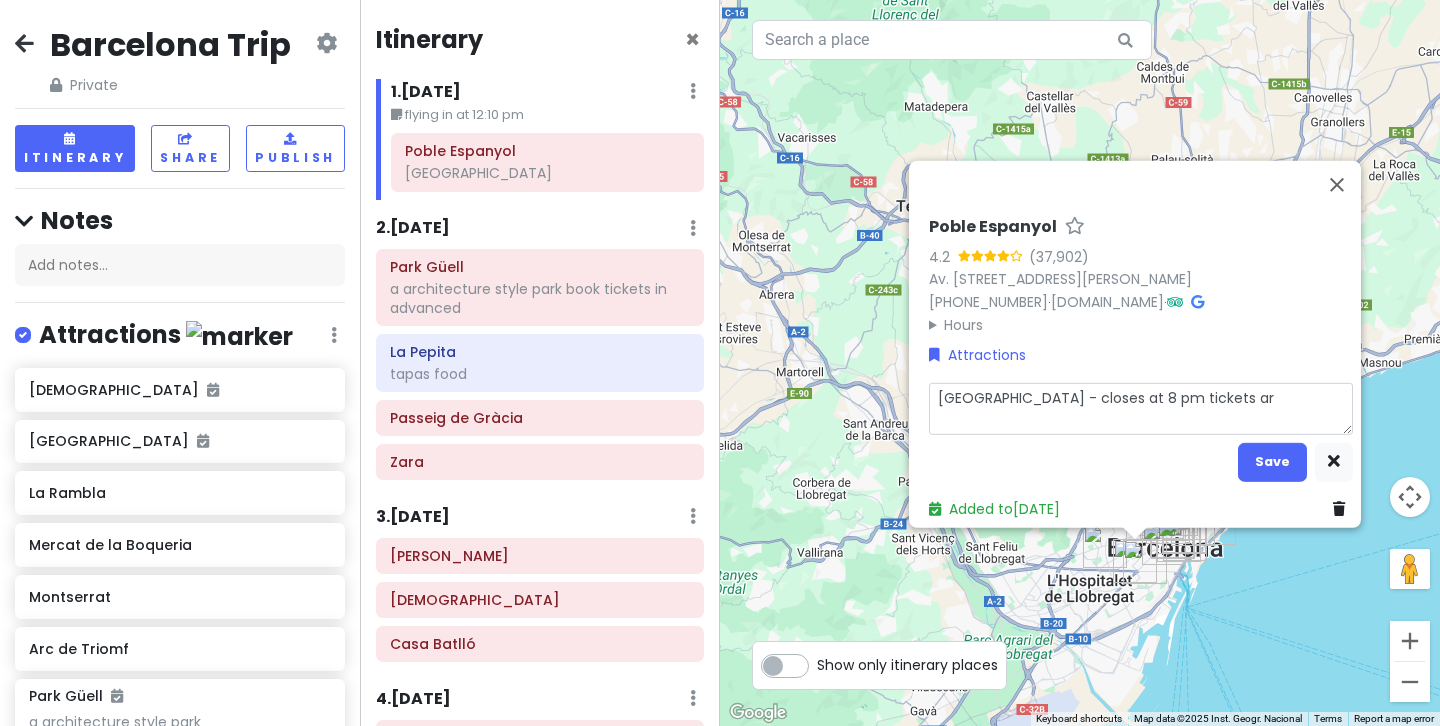 type on "x" 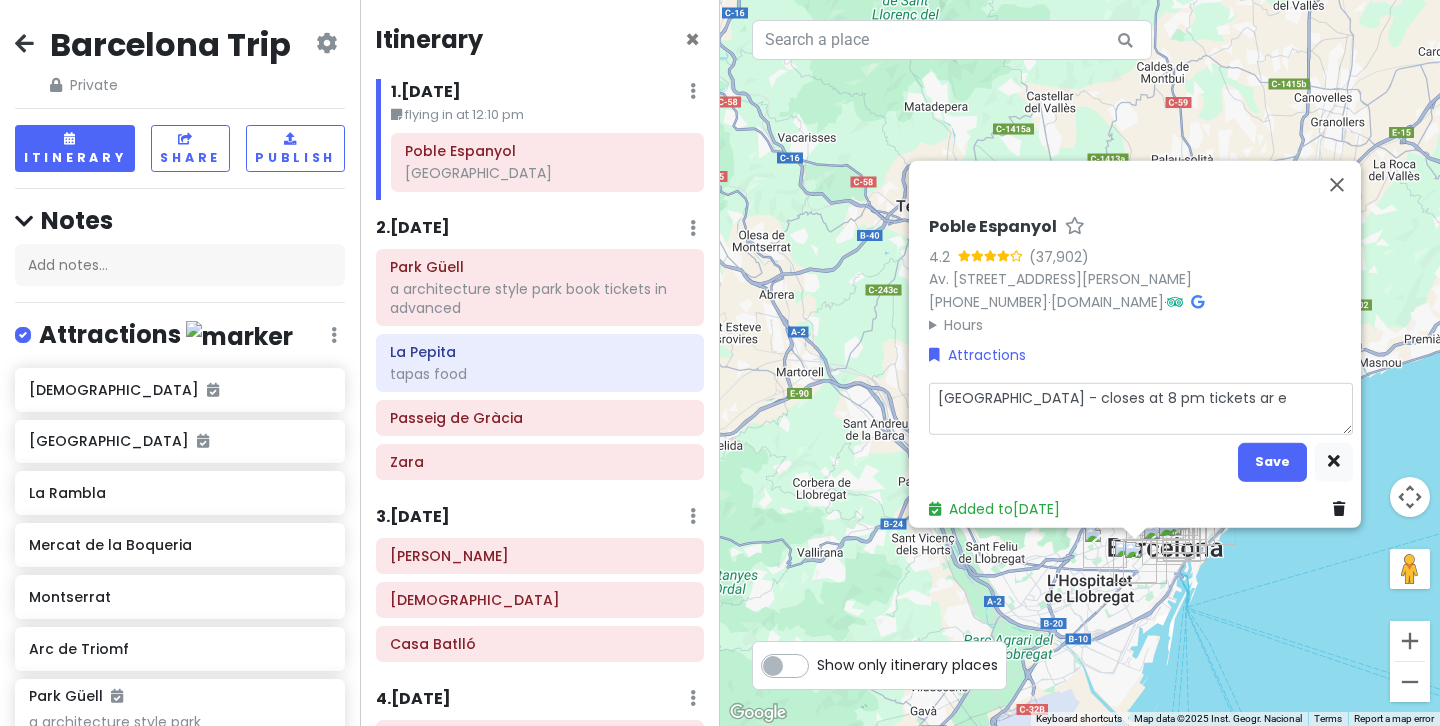 type on "x" 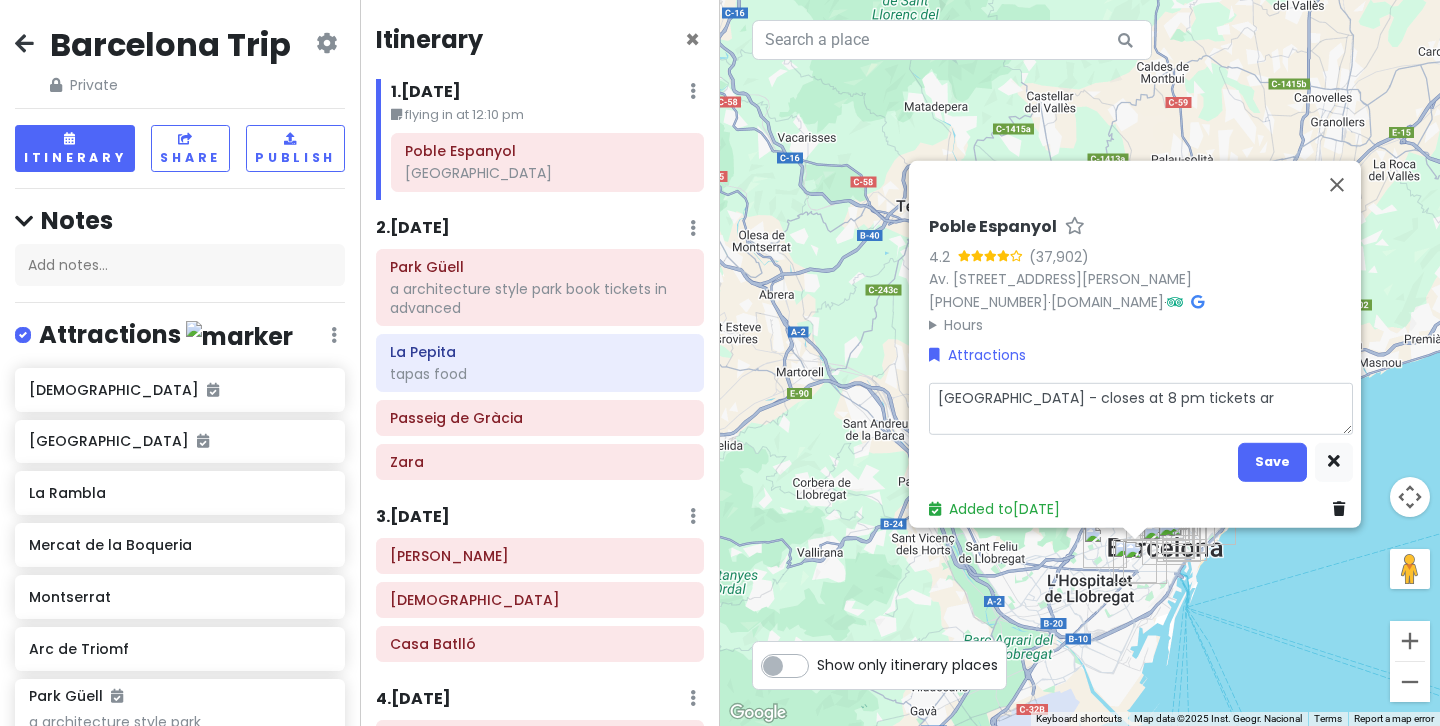 type on "x" 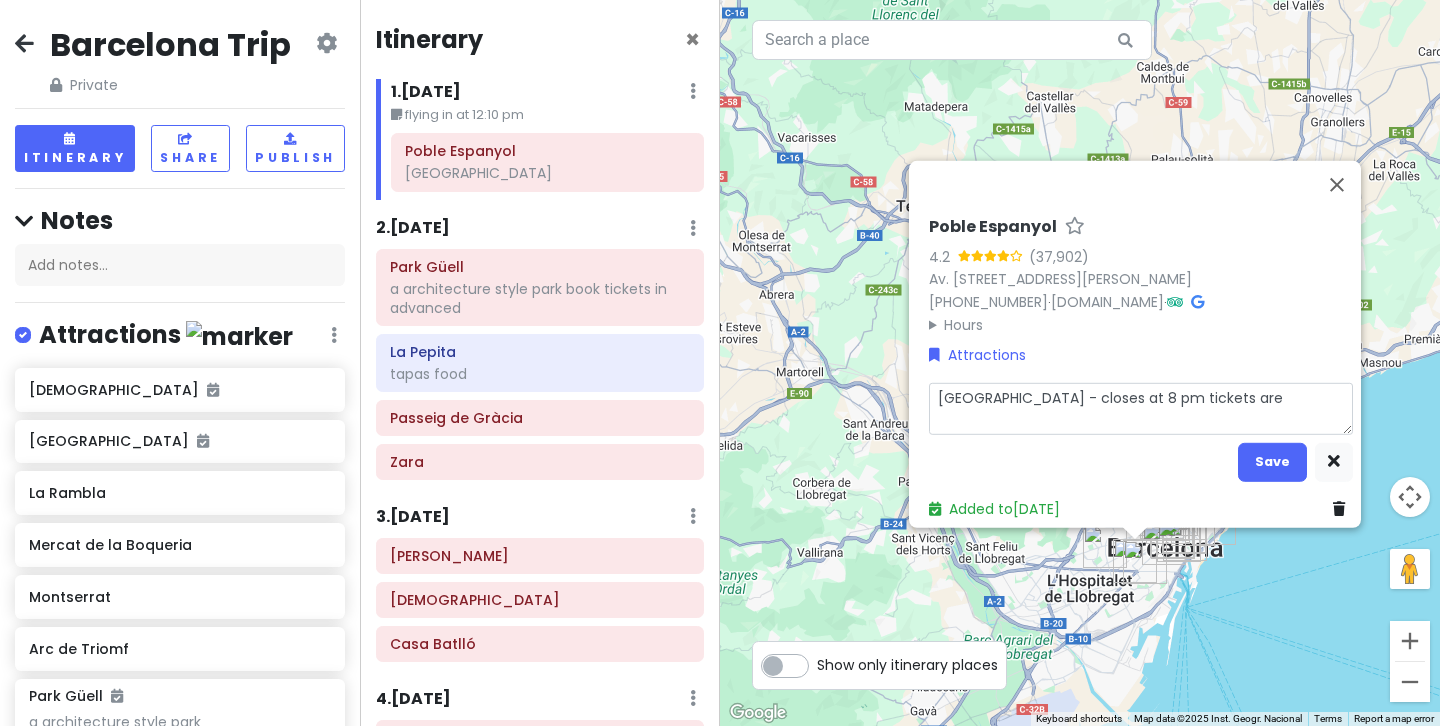 type on "x" 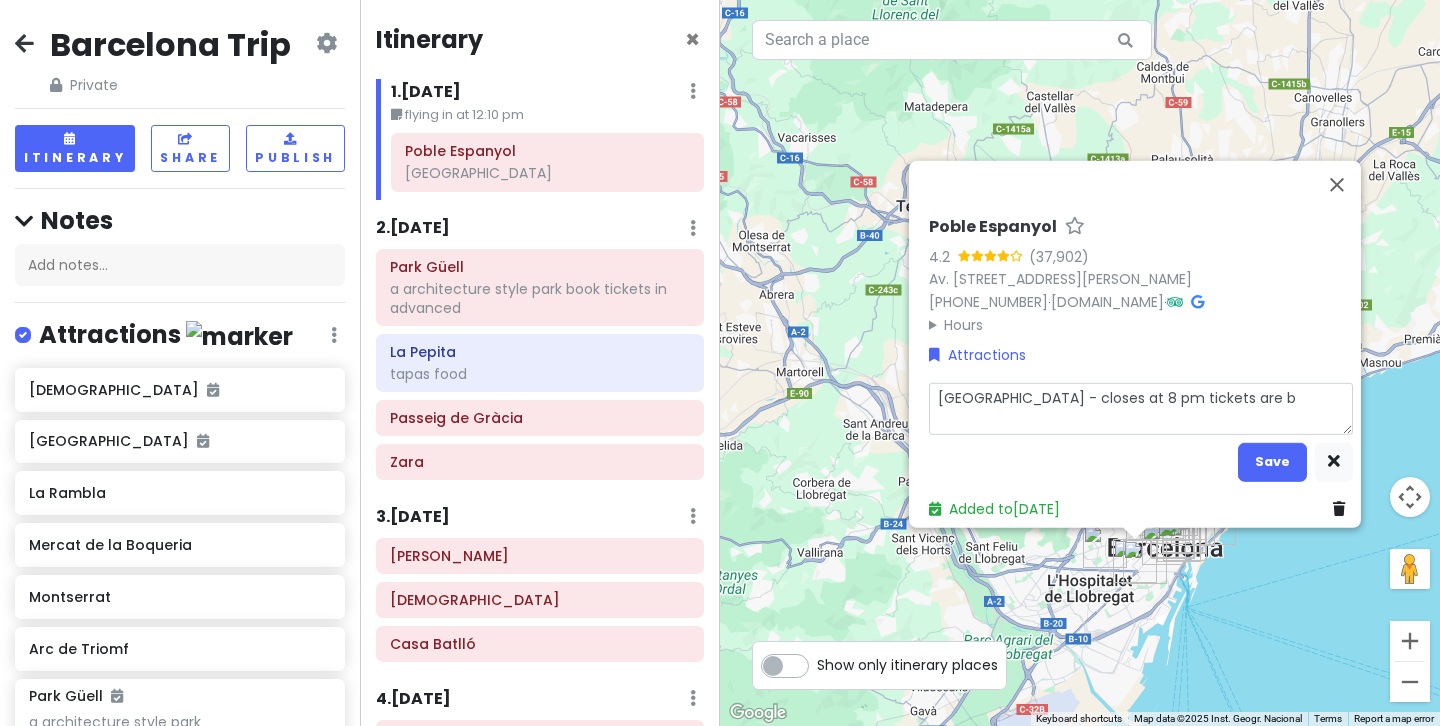 type on "x" 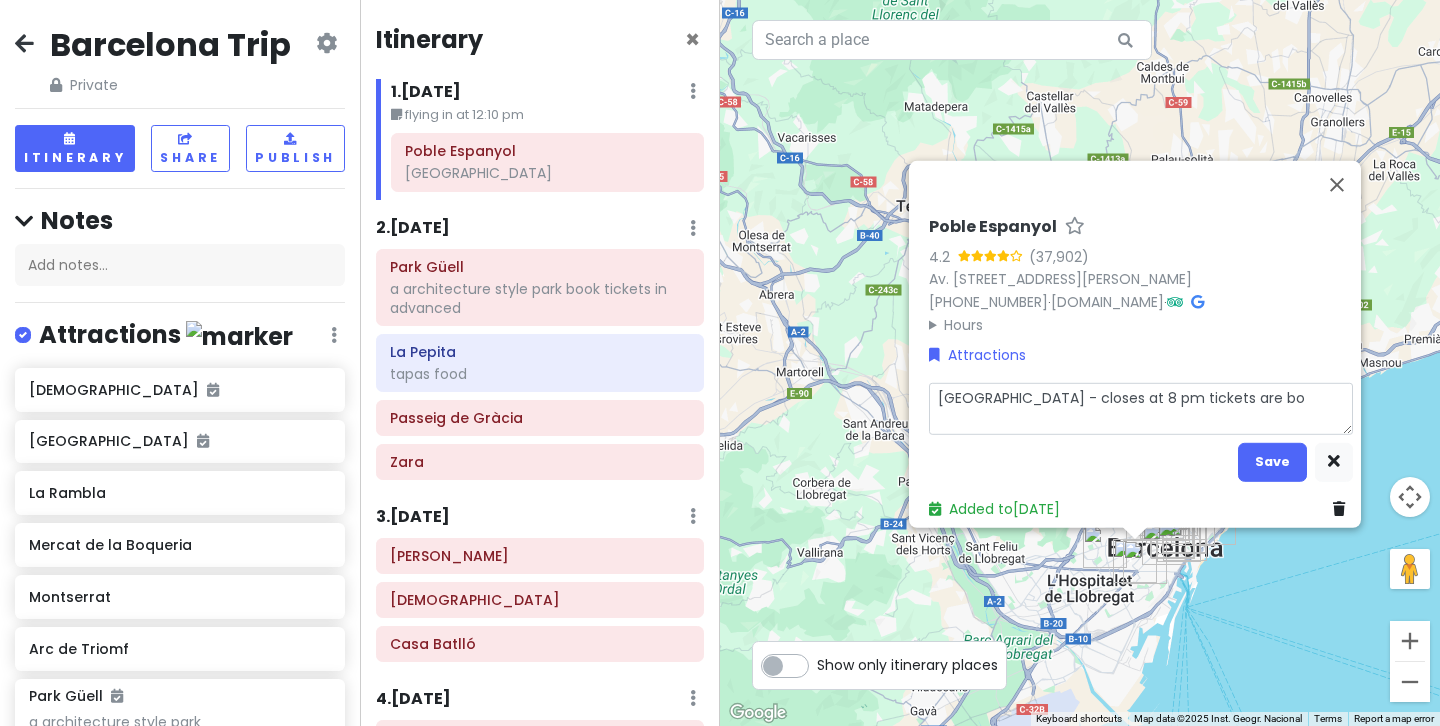 type on "x" 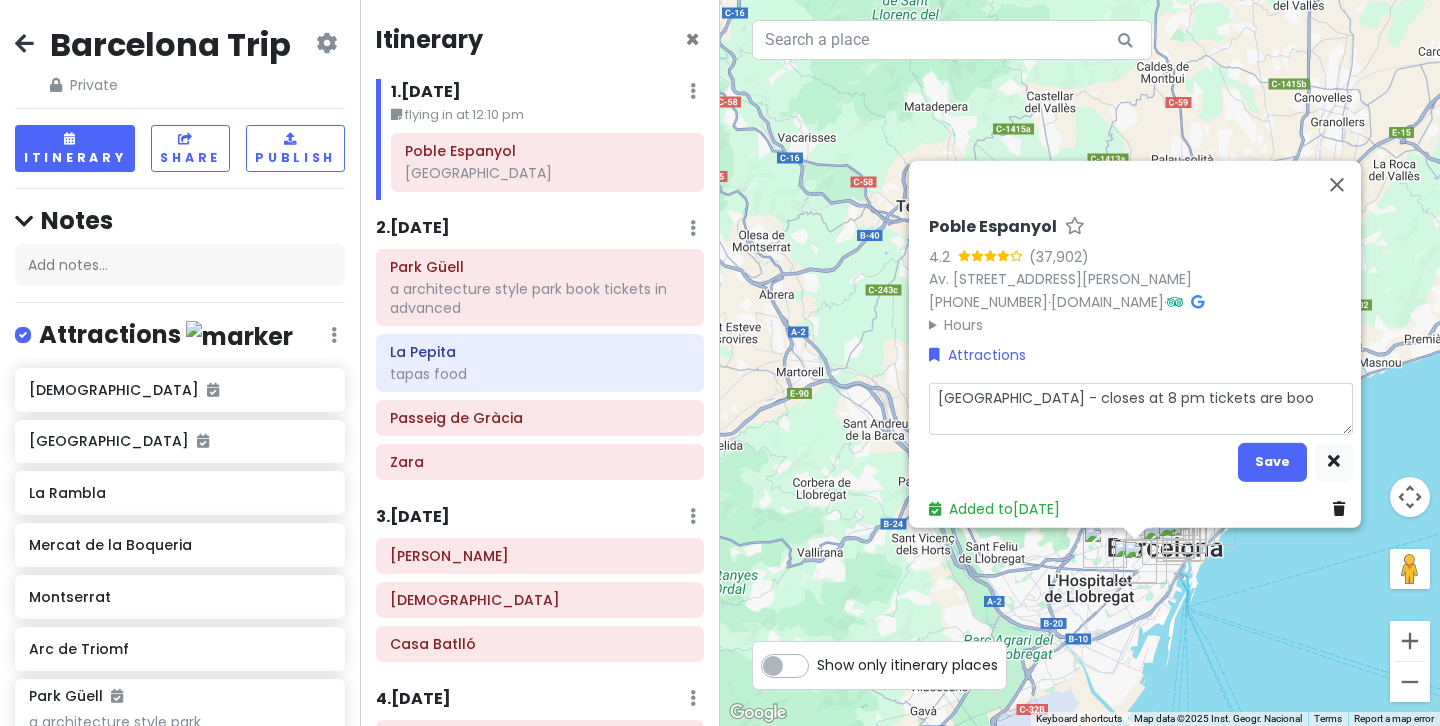 type on "x" 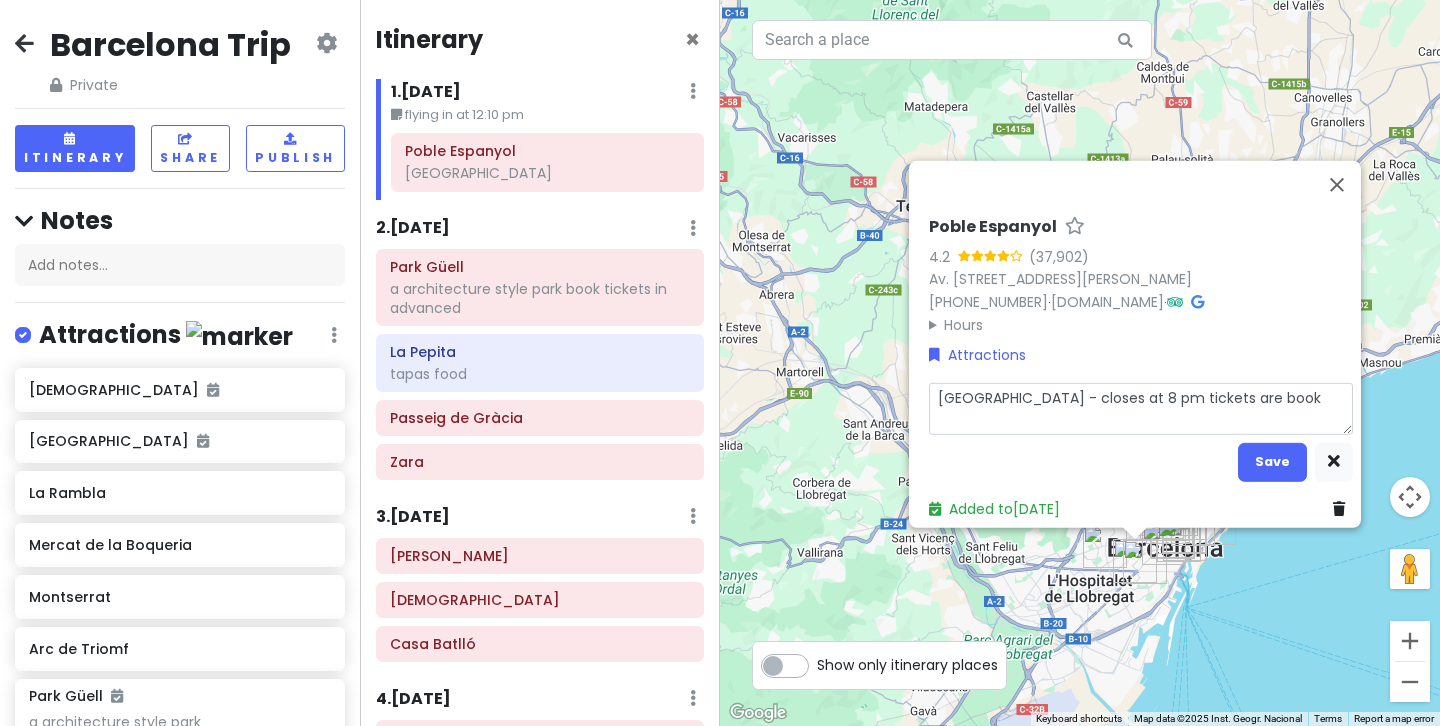 type on "x" 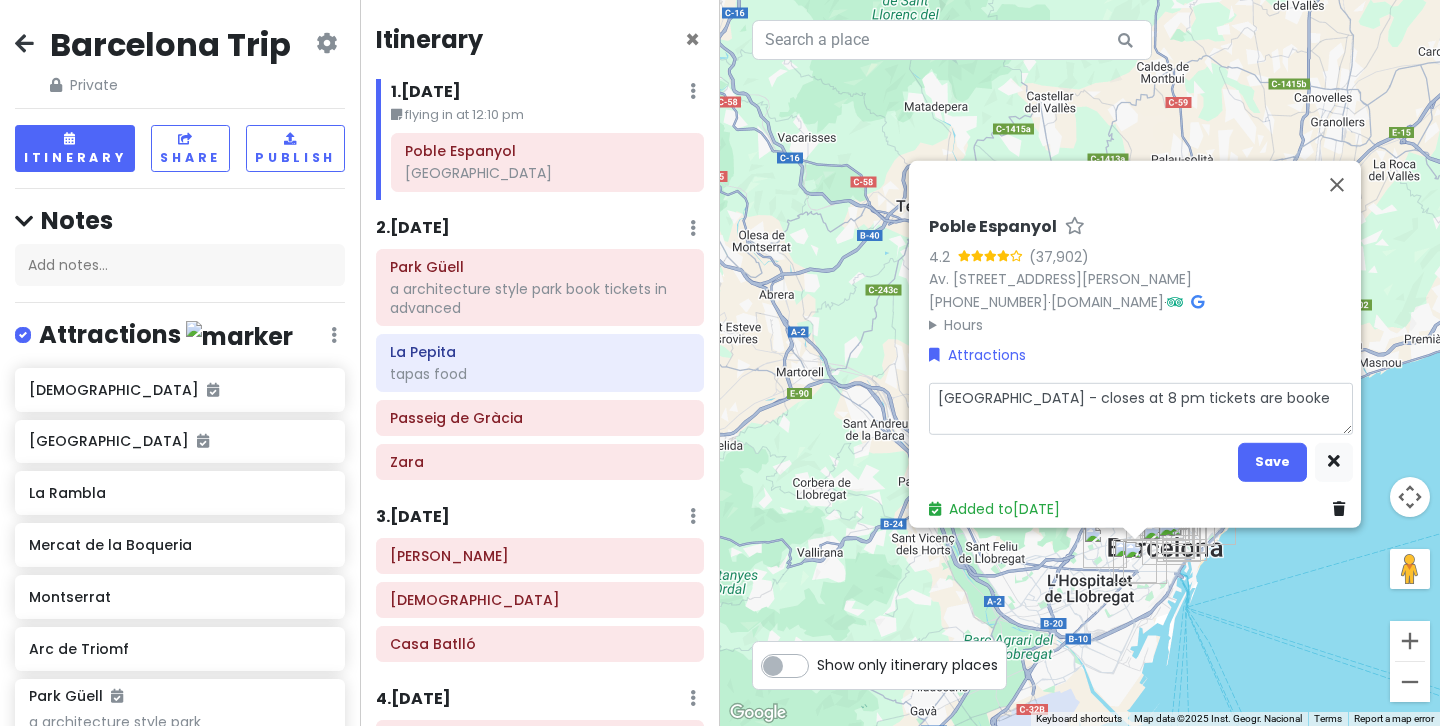 type on "x" 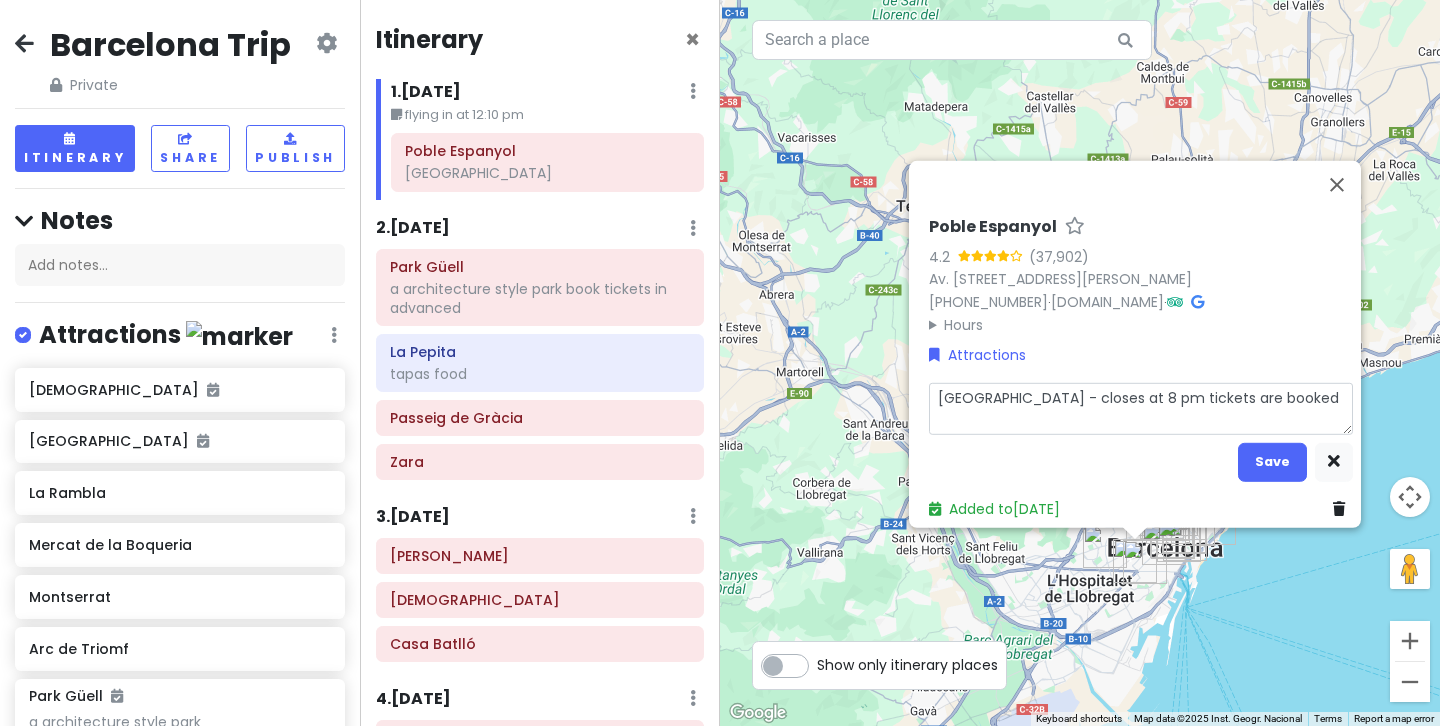 type on "[GEOGRAPHIC_DATA] - closes at 8 pm tickets are booked" 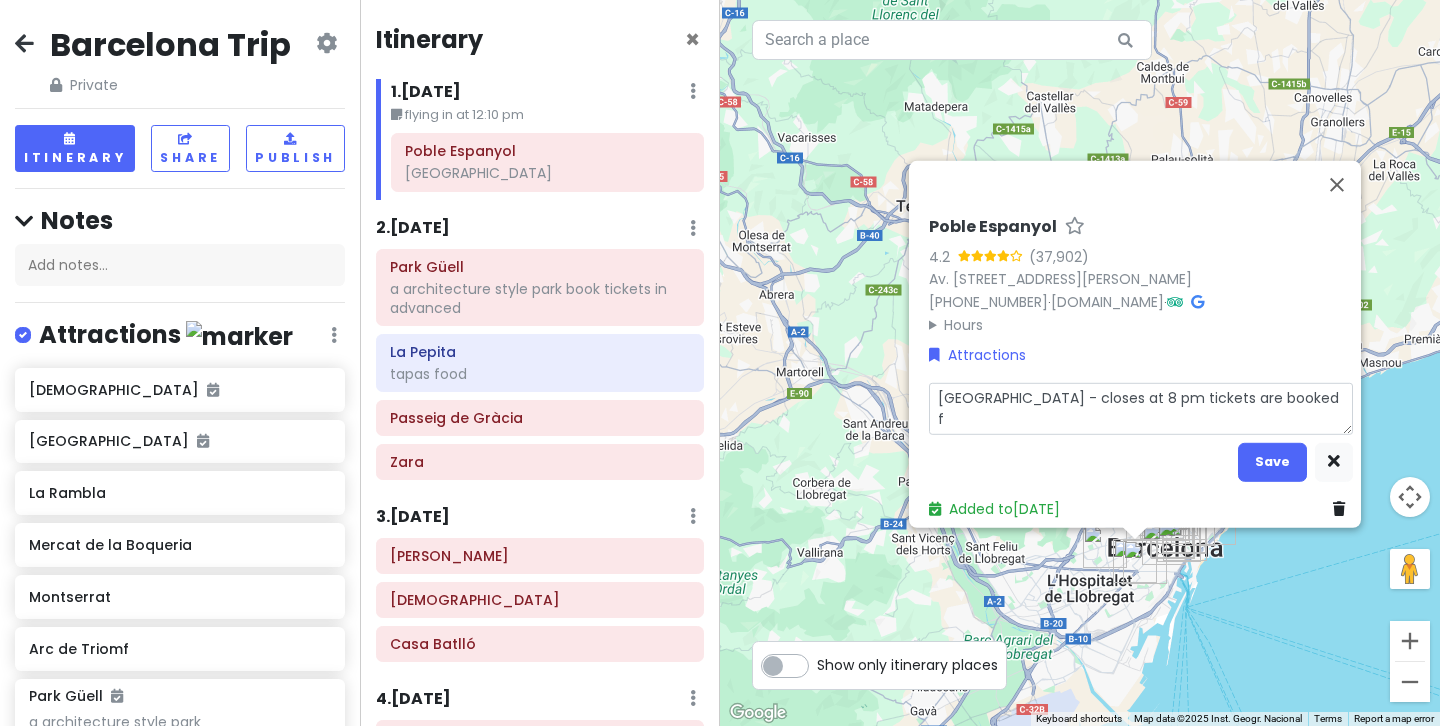 type on "[GEOGRAPHIC_DATA] - closes at 8 pm tickets are booked fo" 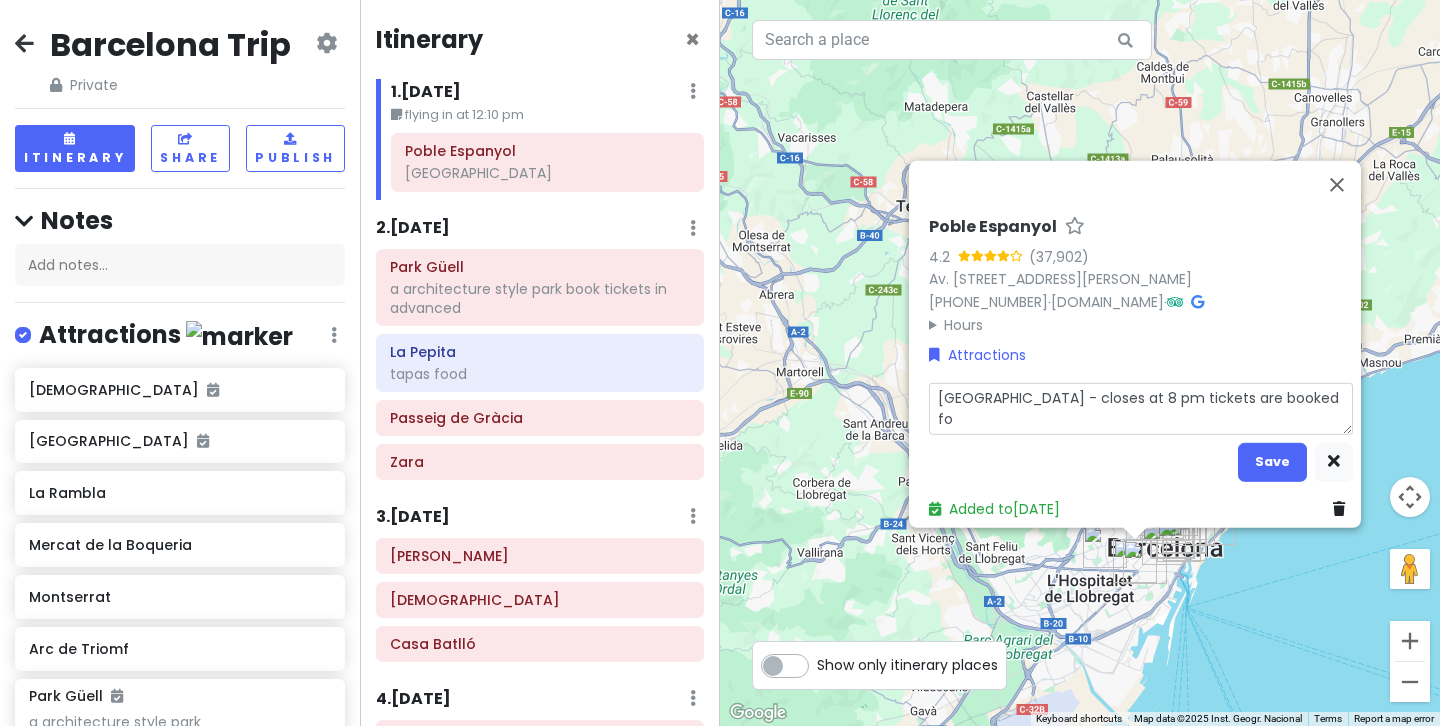 type on "x" 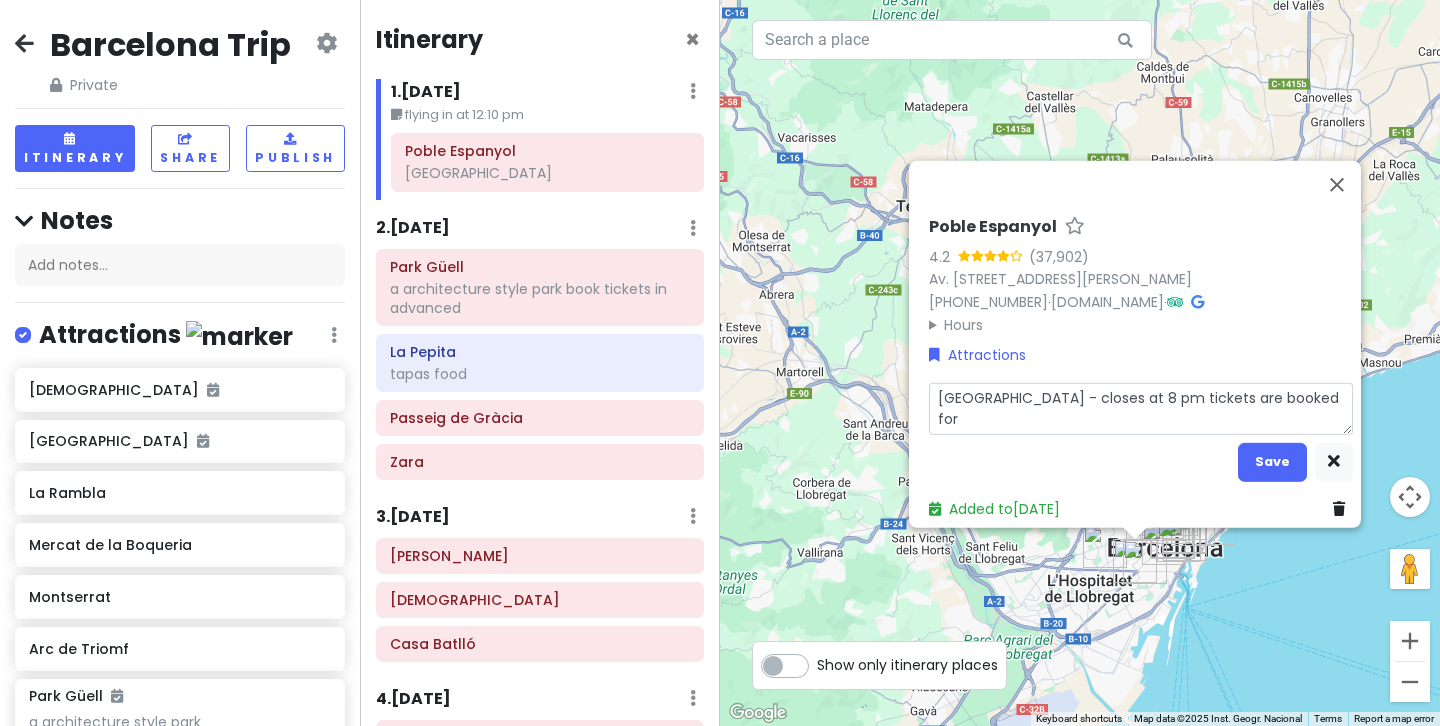 type on "[GEOGRAPHIC_DATA] - closes at 8 pm tickets are booked for" 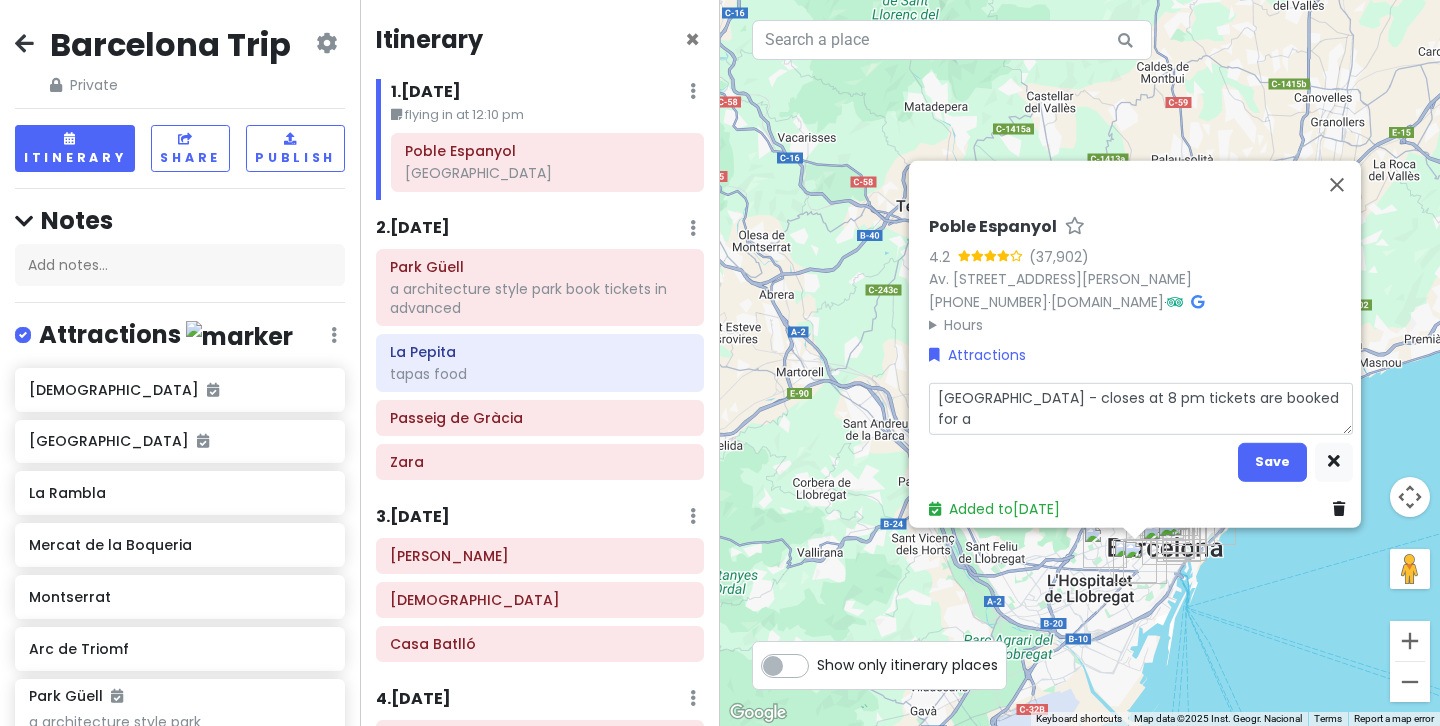 type on "x" 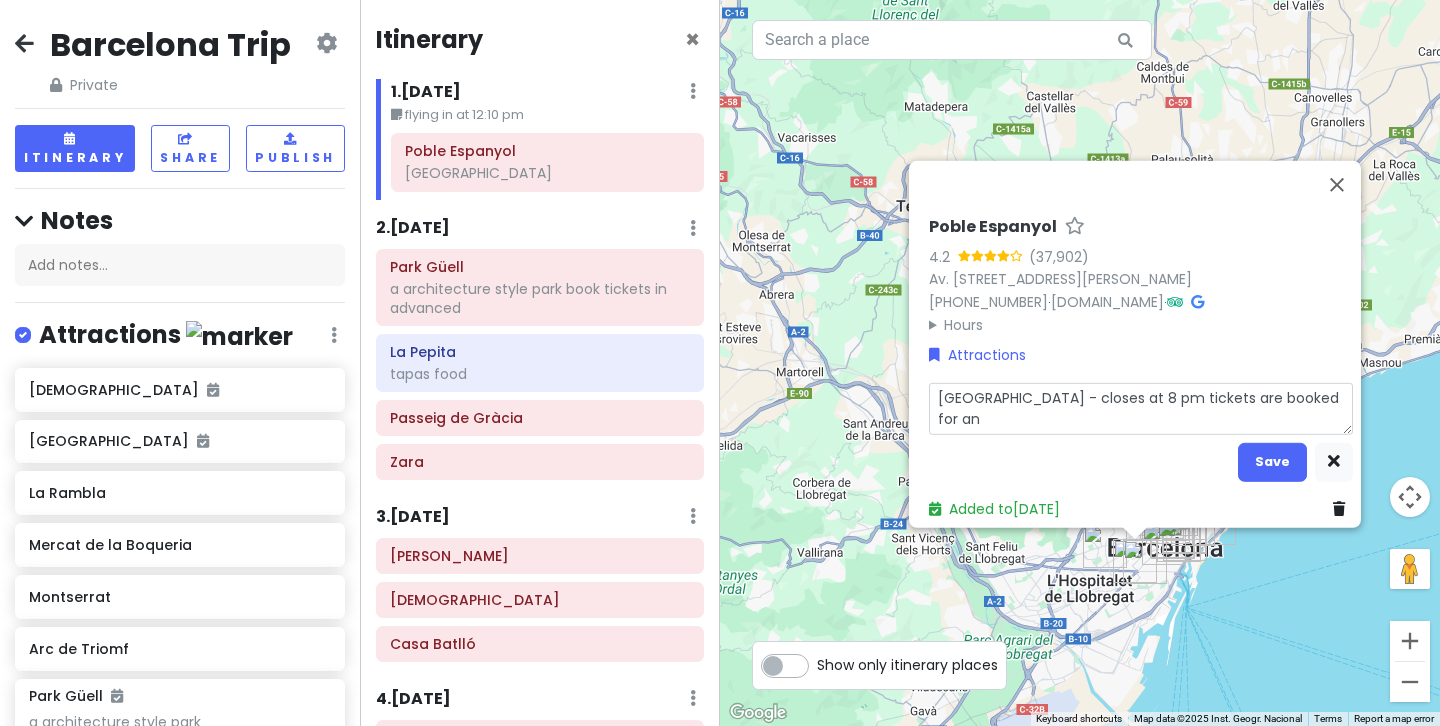 type on "x" 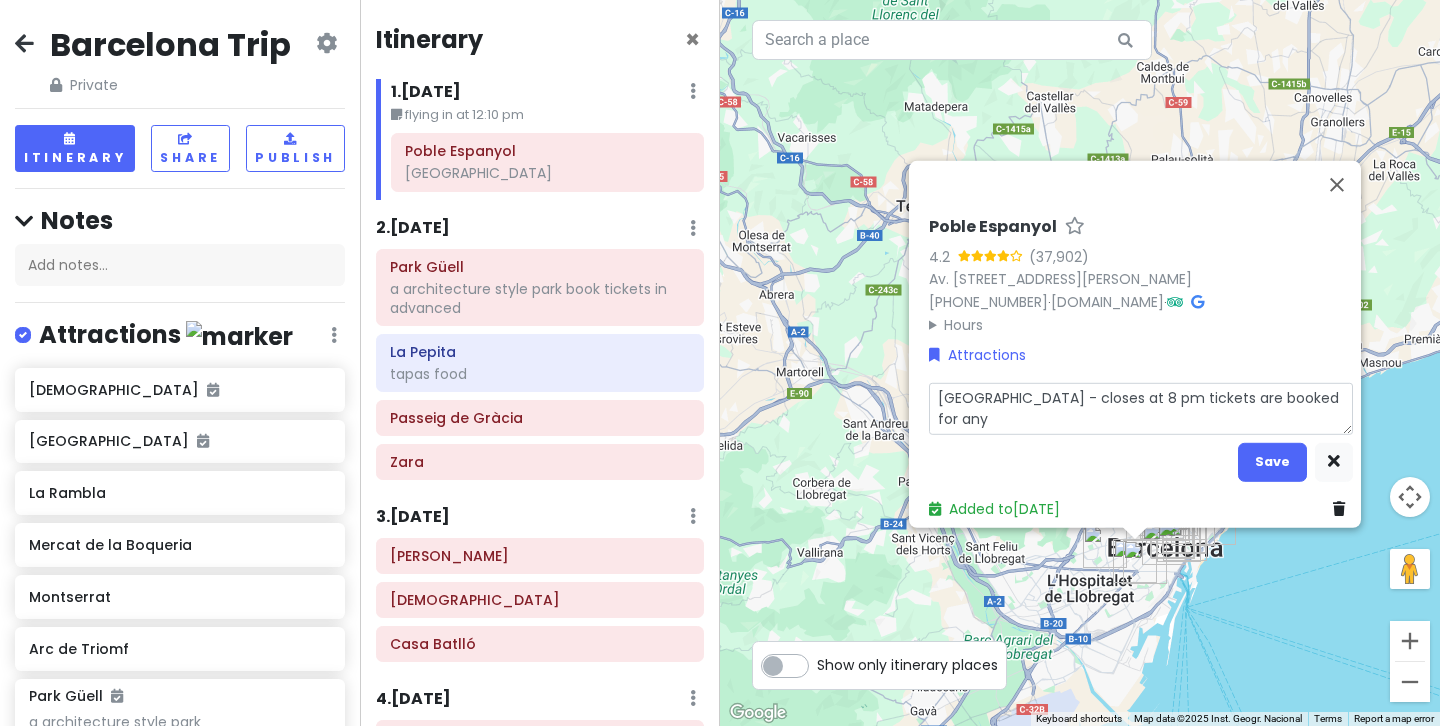 type on "x" 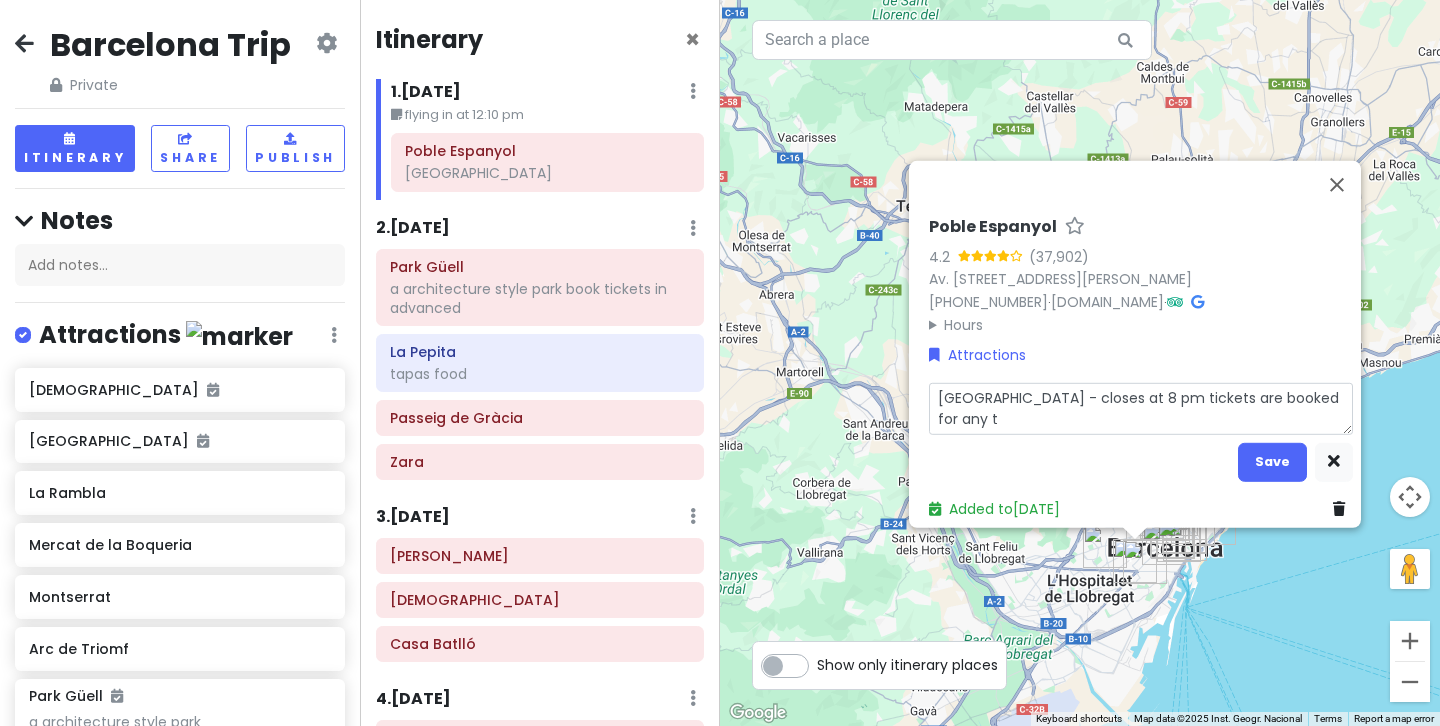 type on "x" 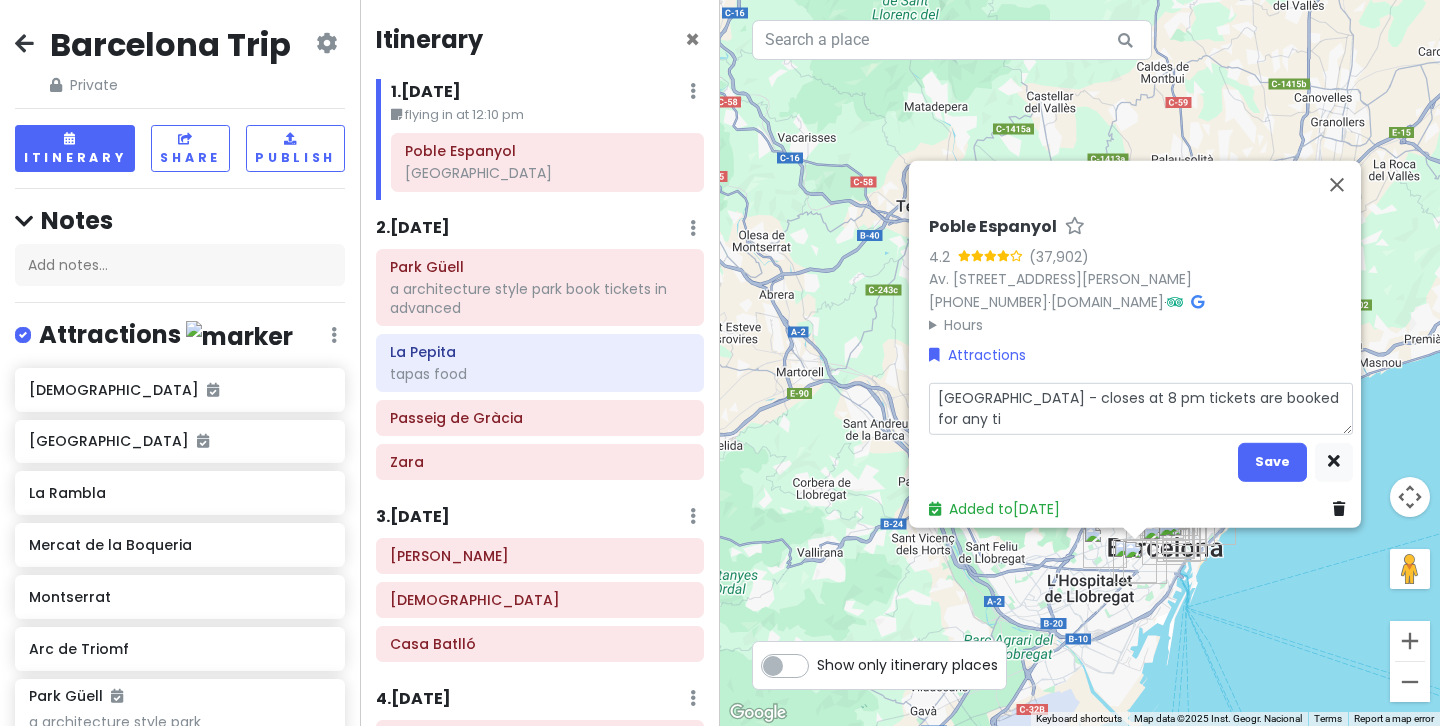 type on "x" 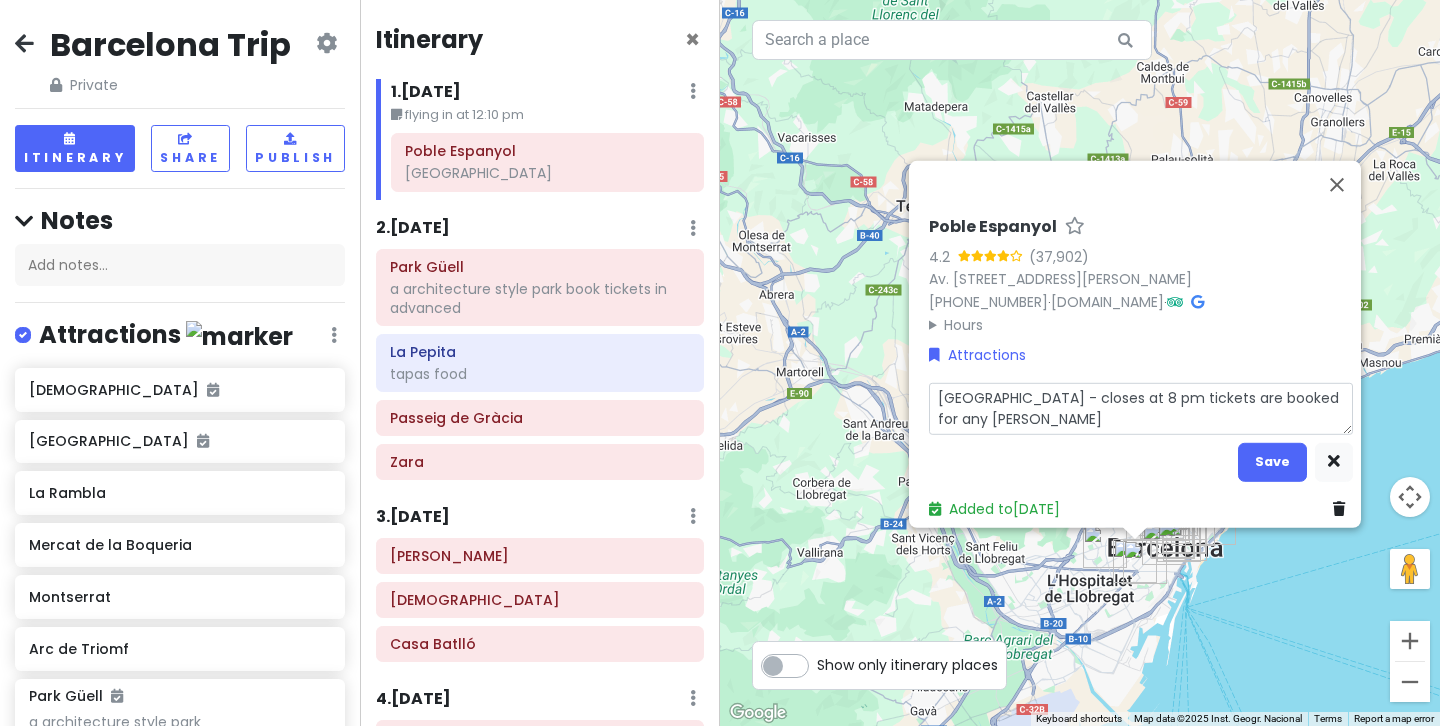 type on "x" 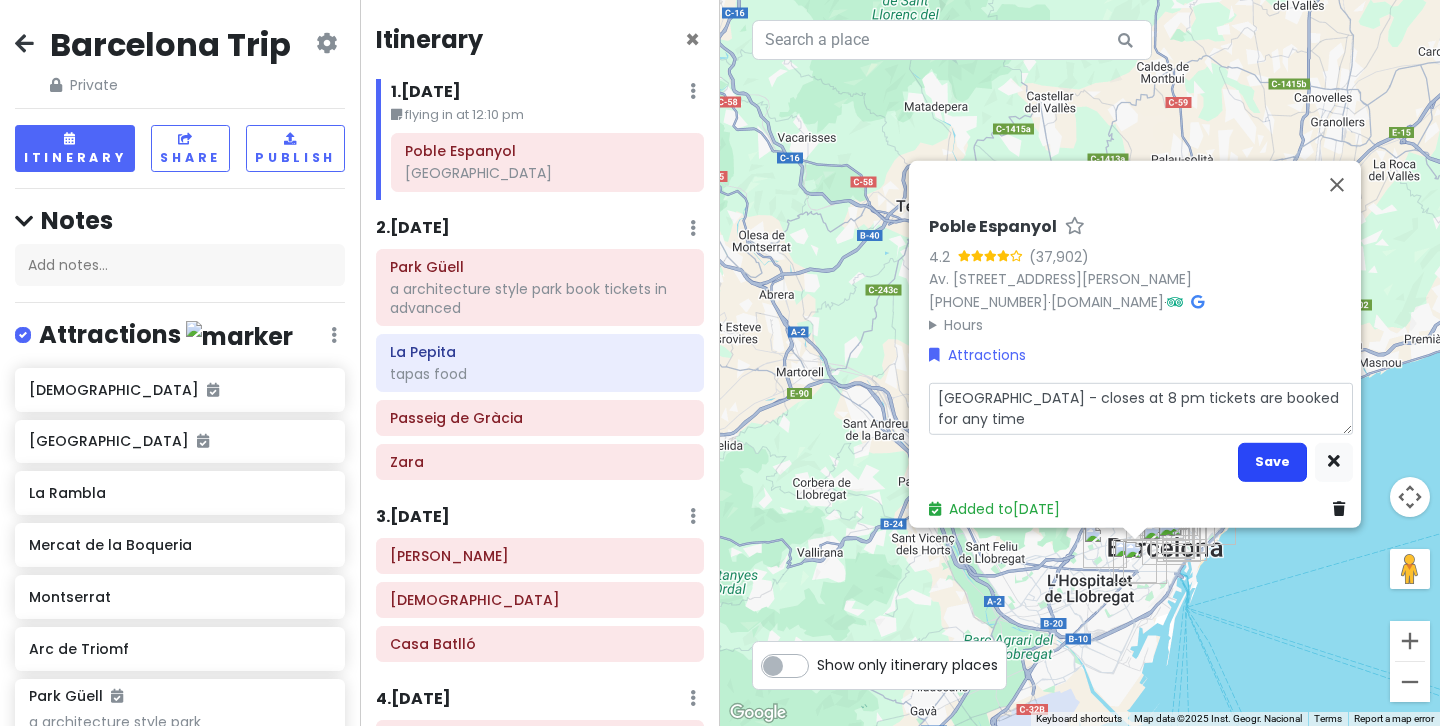 type on "[GEOGRAPHIC_DATA] - closes at 8 pm tickets are booked for any time" 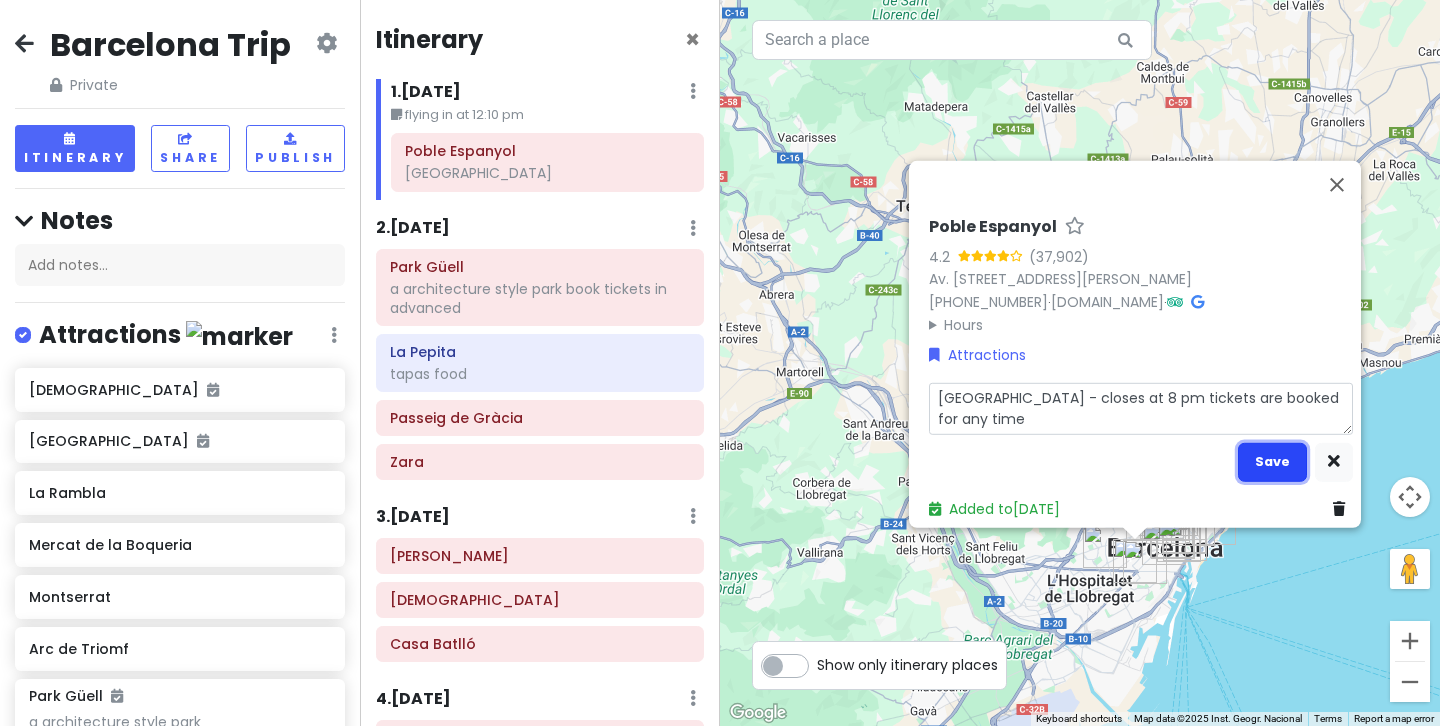 click on "Save" at bounding box center (1272, 461) 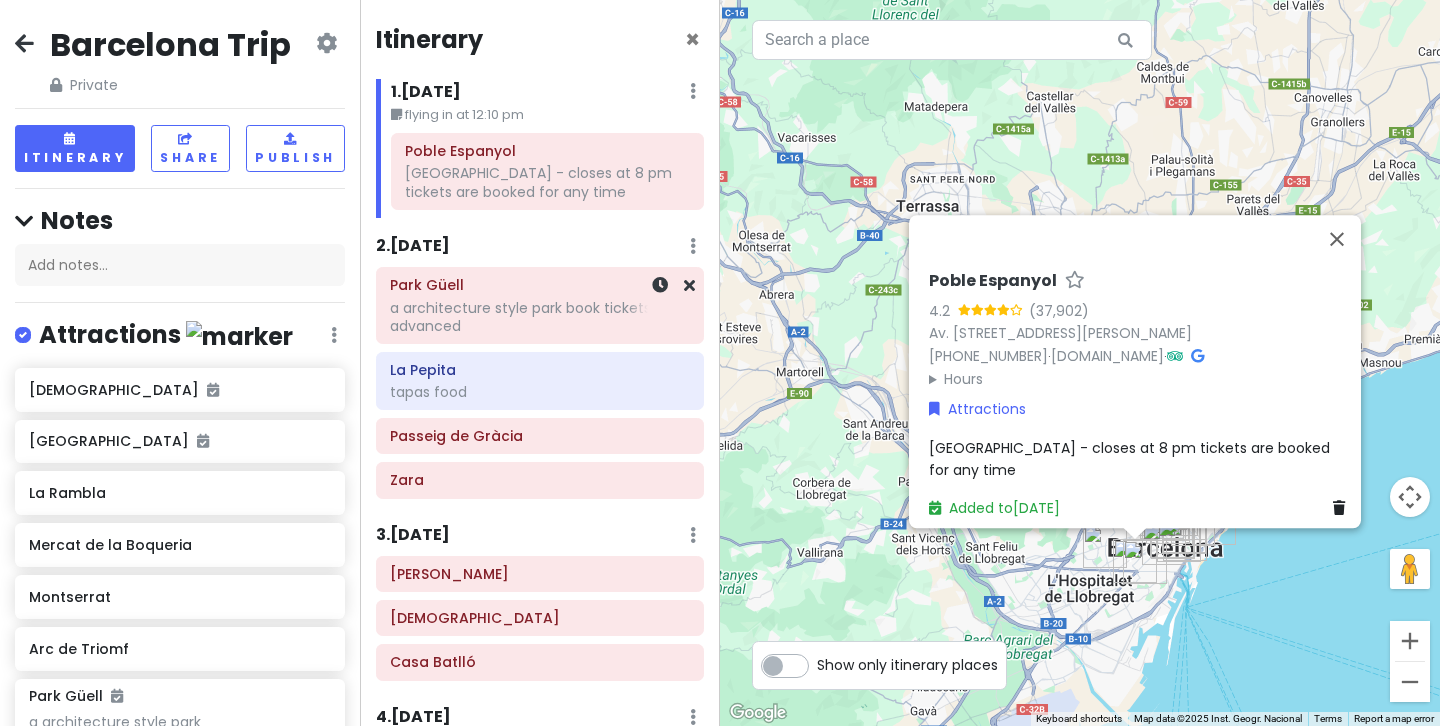 click on "a architecture style park
book tickets in advanced" at bounding box center [547, 182] 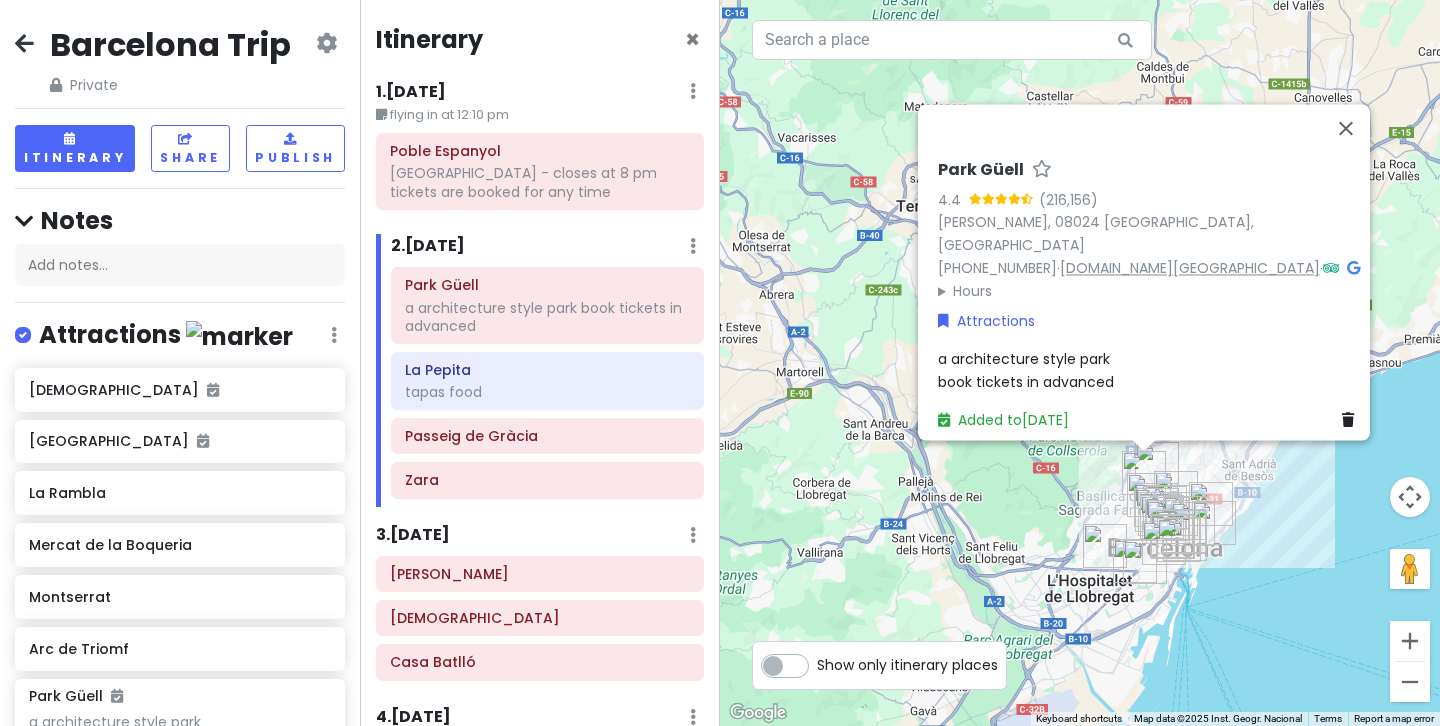 click on "[DOMAIN_NAME][GEOGRAPHIC_DATA]" at bounding box center [1190, 268] 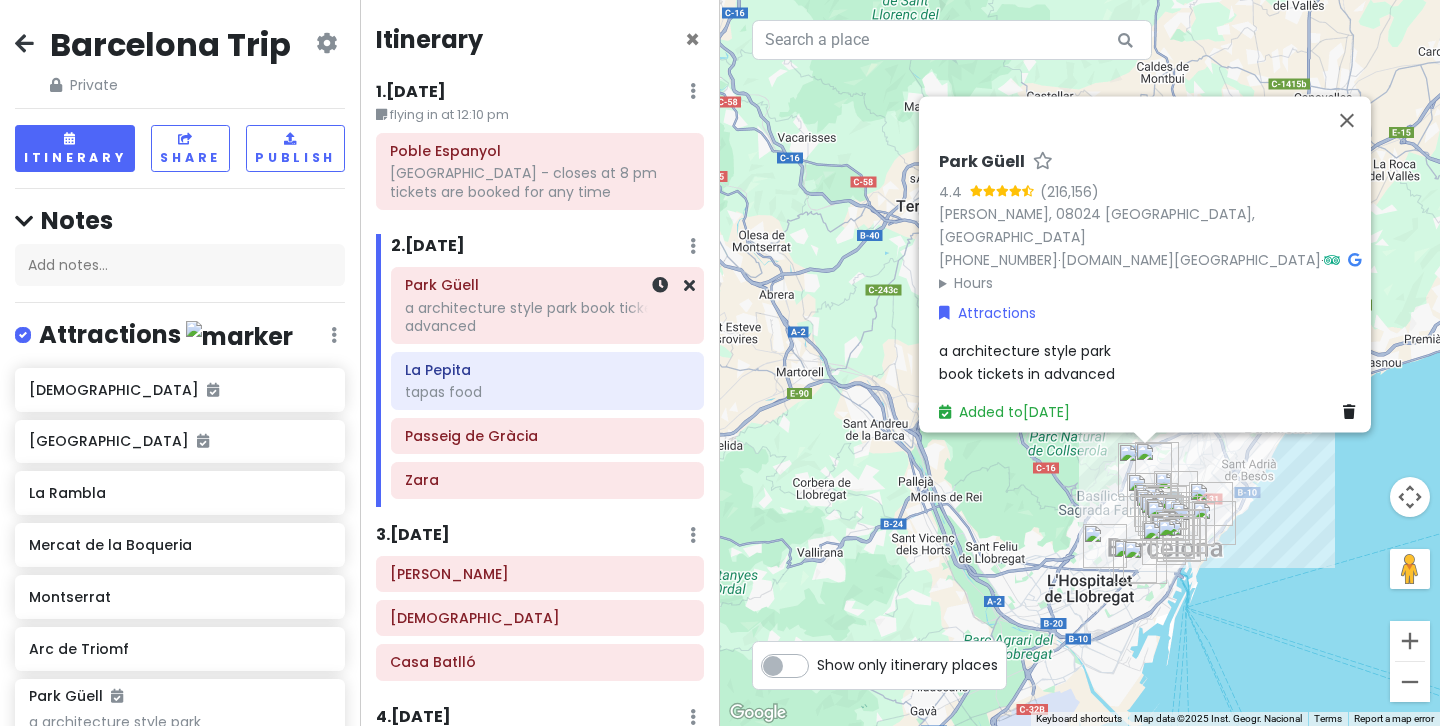 click on "Park Güell a architecture style park
book tickets in advanced" at bounding box center [547, 306] 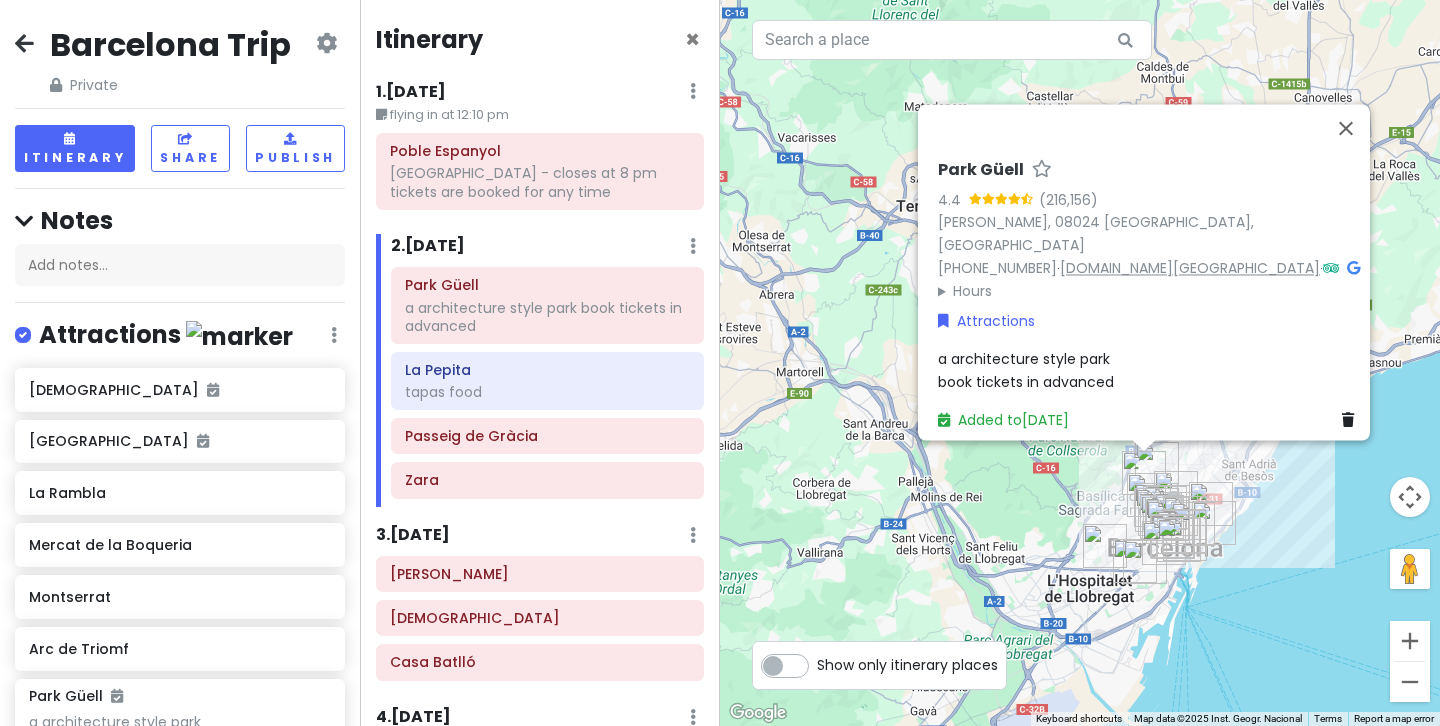 click on "[DOMAIN_NAME][GEOGRAPHIC_DATA]" at bounding box center [1190, 268] 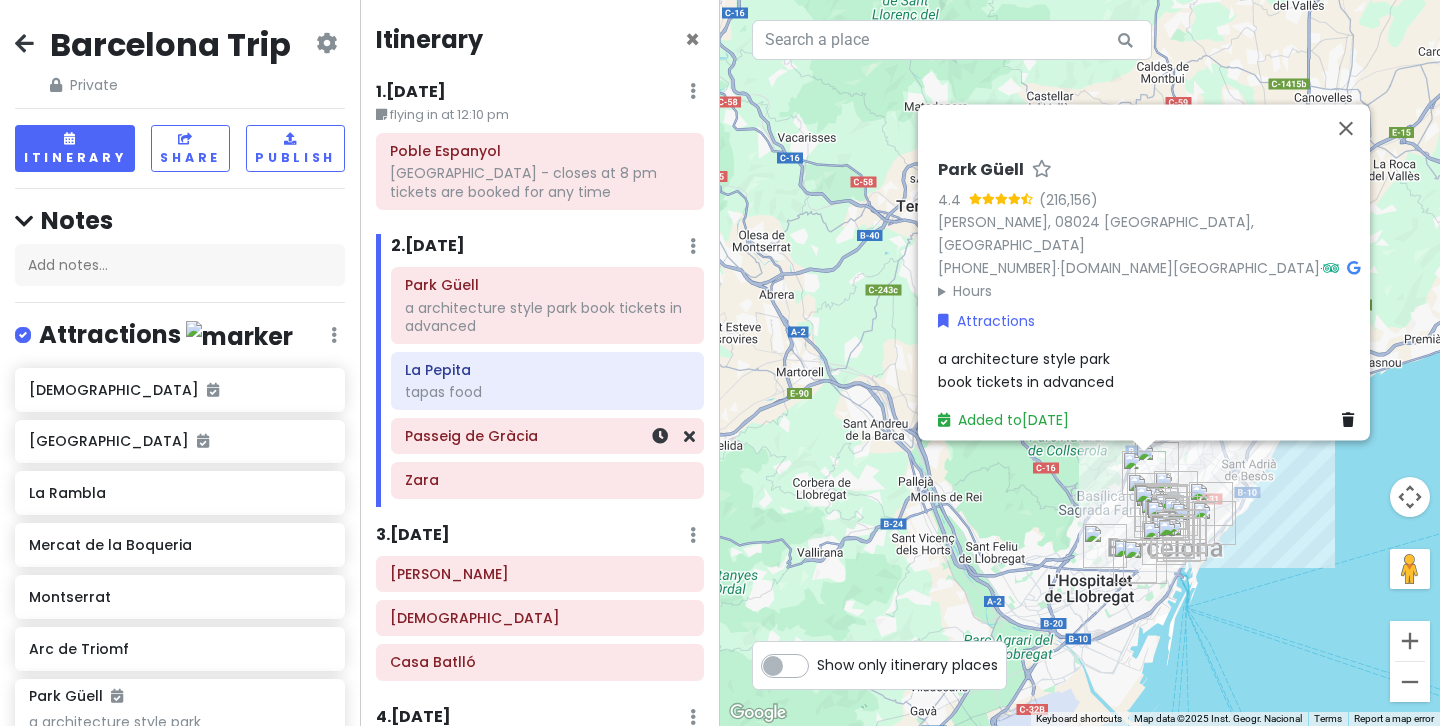 click on "Passeig de Gràcia" at bounding box center (547, 436) 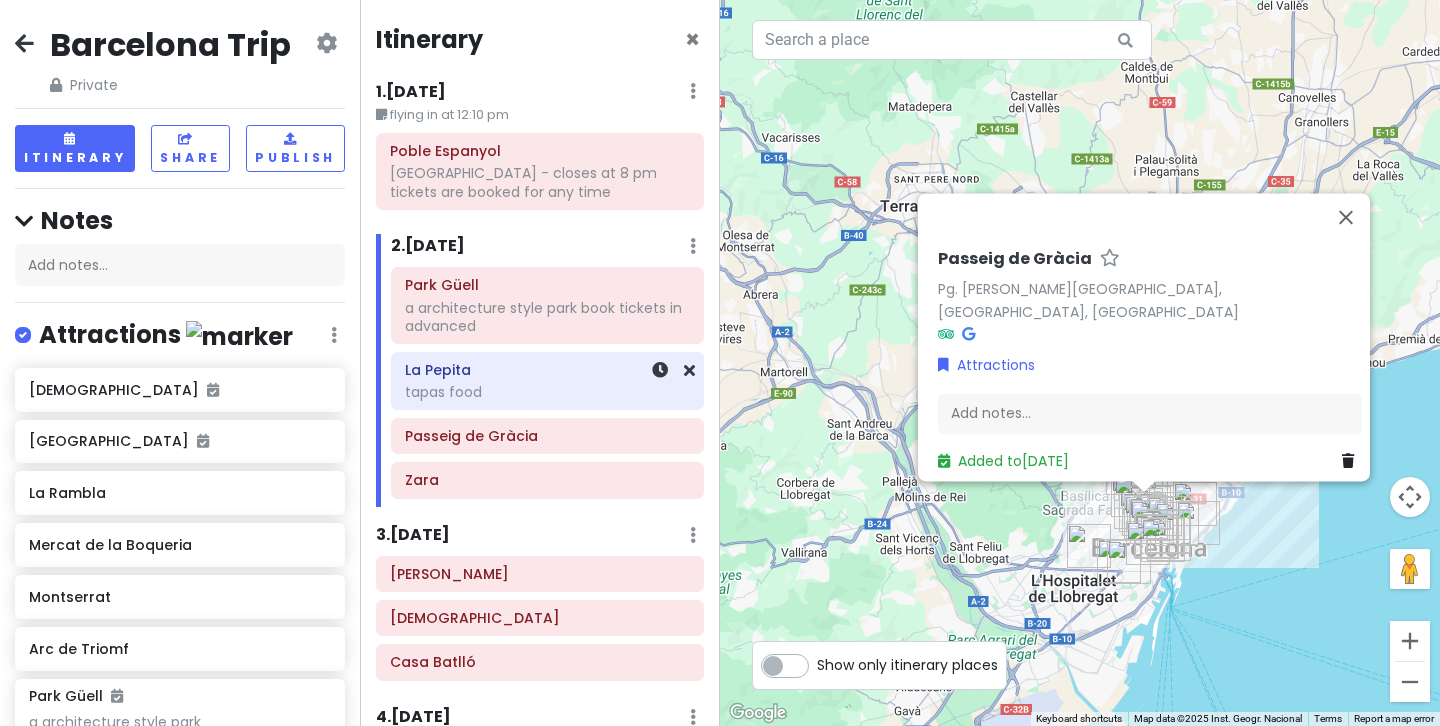 click on "La Pepita tapas food" at bounding box center [547, 381] 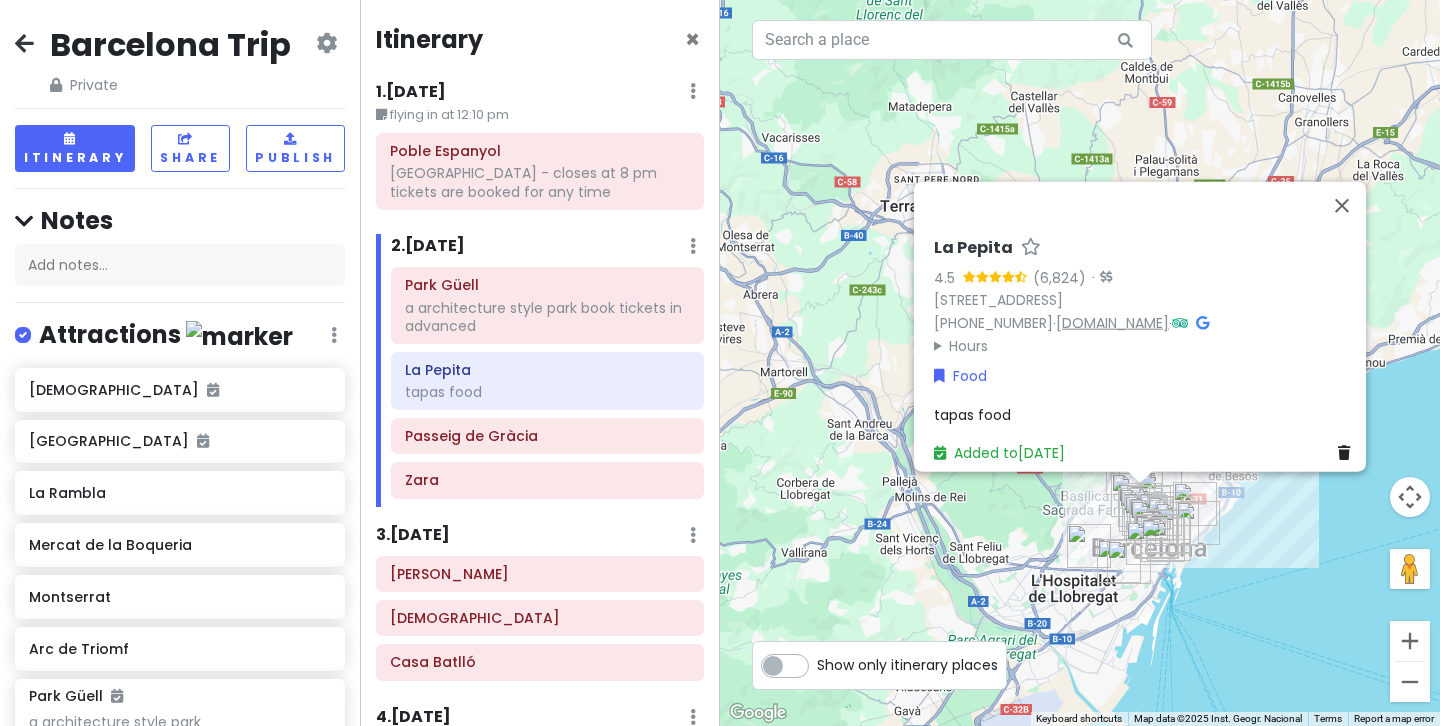 click on "[DOMAIN_NAME]" at bounding box center [1112, 323] 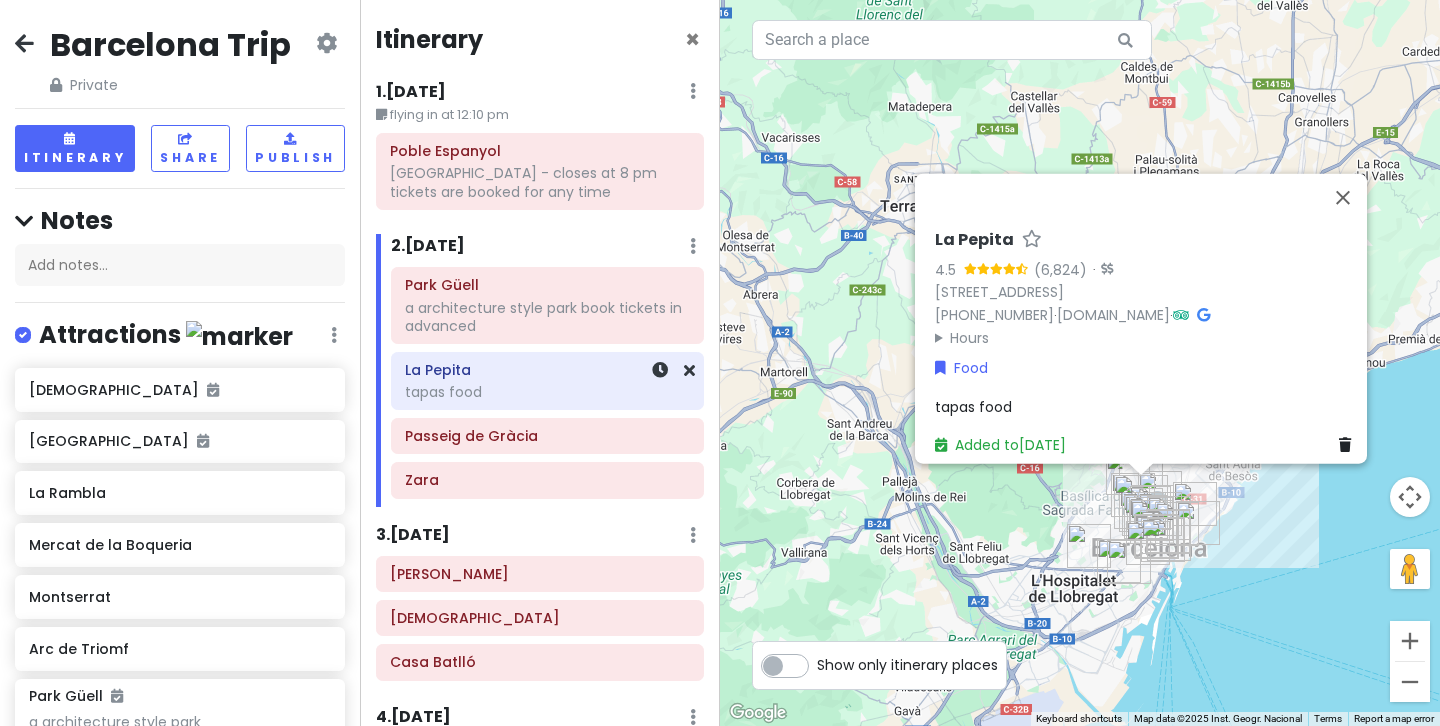 click on "La Pepita tapas food" at bounding box center (547, 381) 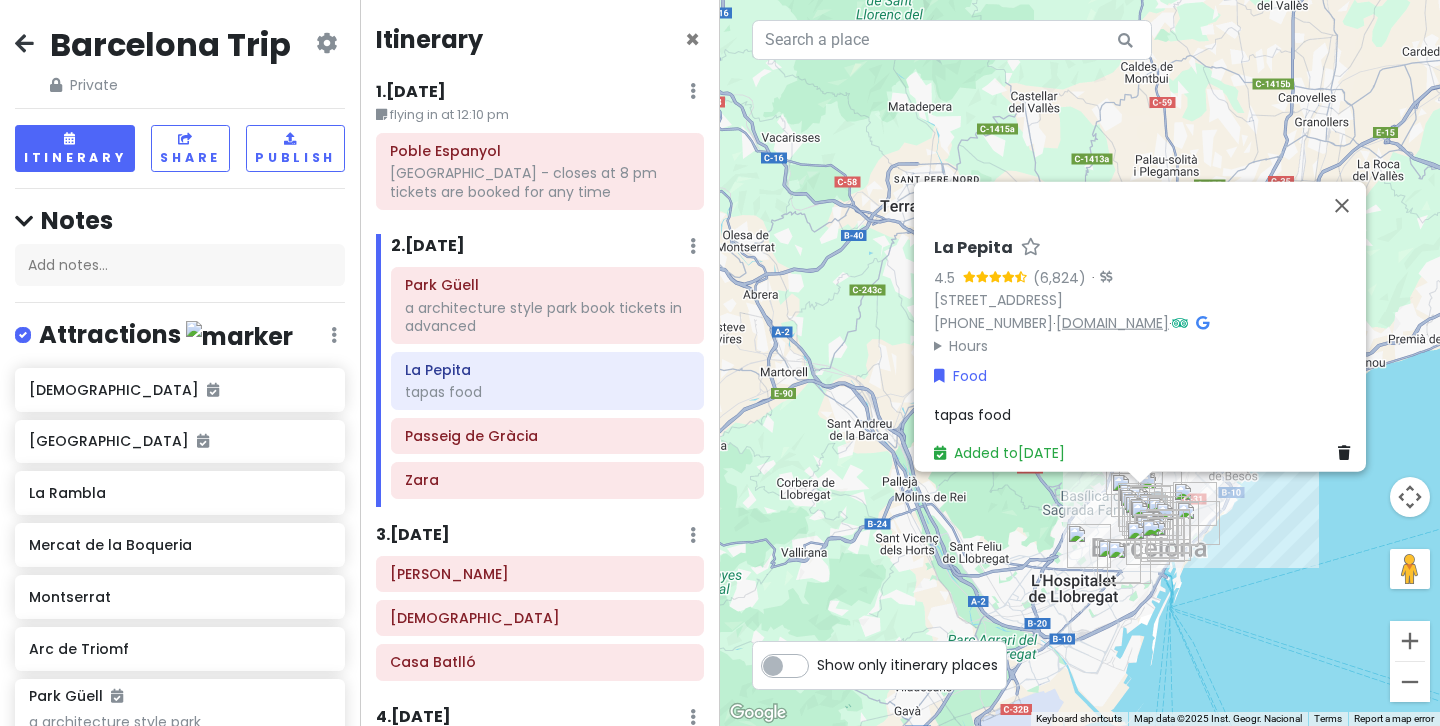 click on "[DOMAIN_NAME]" at bounding box center [1112, 323] 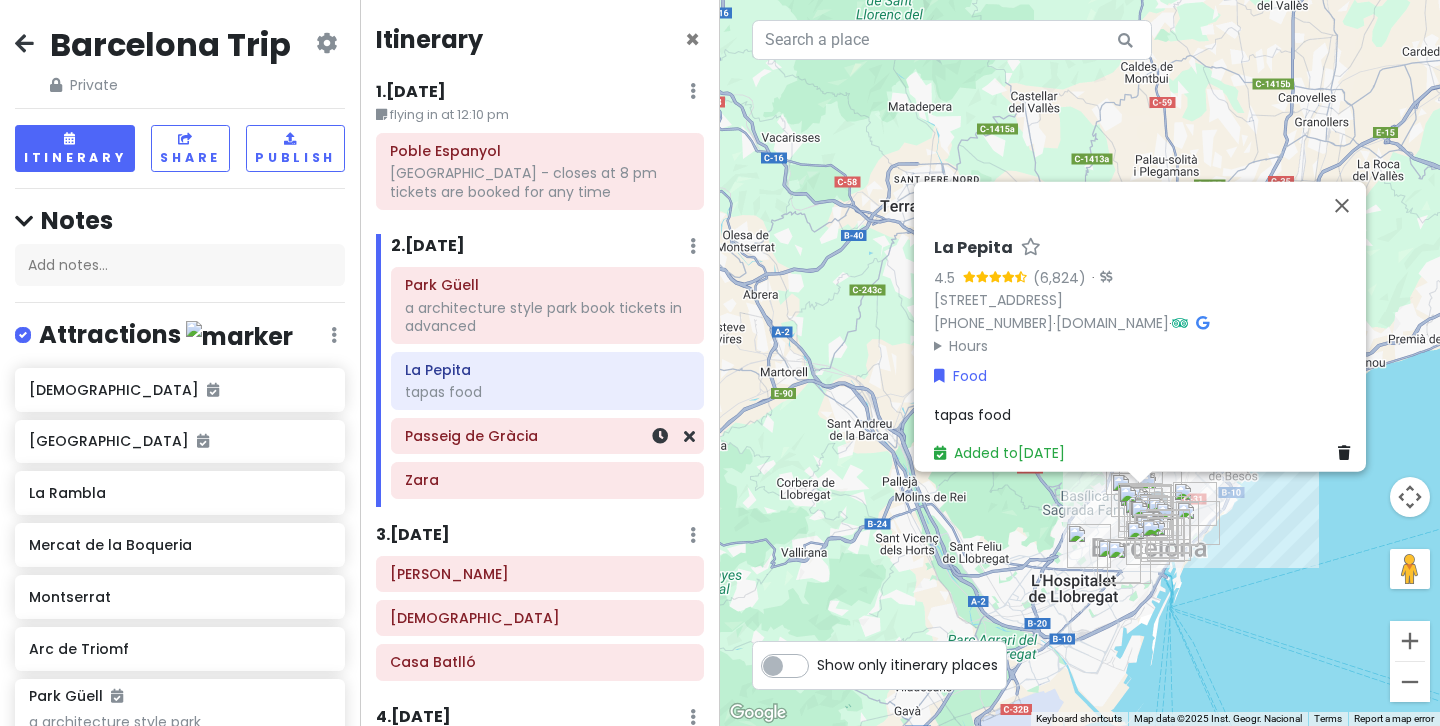 click on "Passeig de Gràcia" at bounding box center (547, 436) 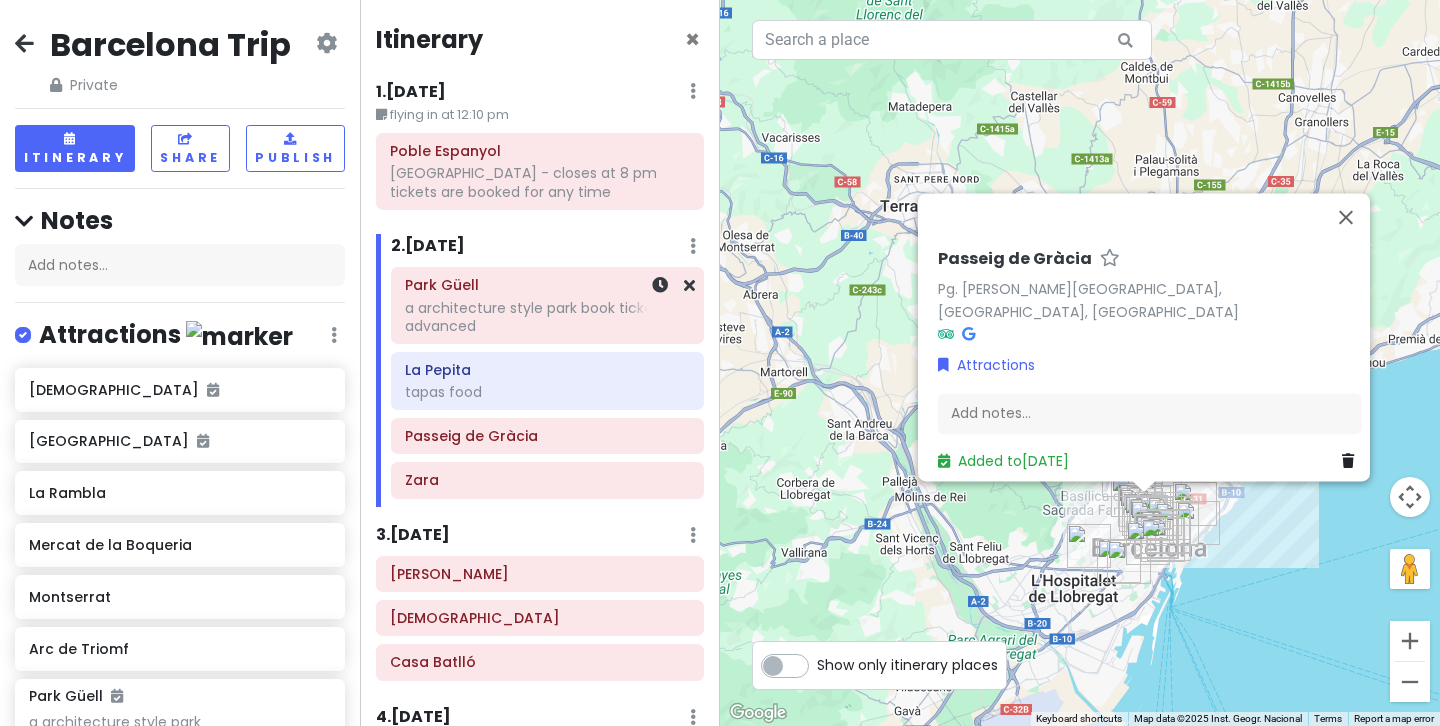 click on "a architecture style park
book tickets in advanced" at bounding box center [540, 182] 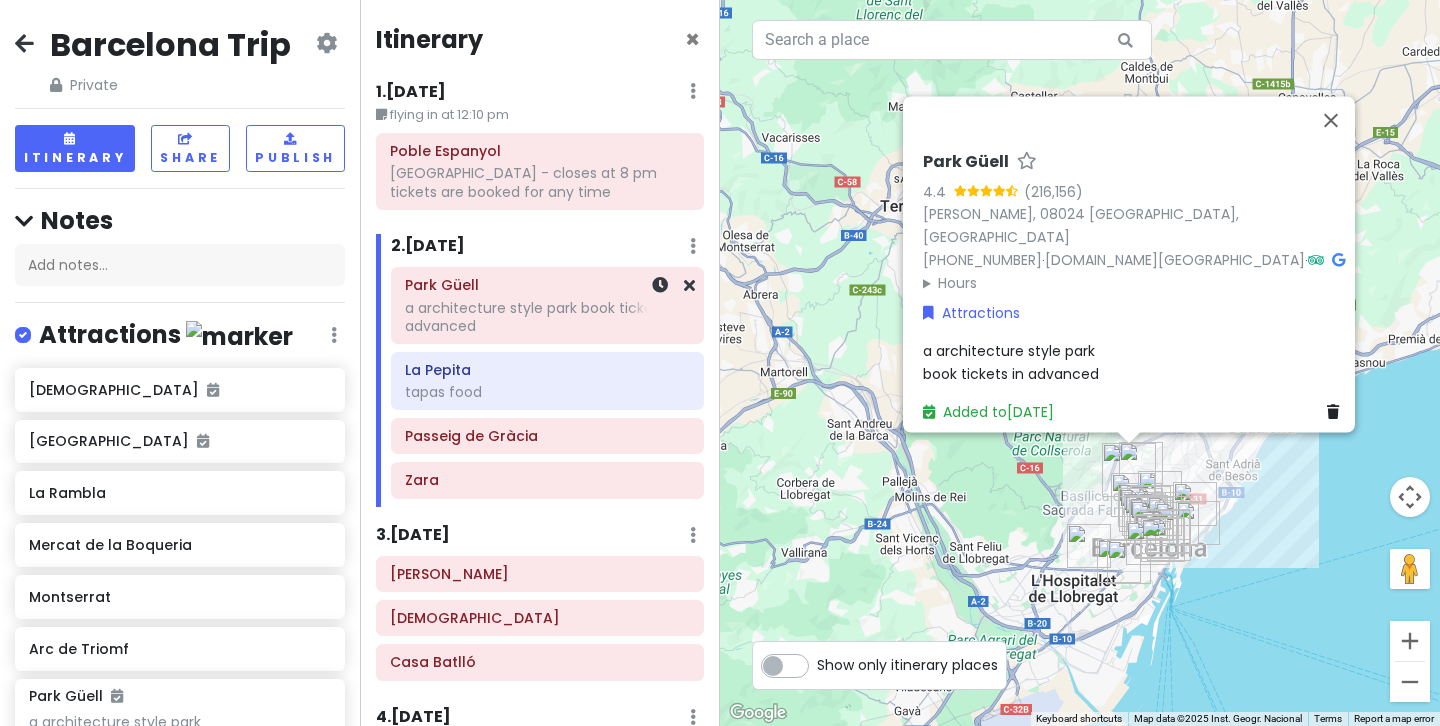 click on "a architecture style park
book tickets in advanced" at bounding box center (540, 182) 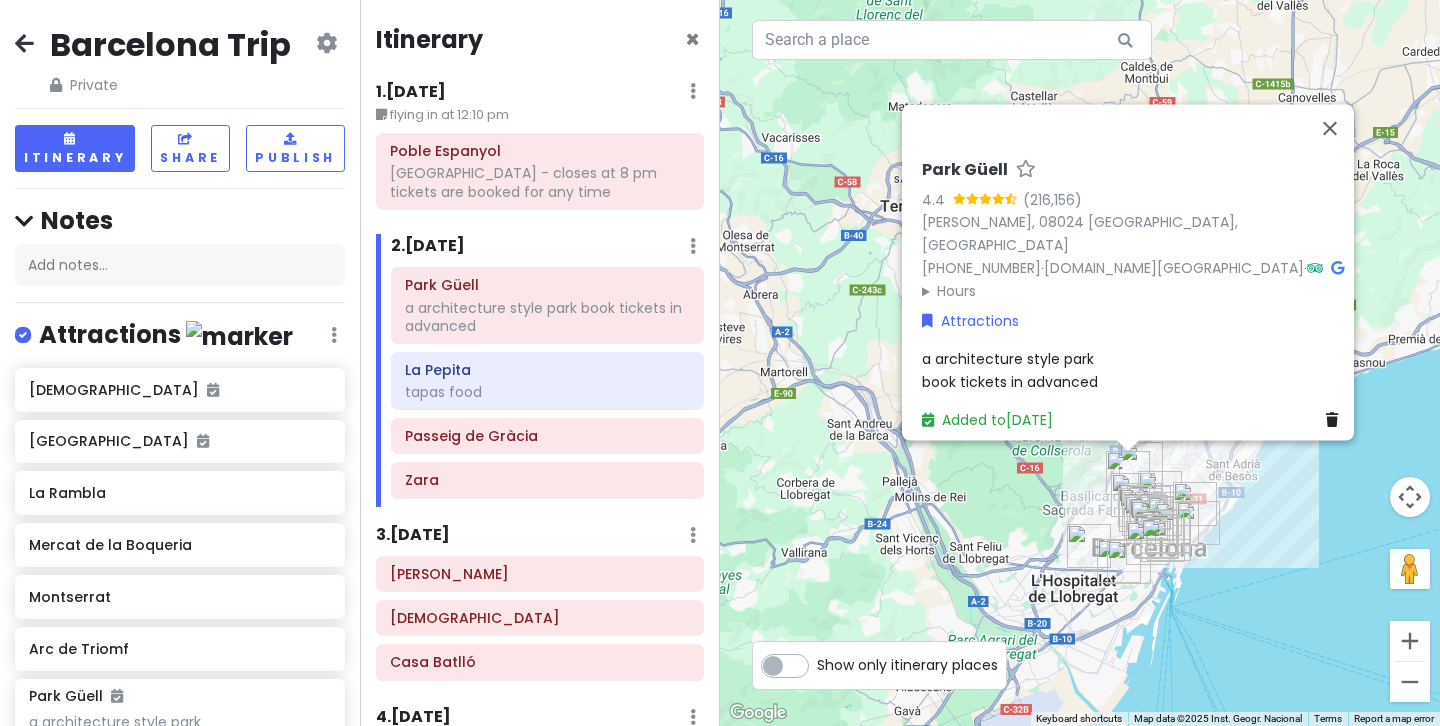 click on "a architecture style park
book tickets in advanced" at bounding box center (1010, 371) 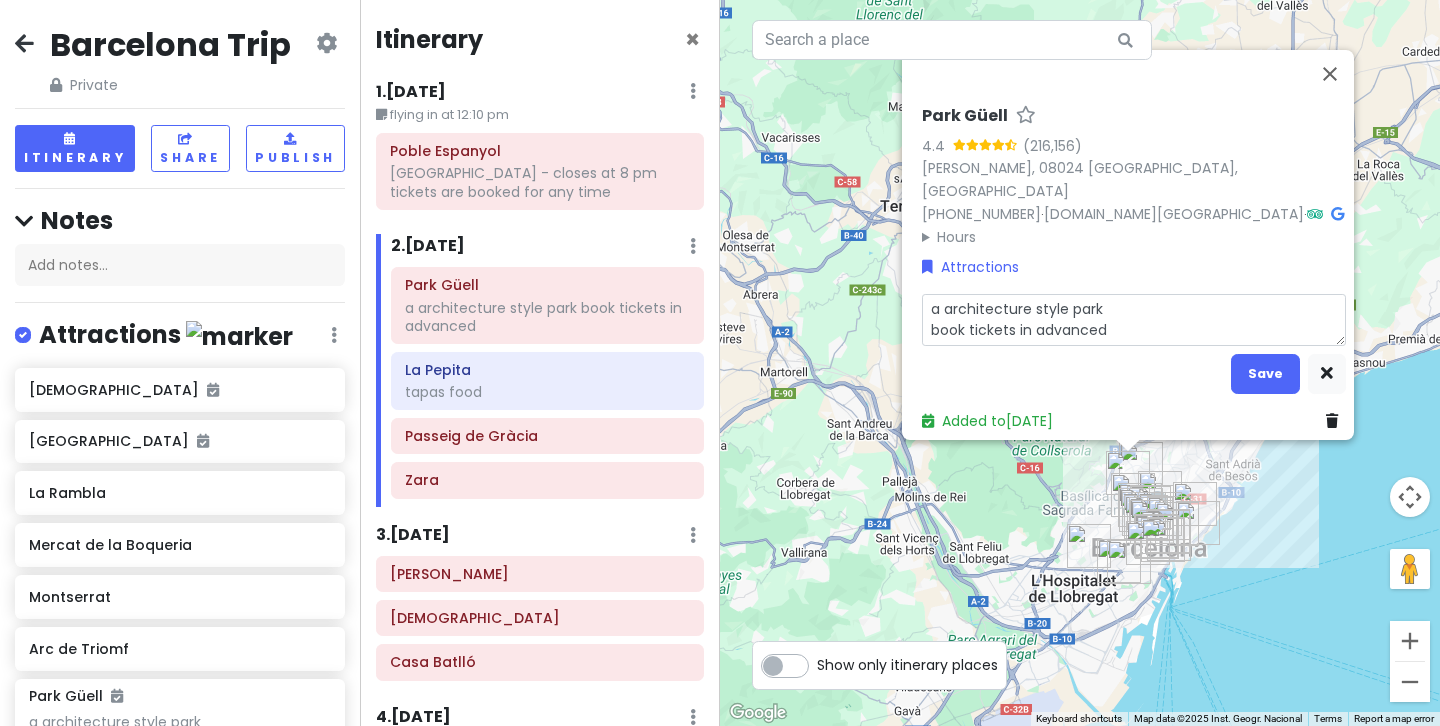 click on "a architecture style park
book tickets in advanced" at bounding box center [1134, 320] 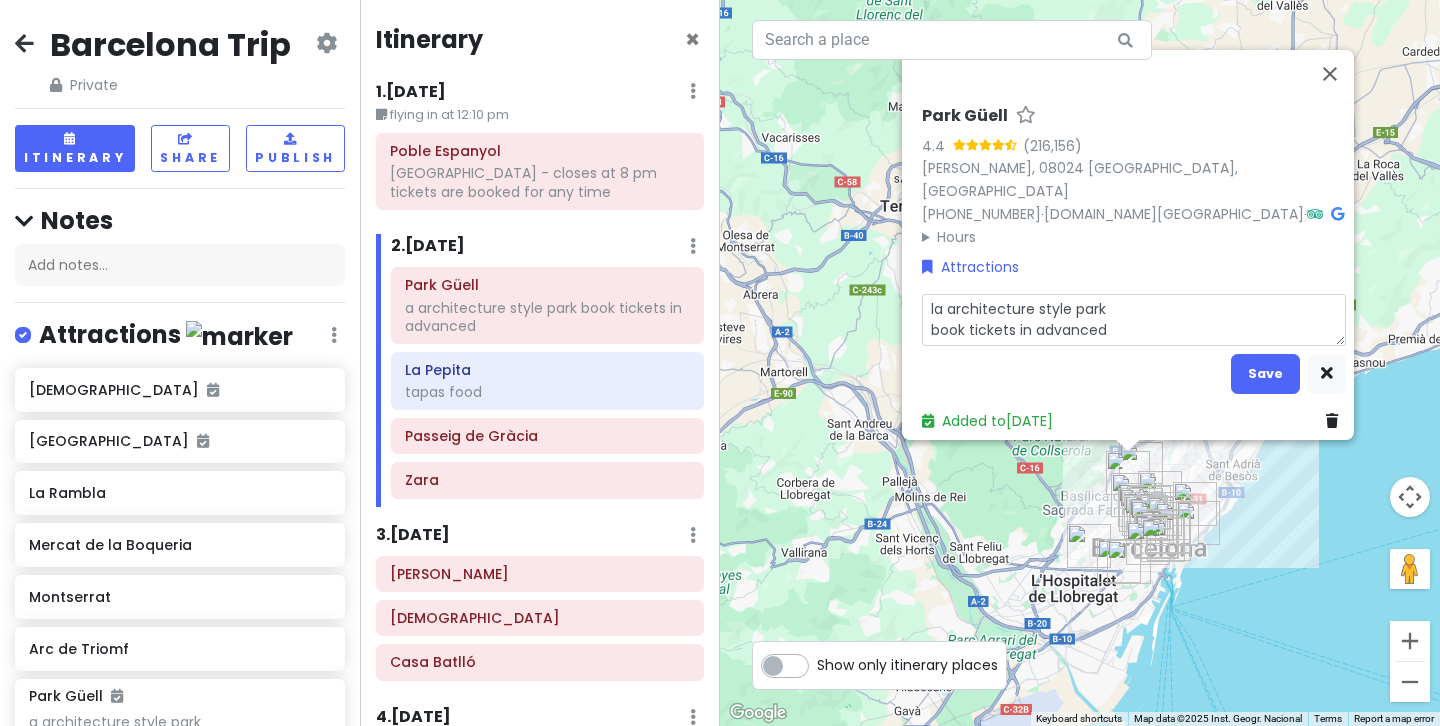 type on "x" 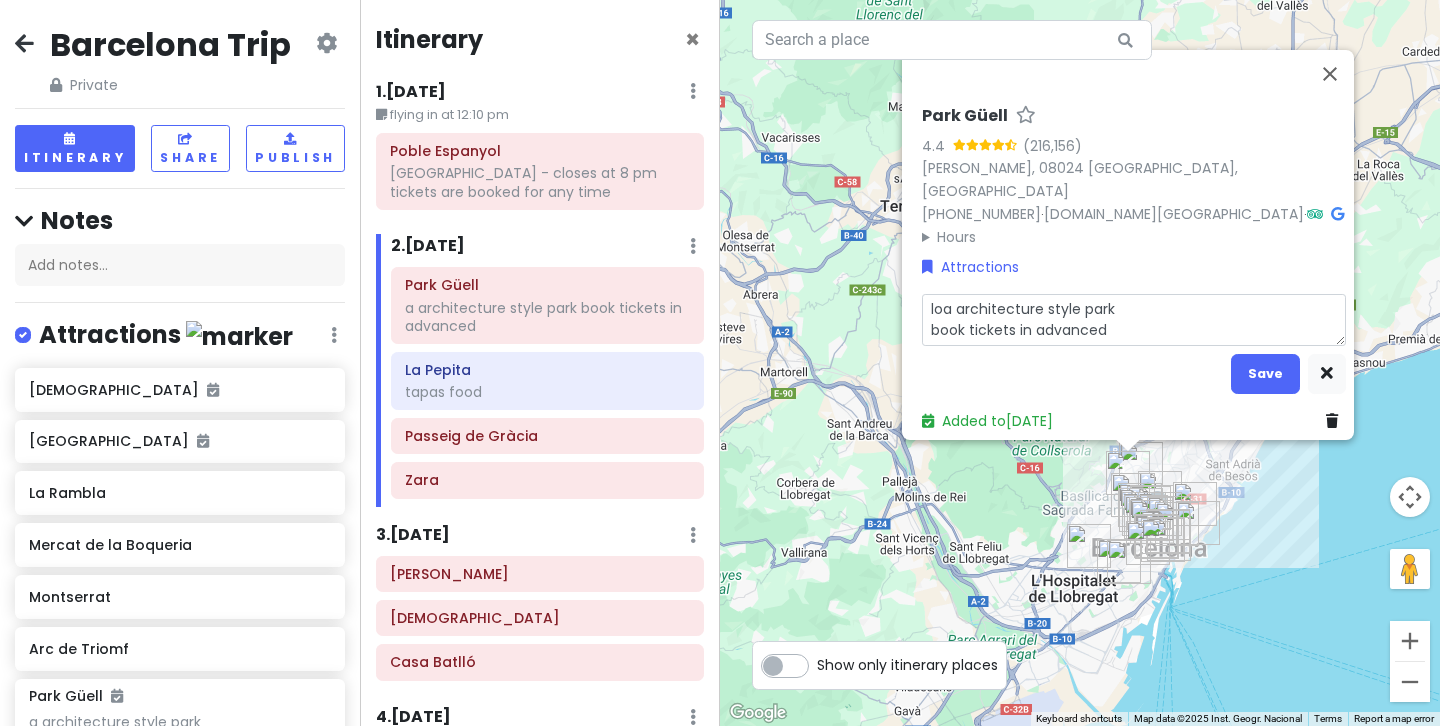 type on "x" 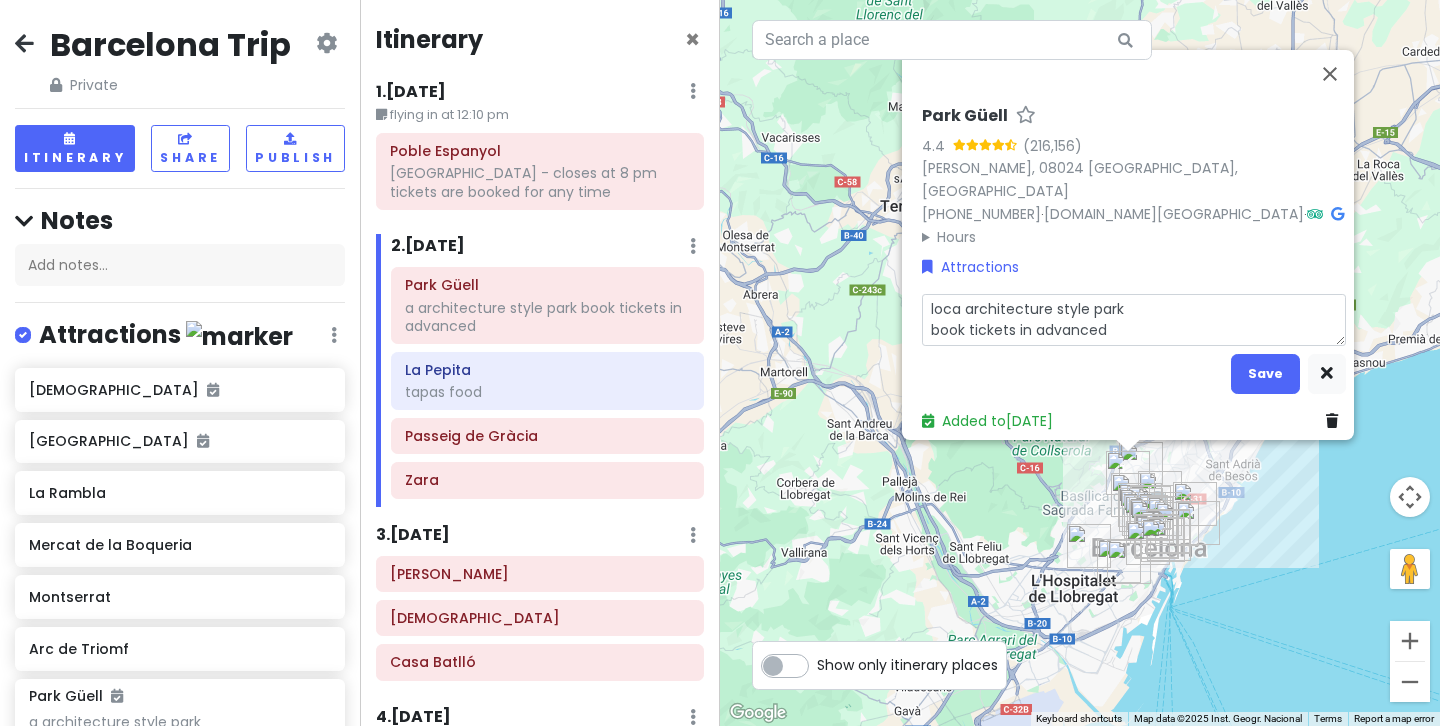 type on "x" 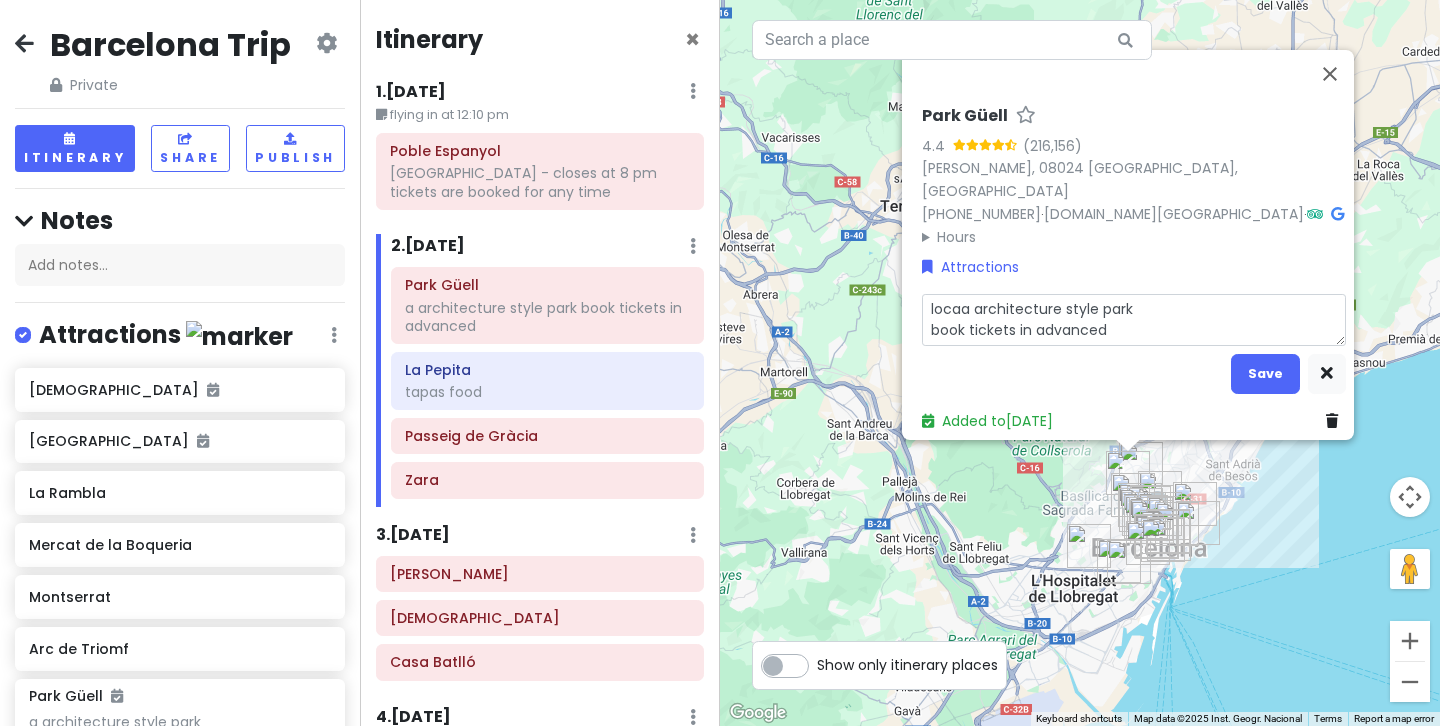 type on "x" 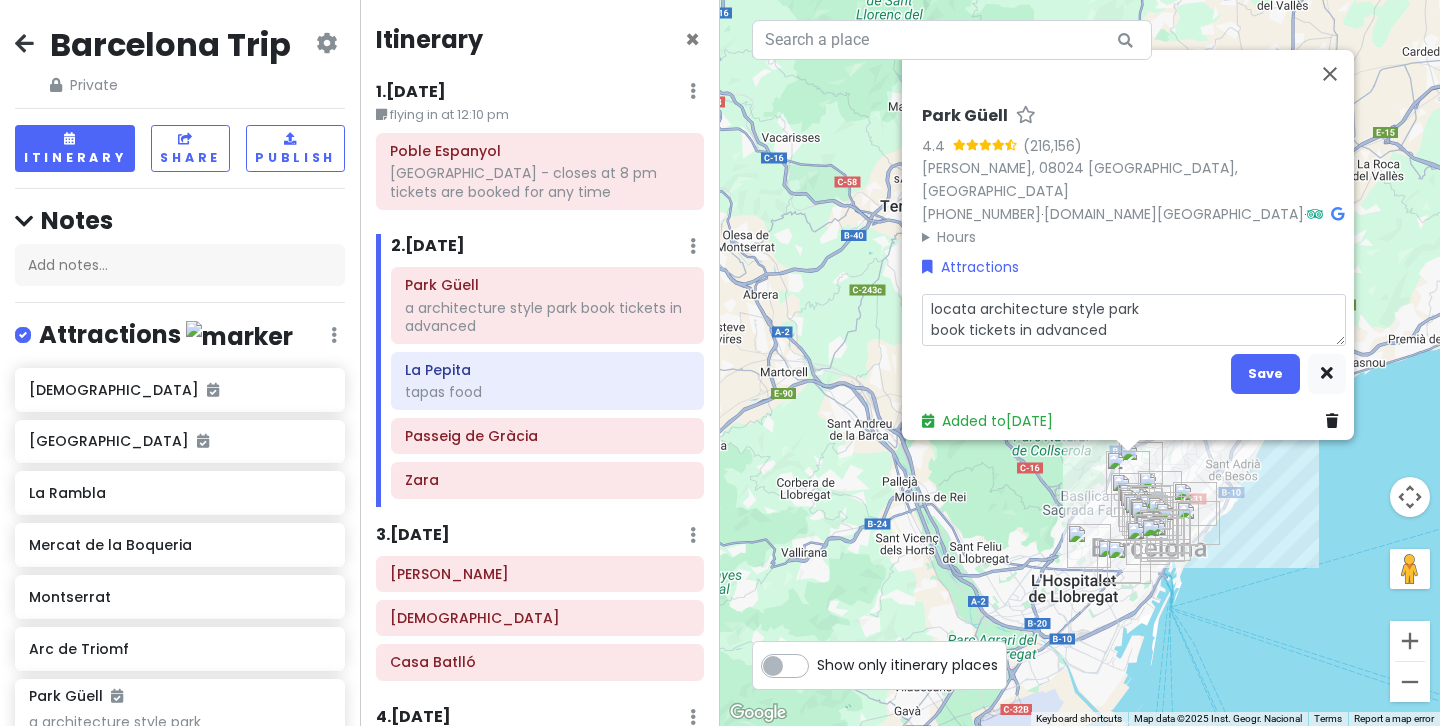 type on "x" 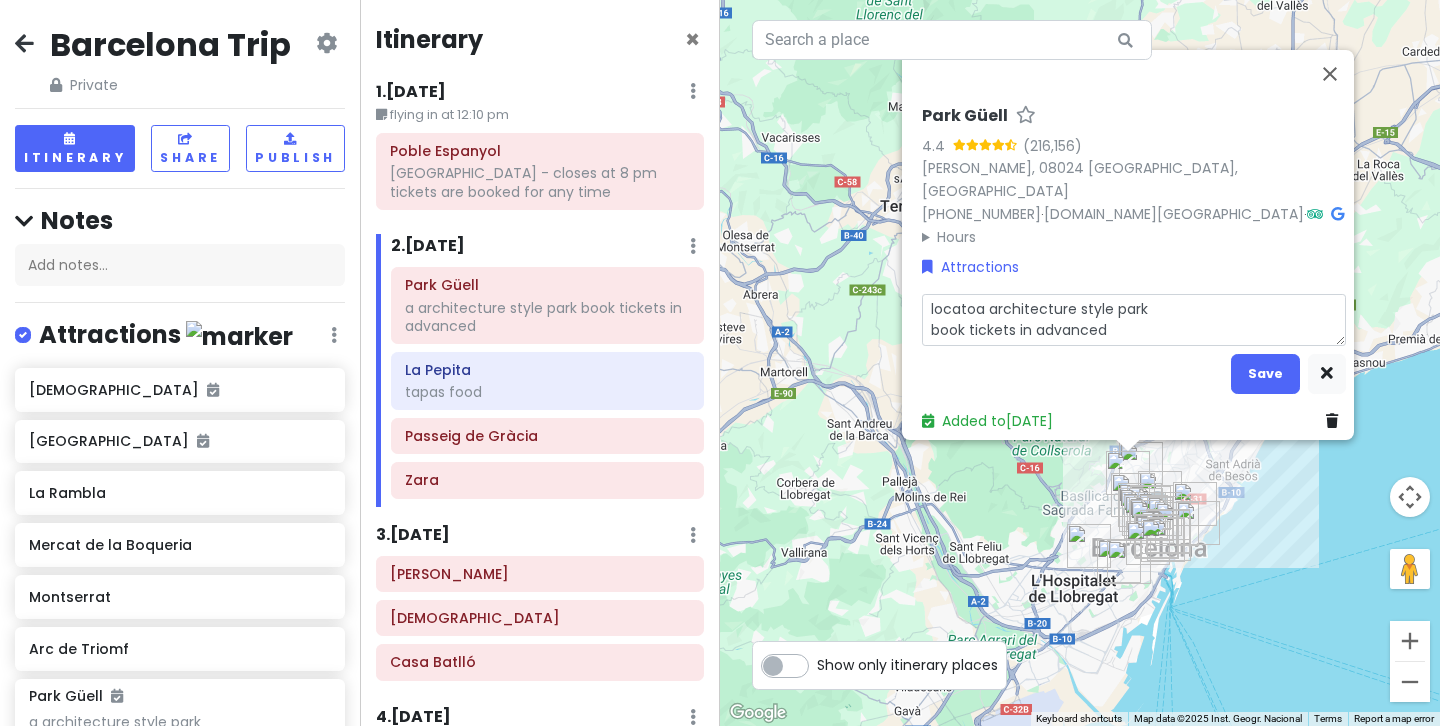 type on "x" 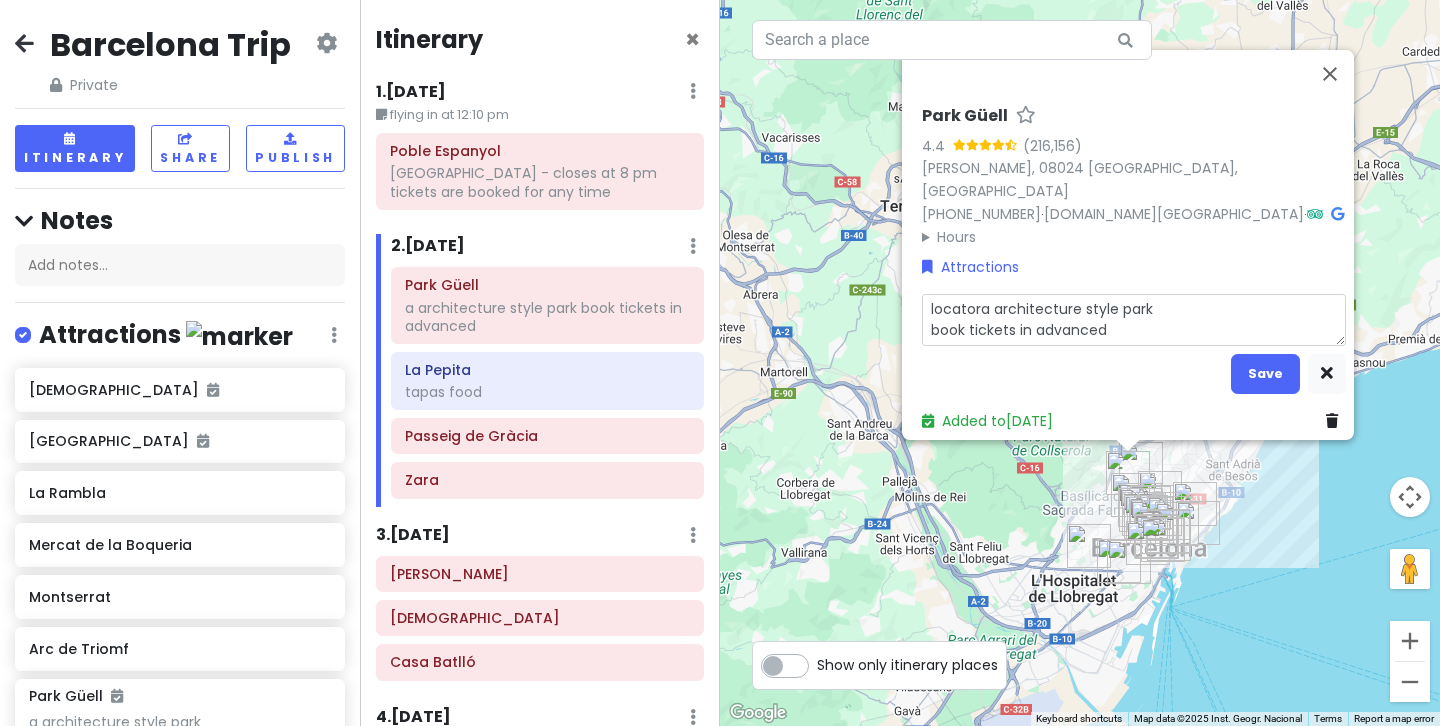type on "x" 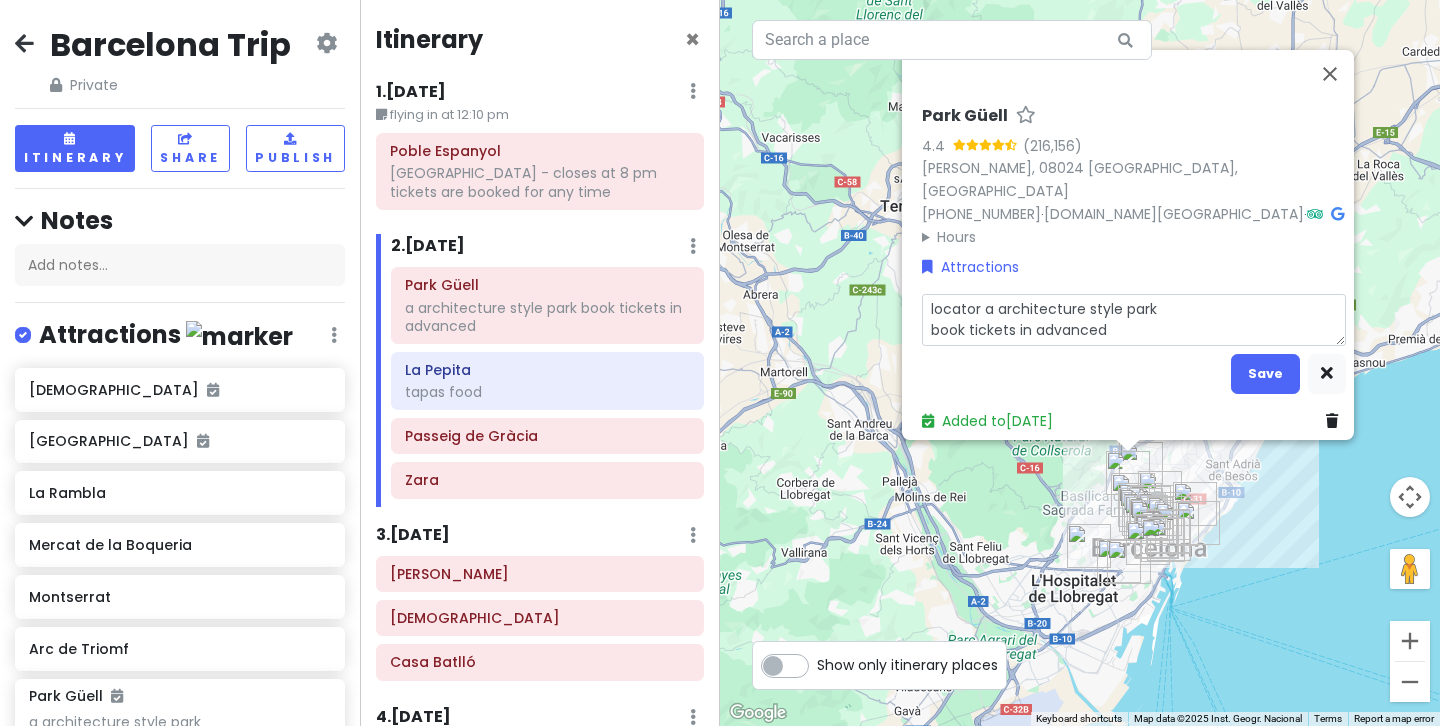 type on "x" 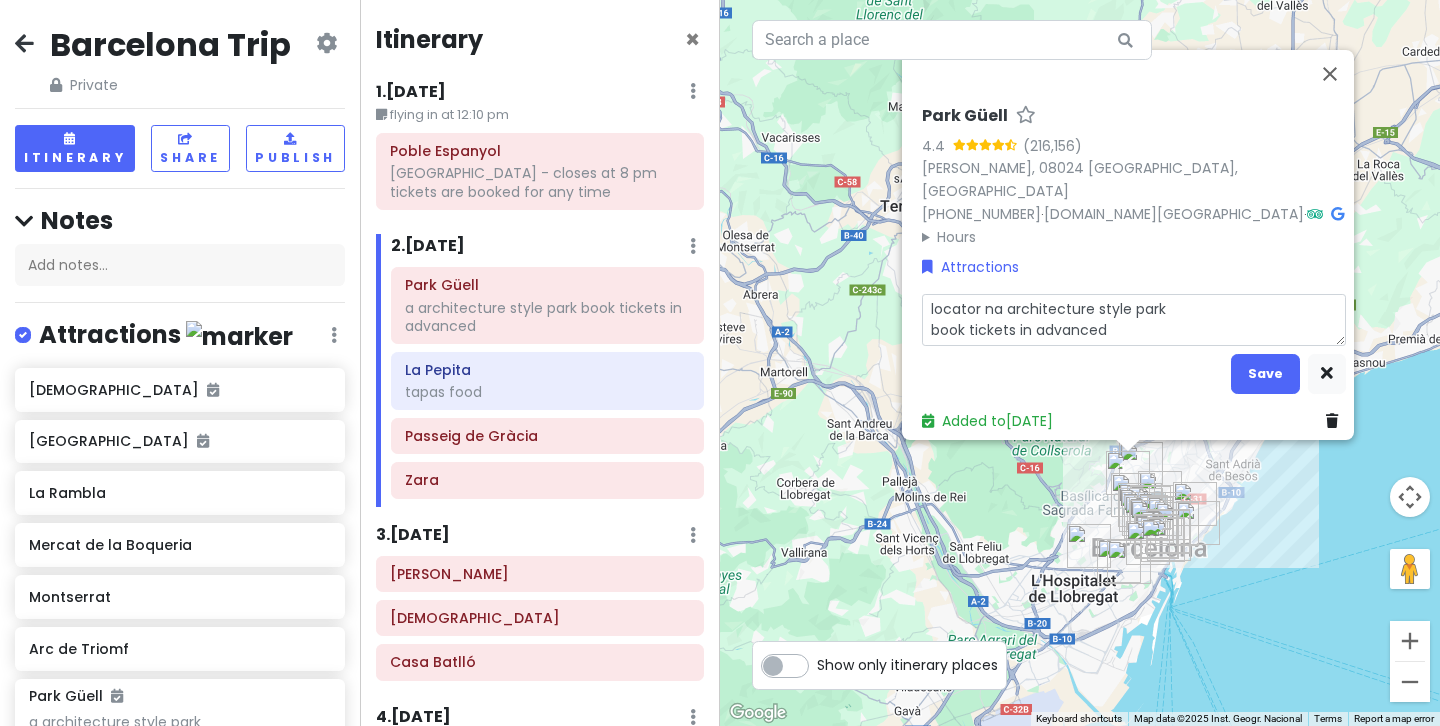 type on "x" 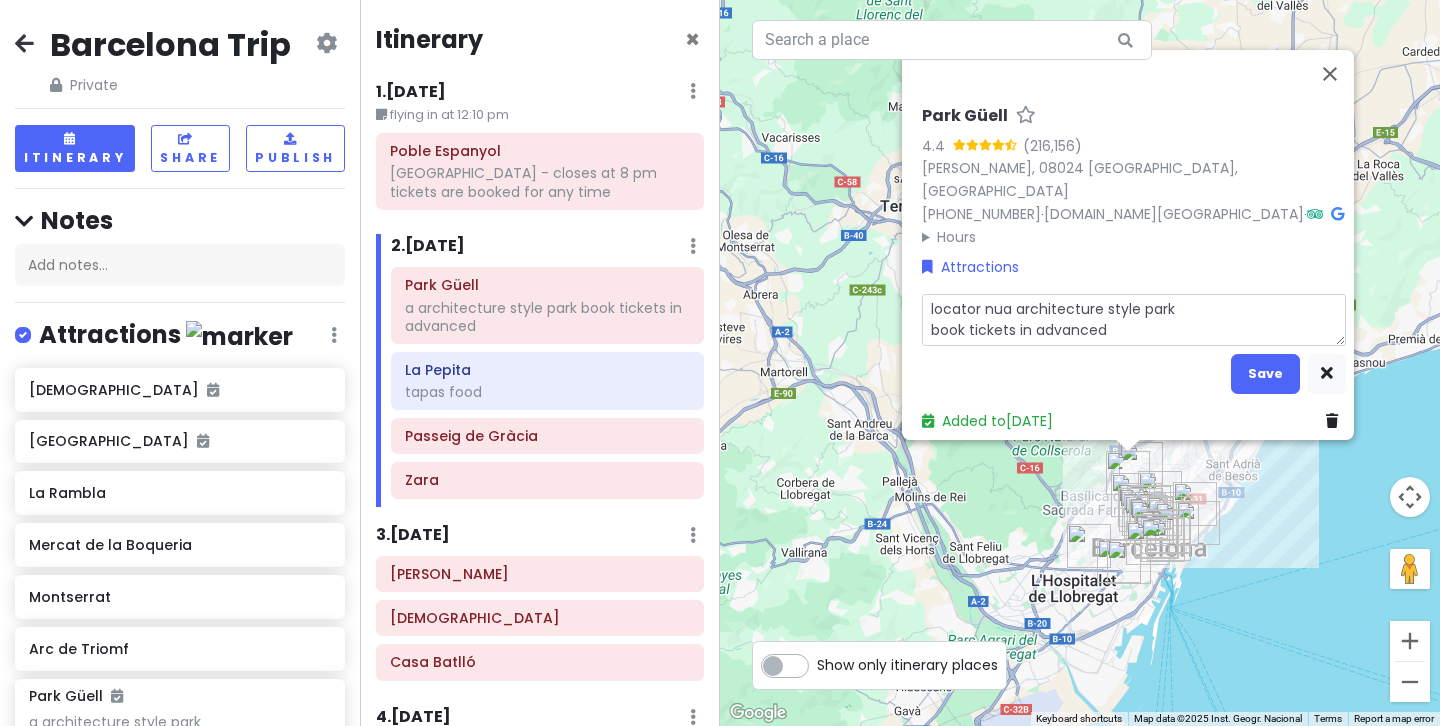 type on "x" 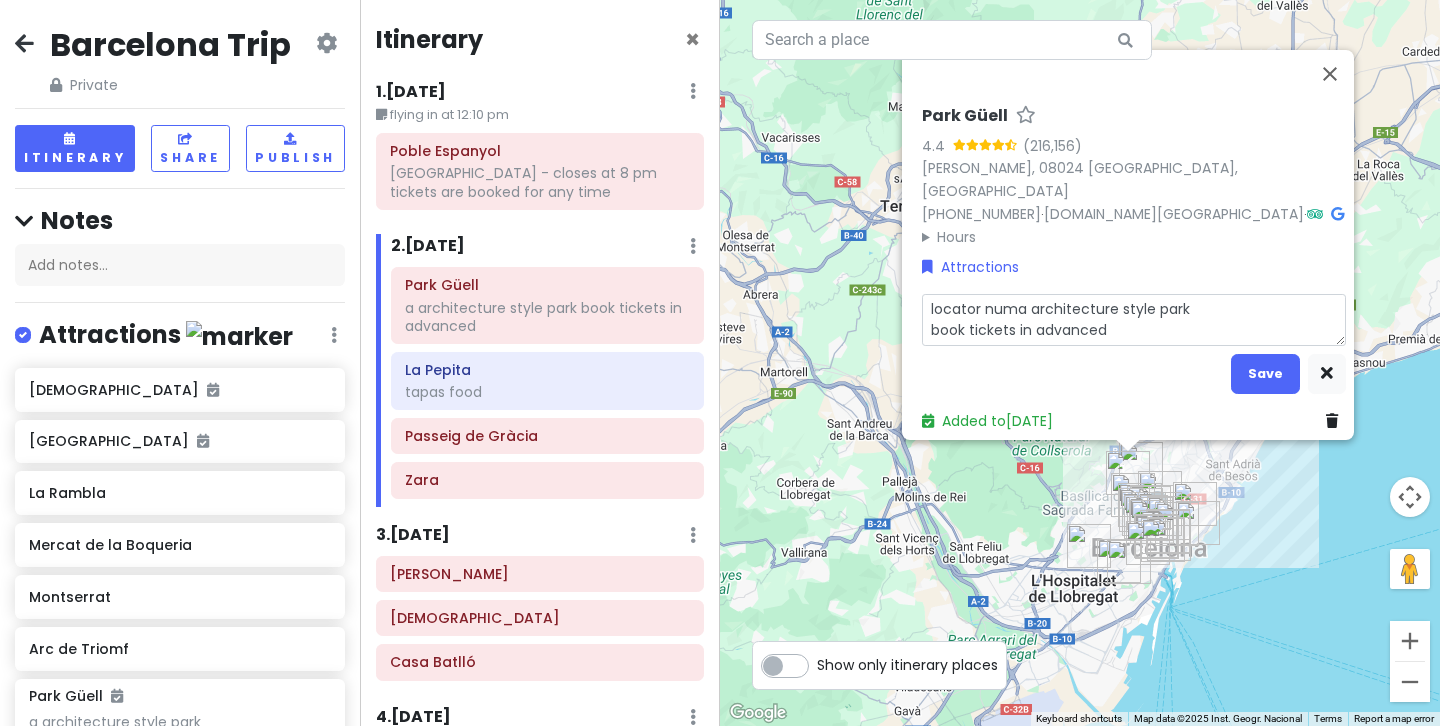 type on "x" 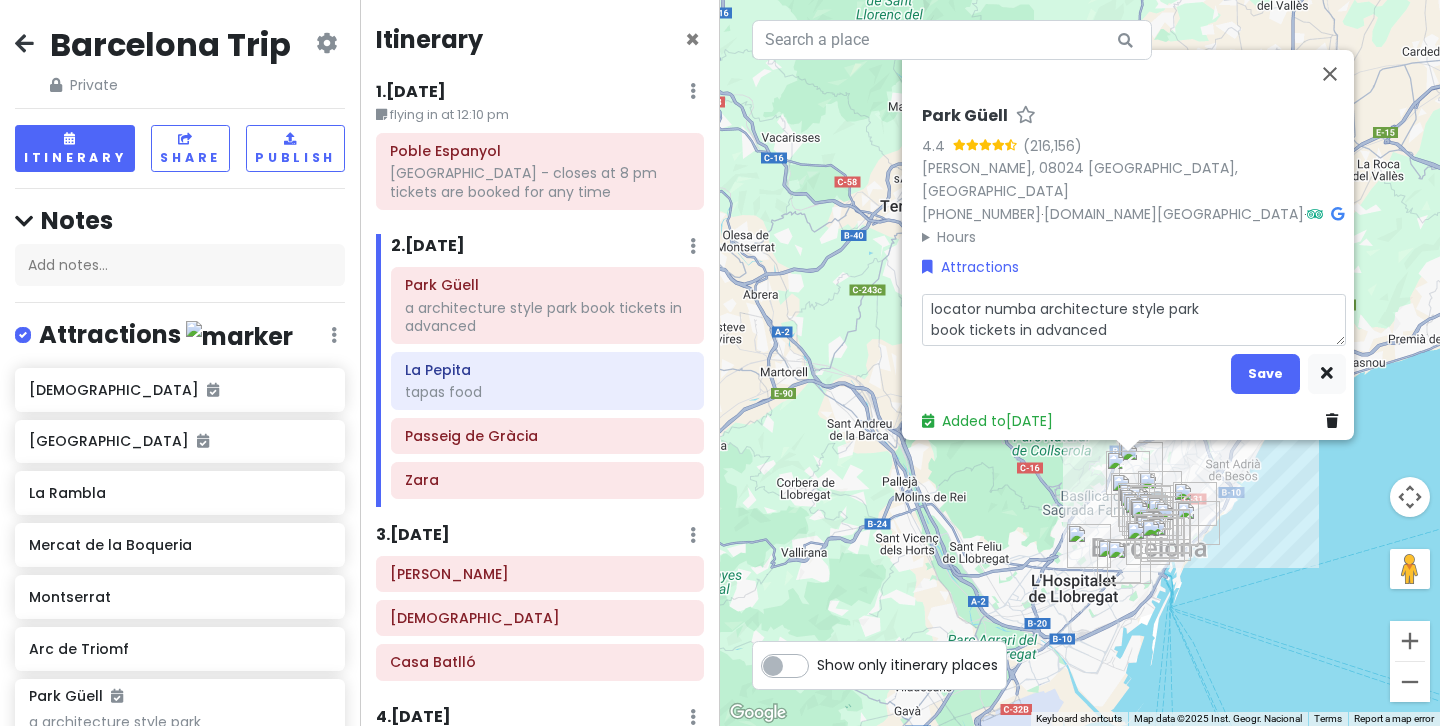 type on "x" 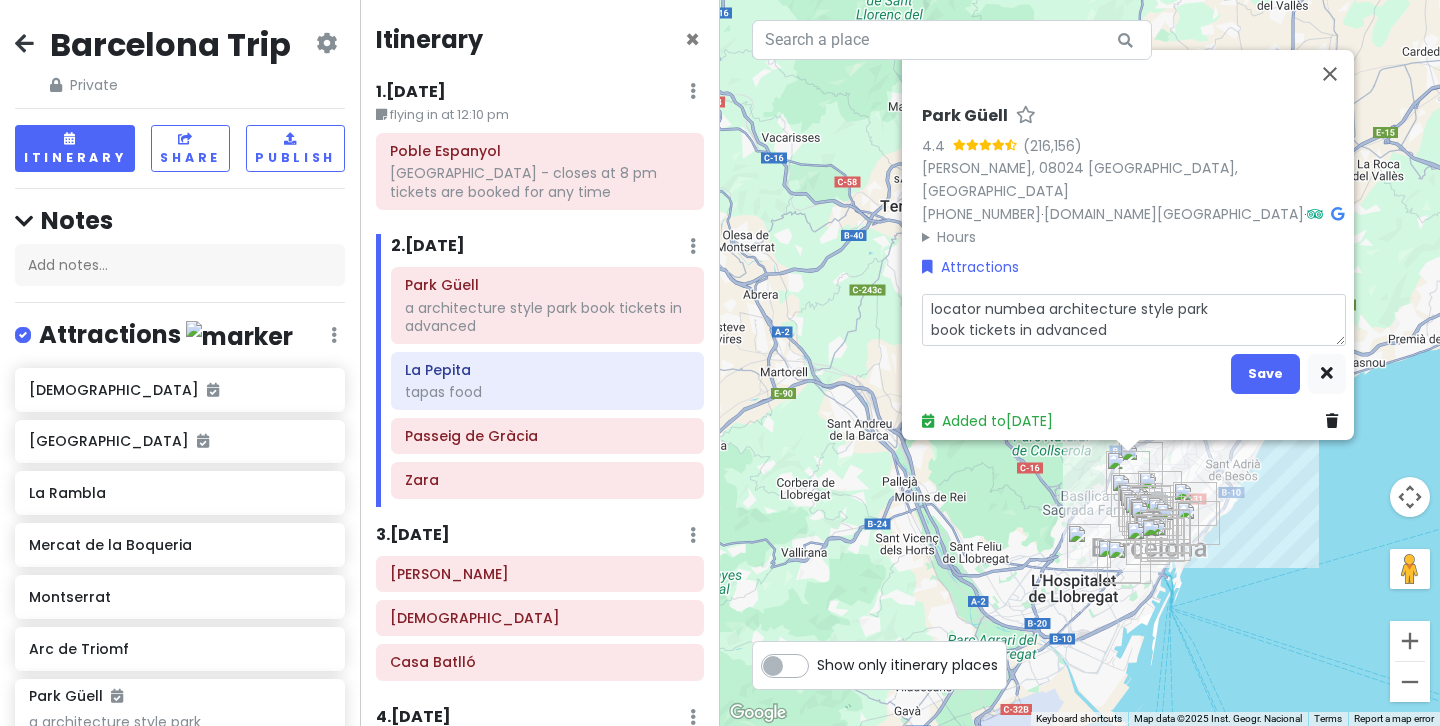 type on "x" 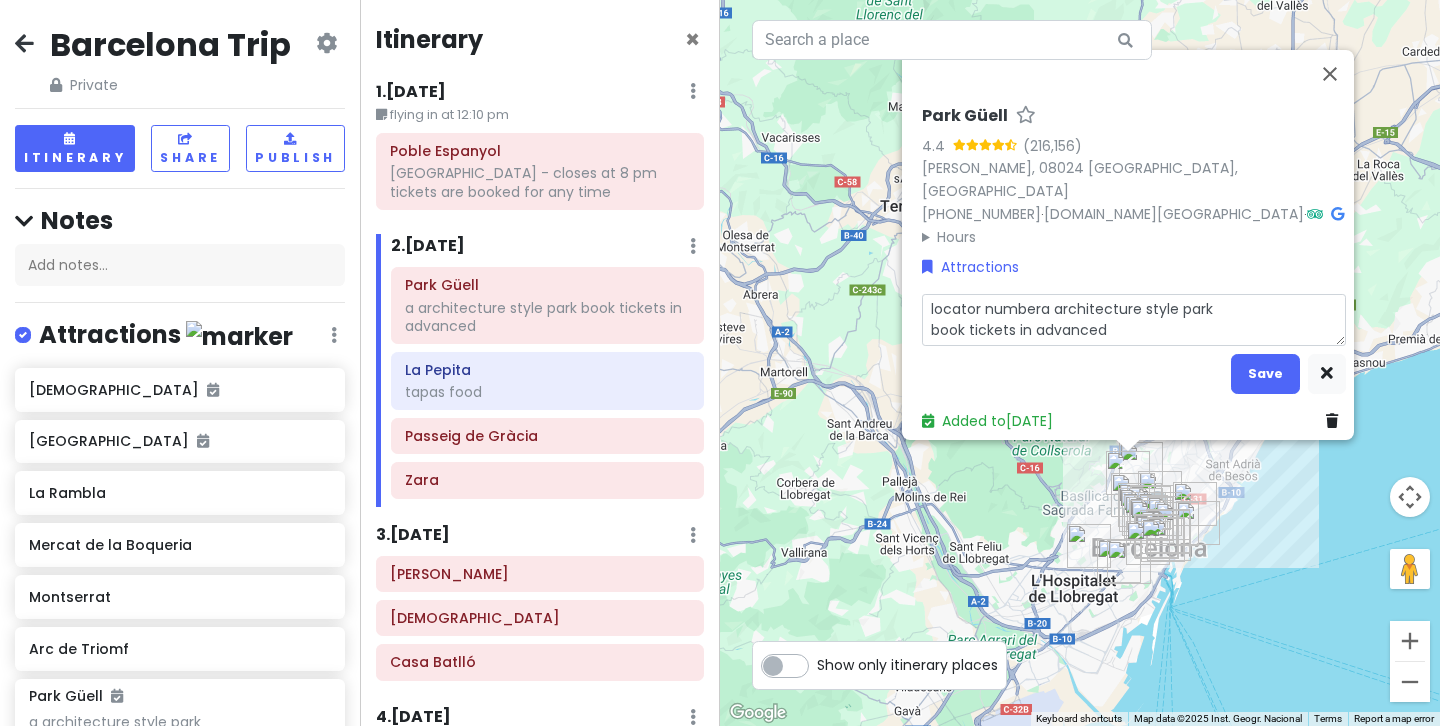 type on "x" 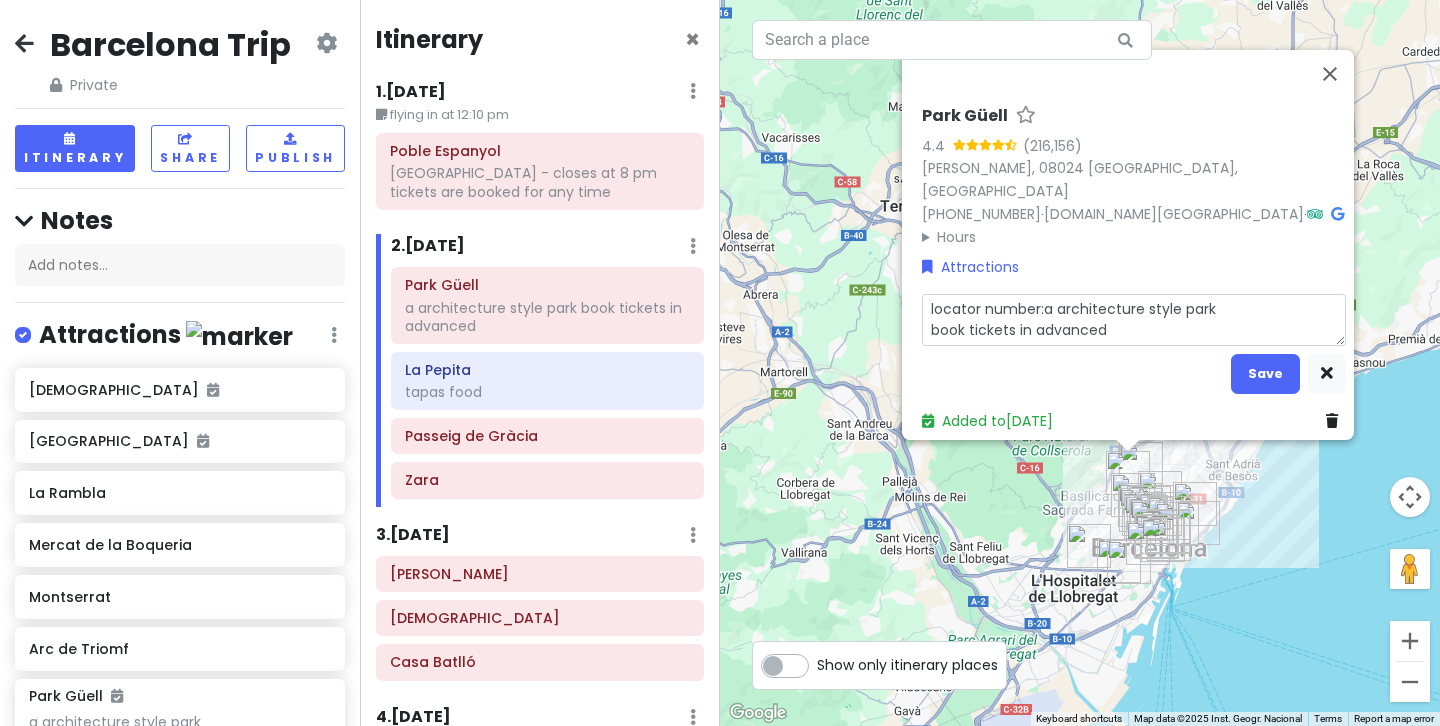 type on "x" 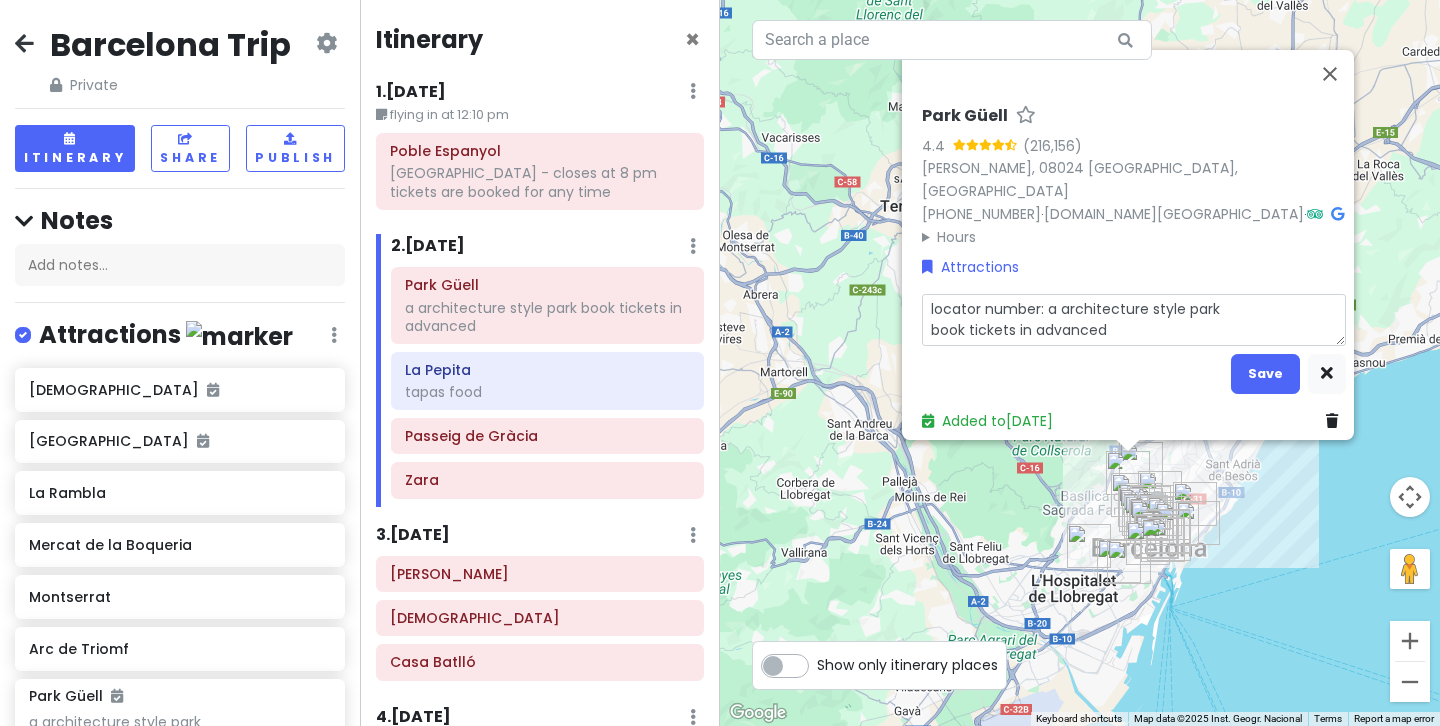 type on "x" 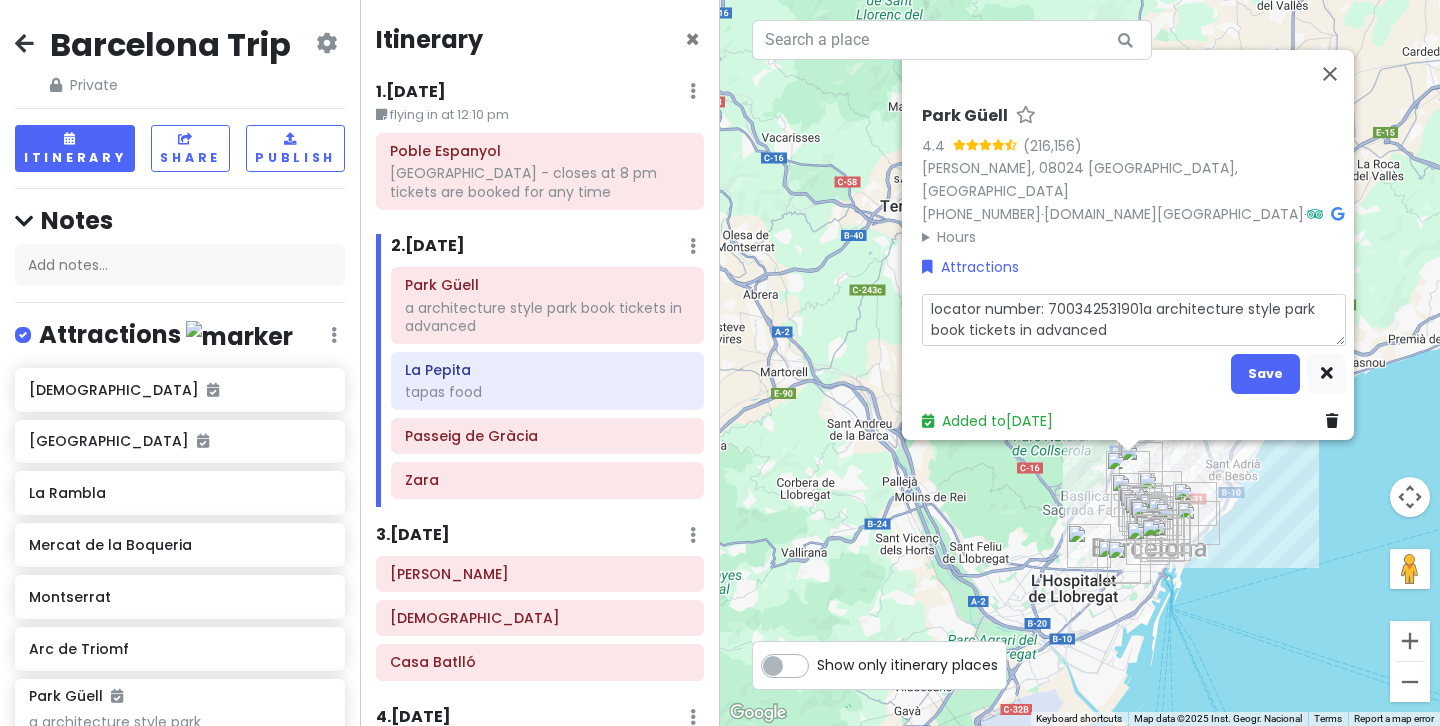 type on "x" 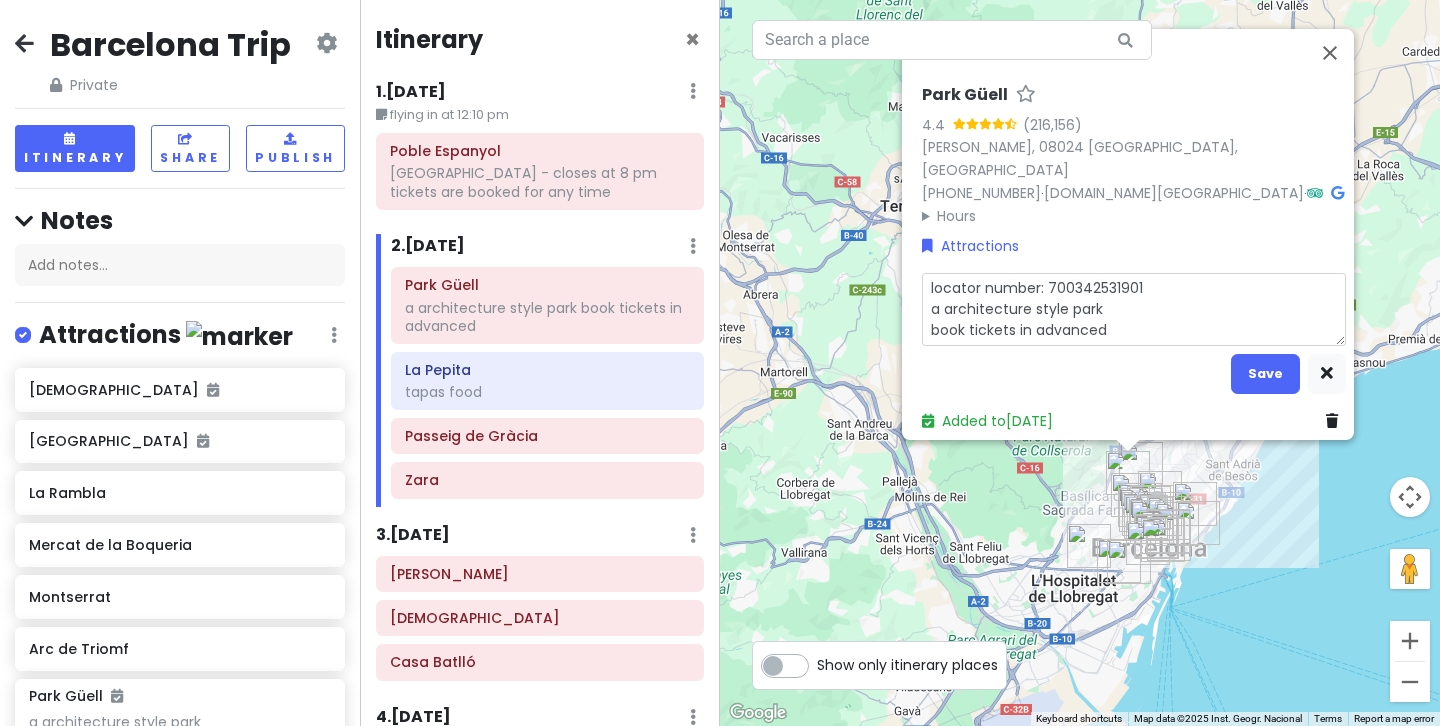 type on "x" 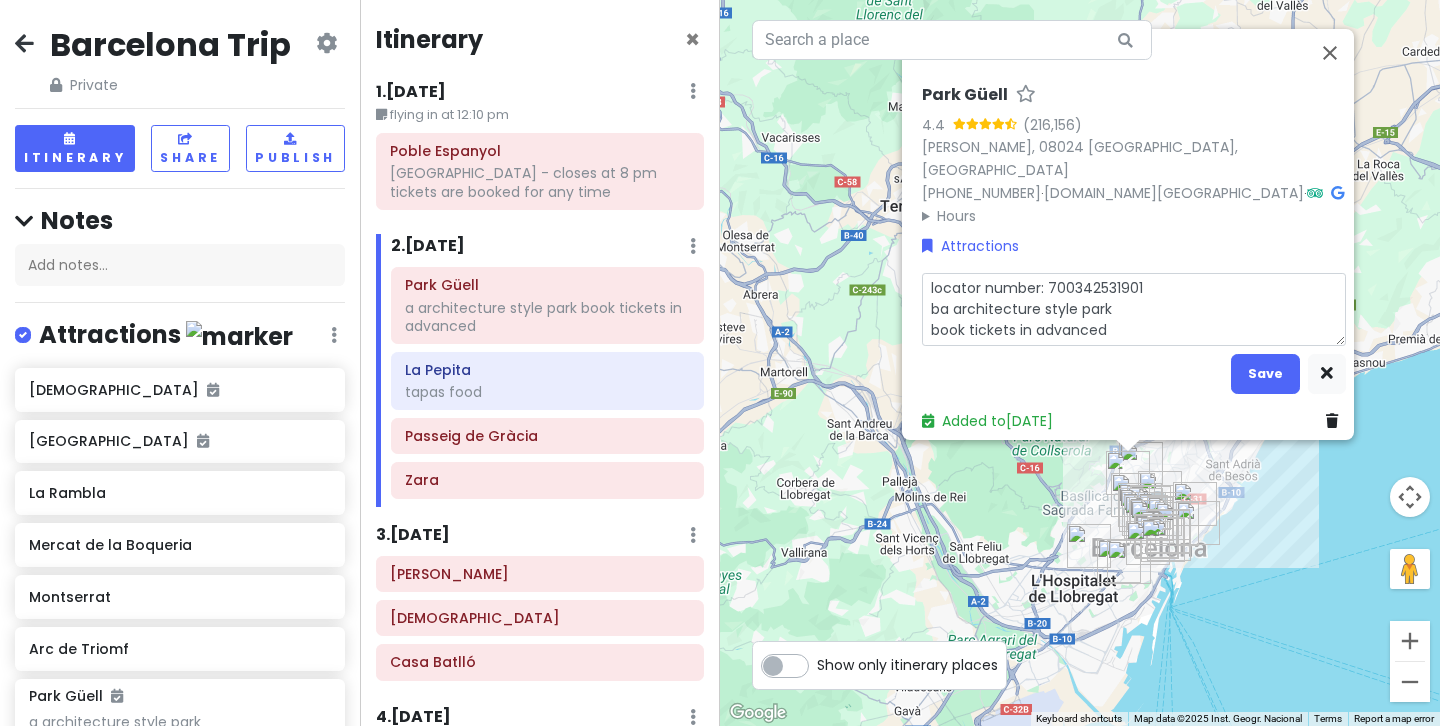 type on "x" 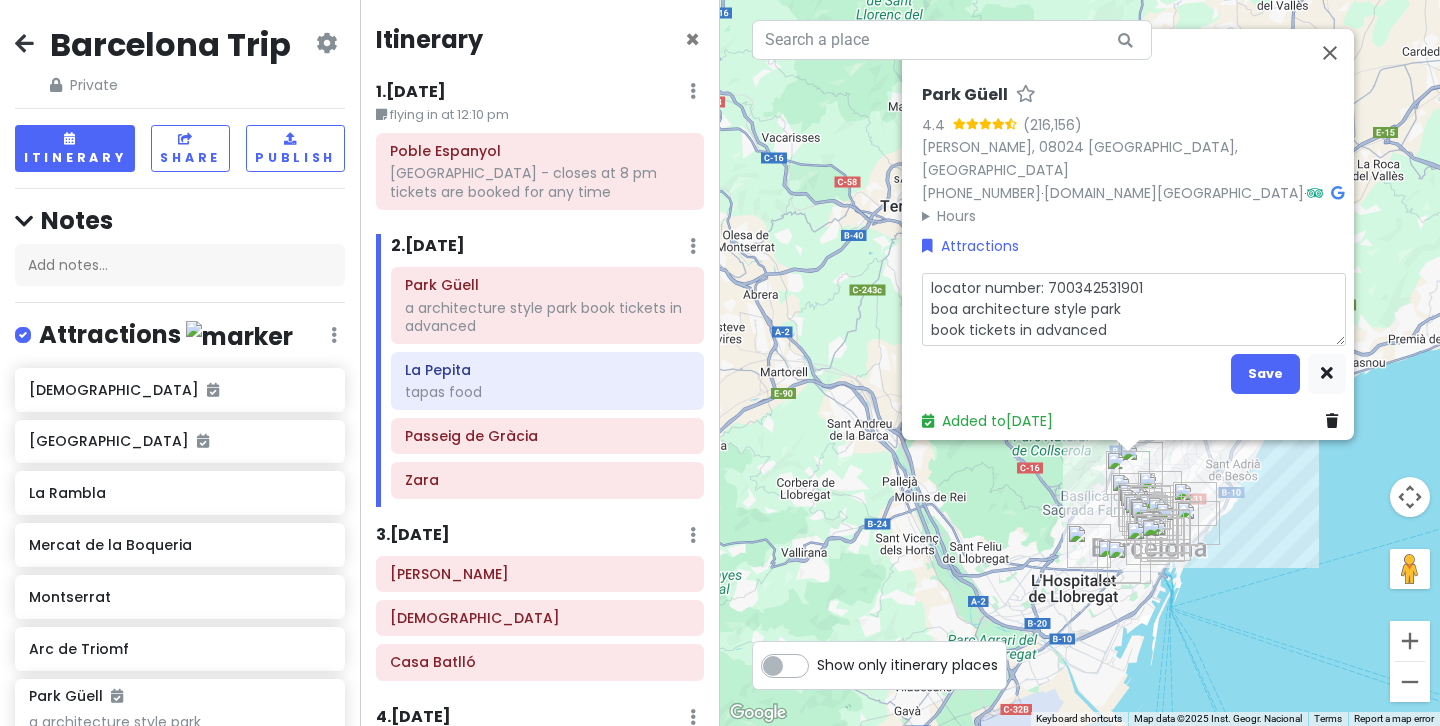 type on "x" 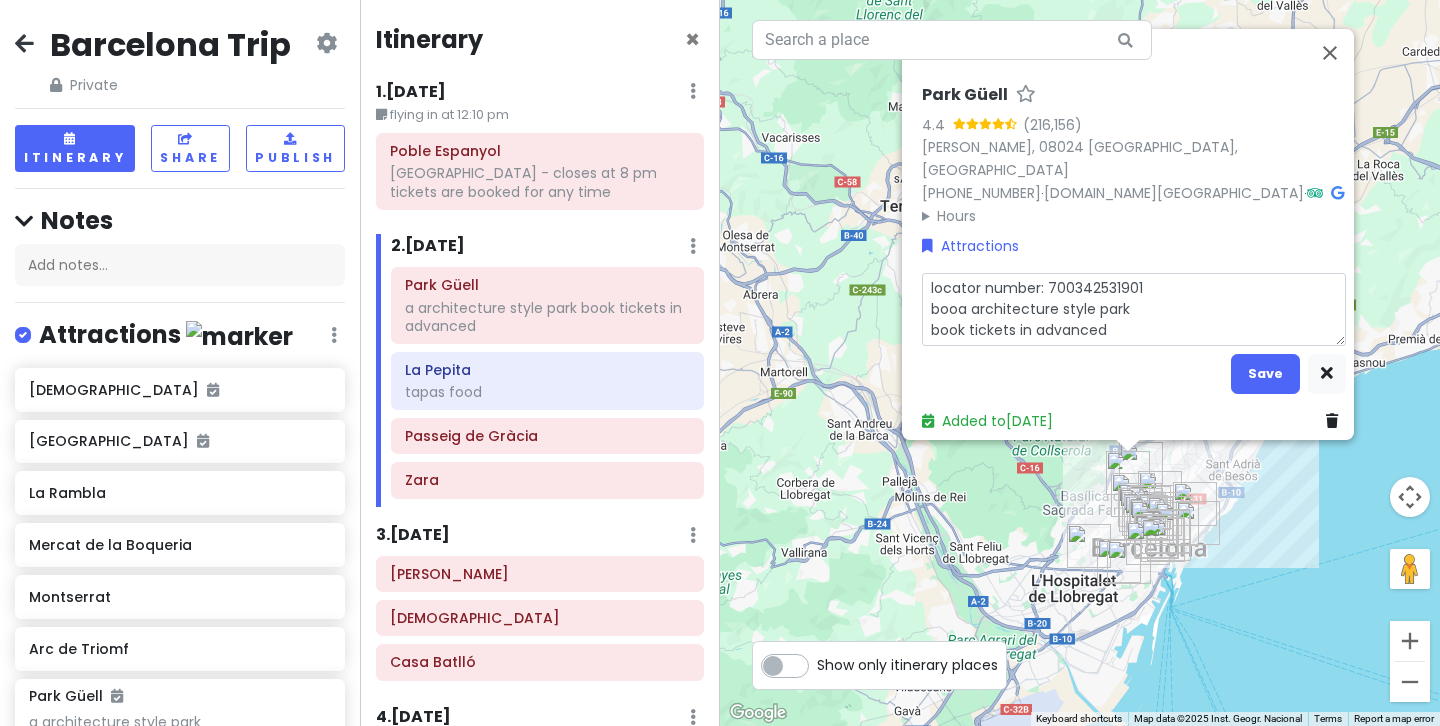 type on "x" 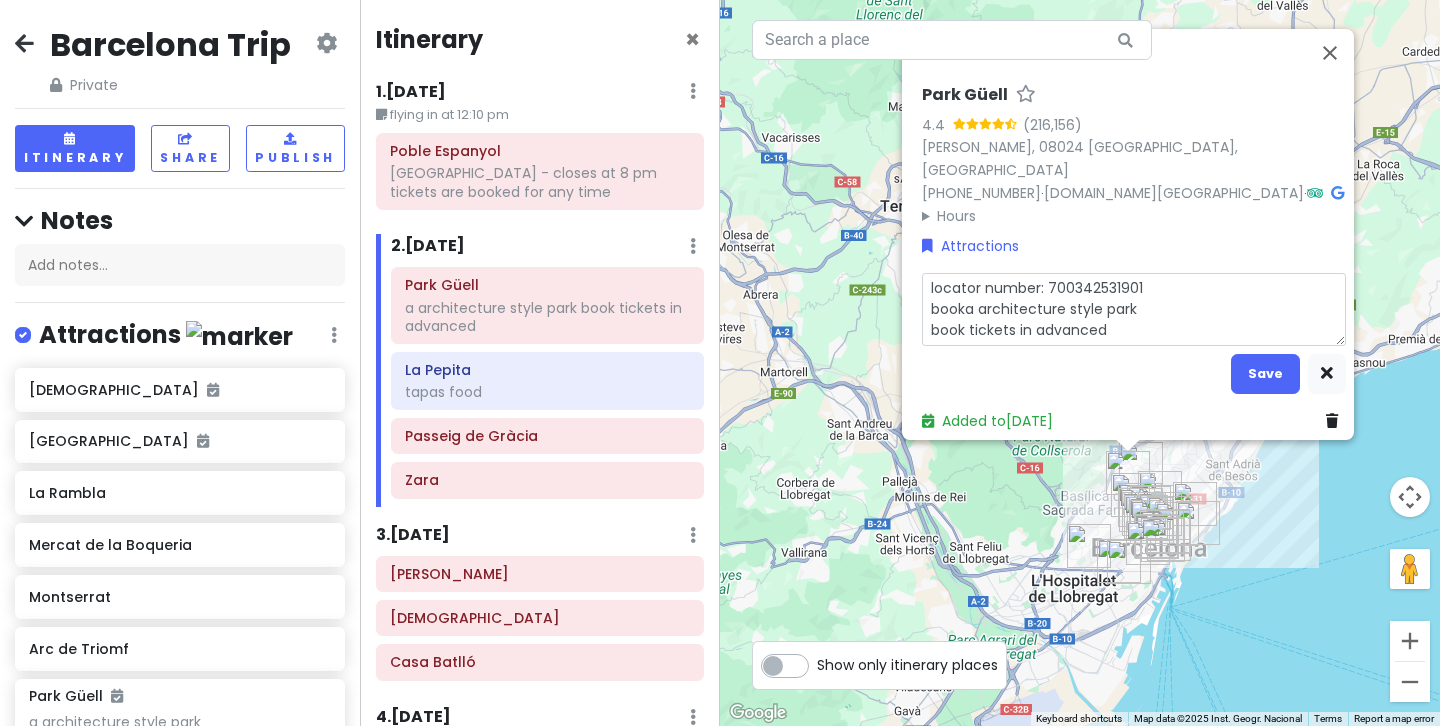 type on "x" 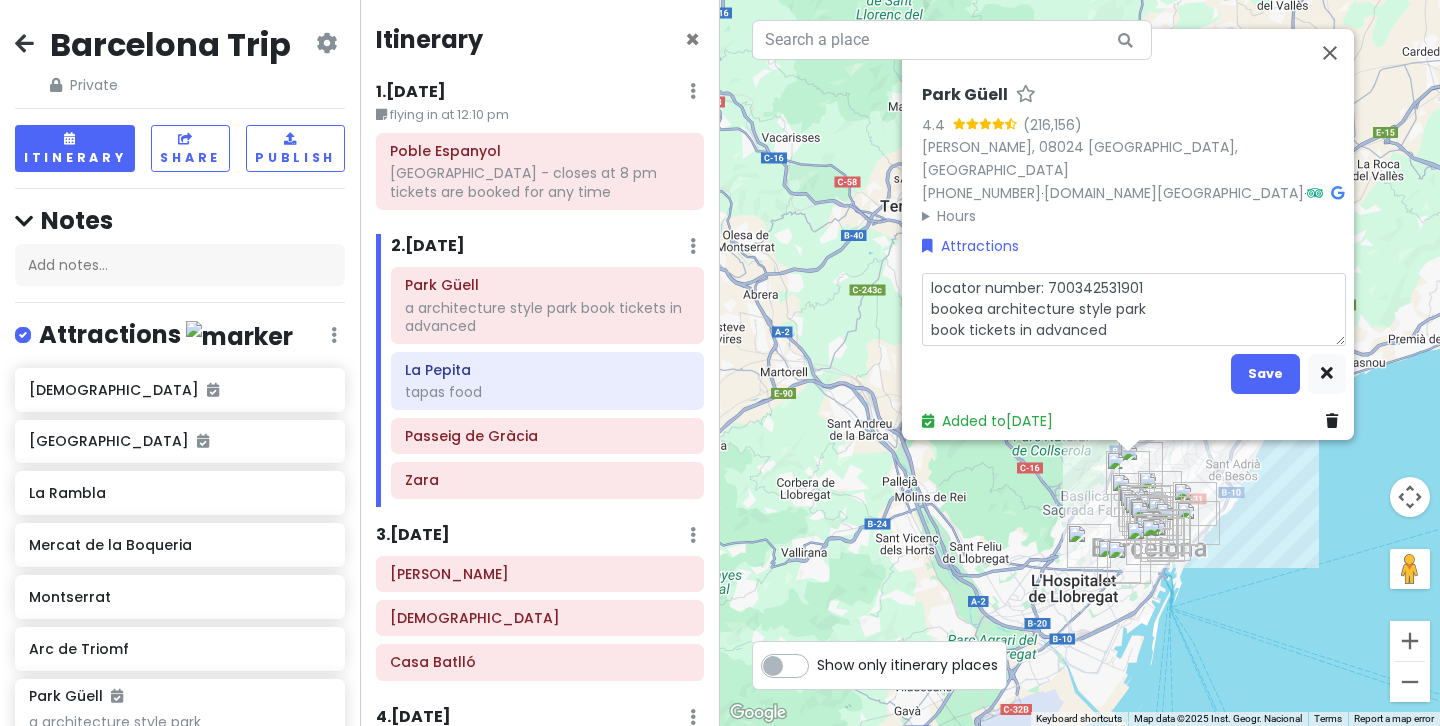 type on "x" 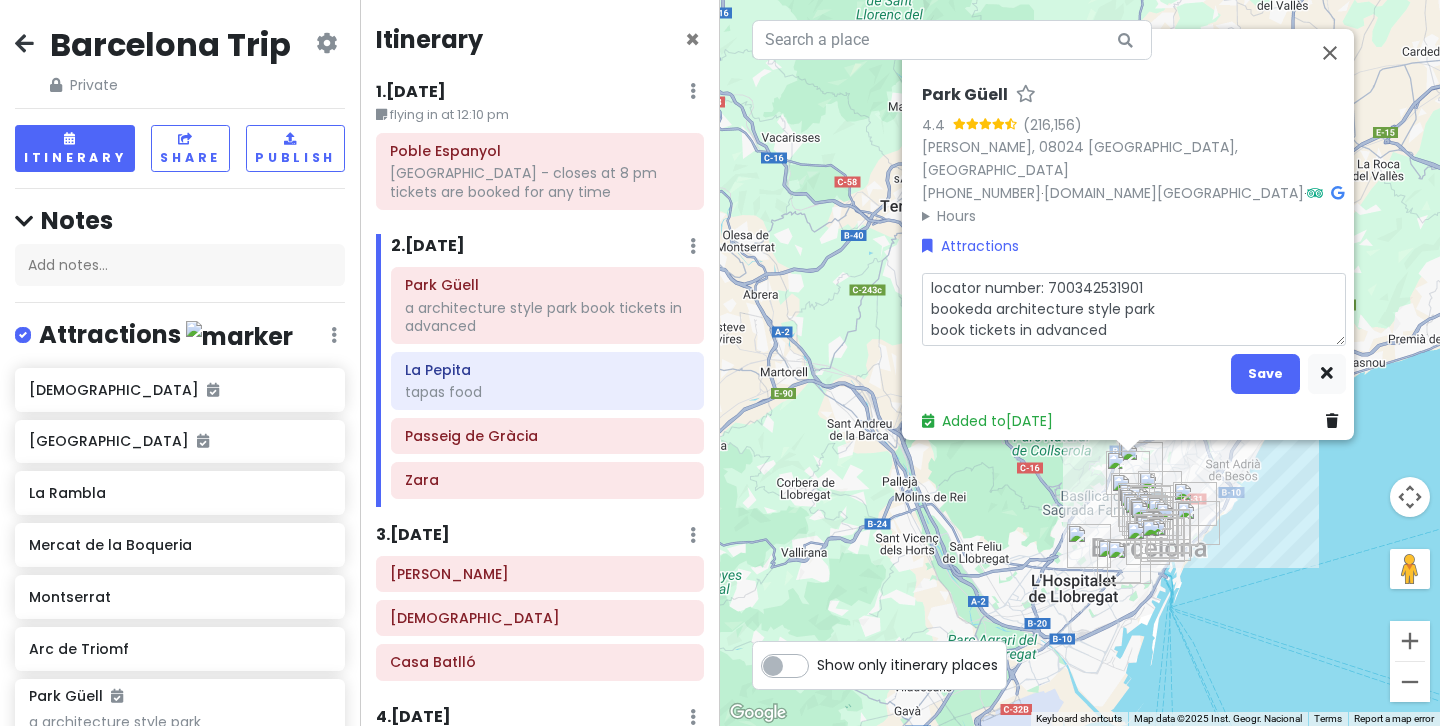 type on "locator number: 700342531901
booked a architecture style park
book tickets in advanced" 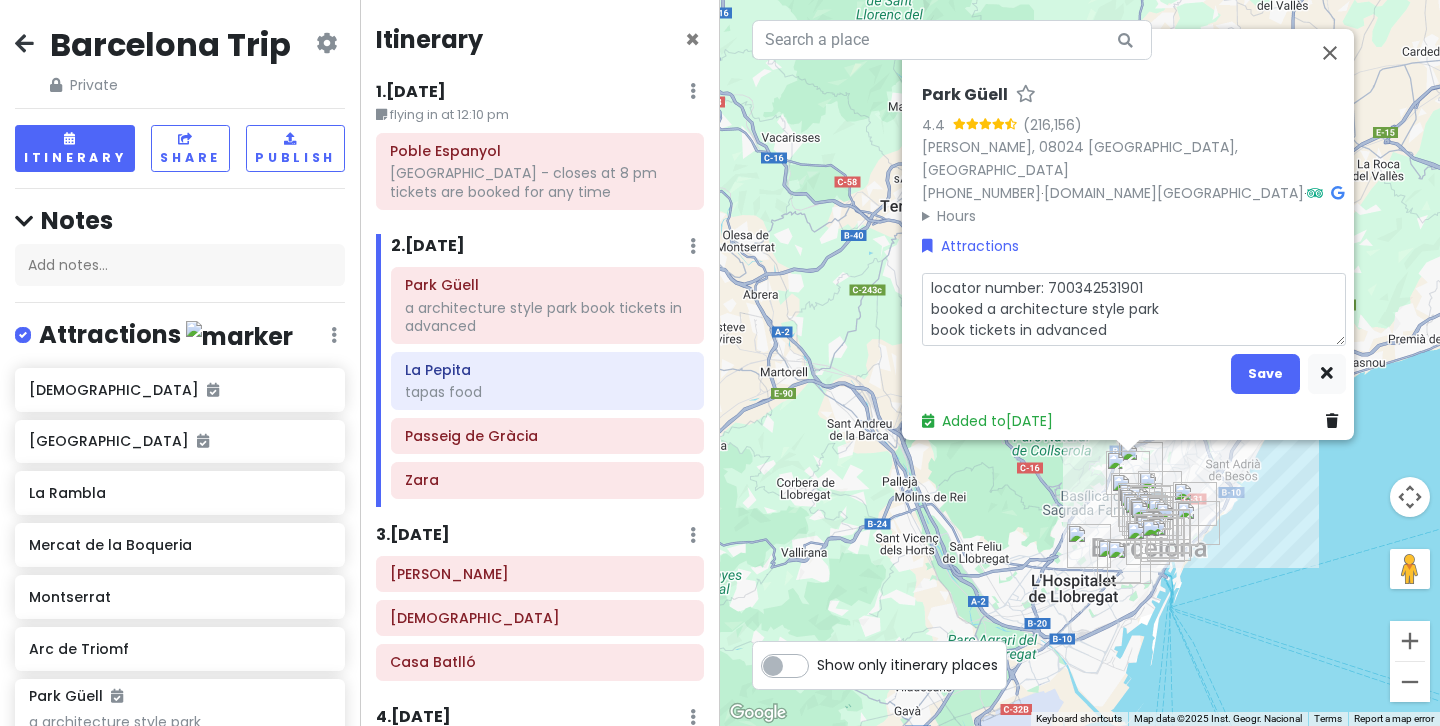 type on "x" 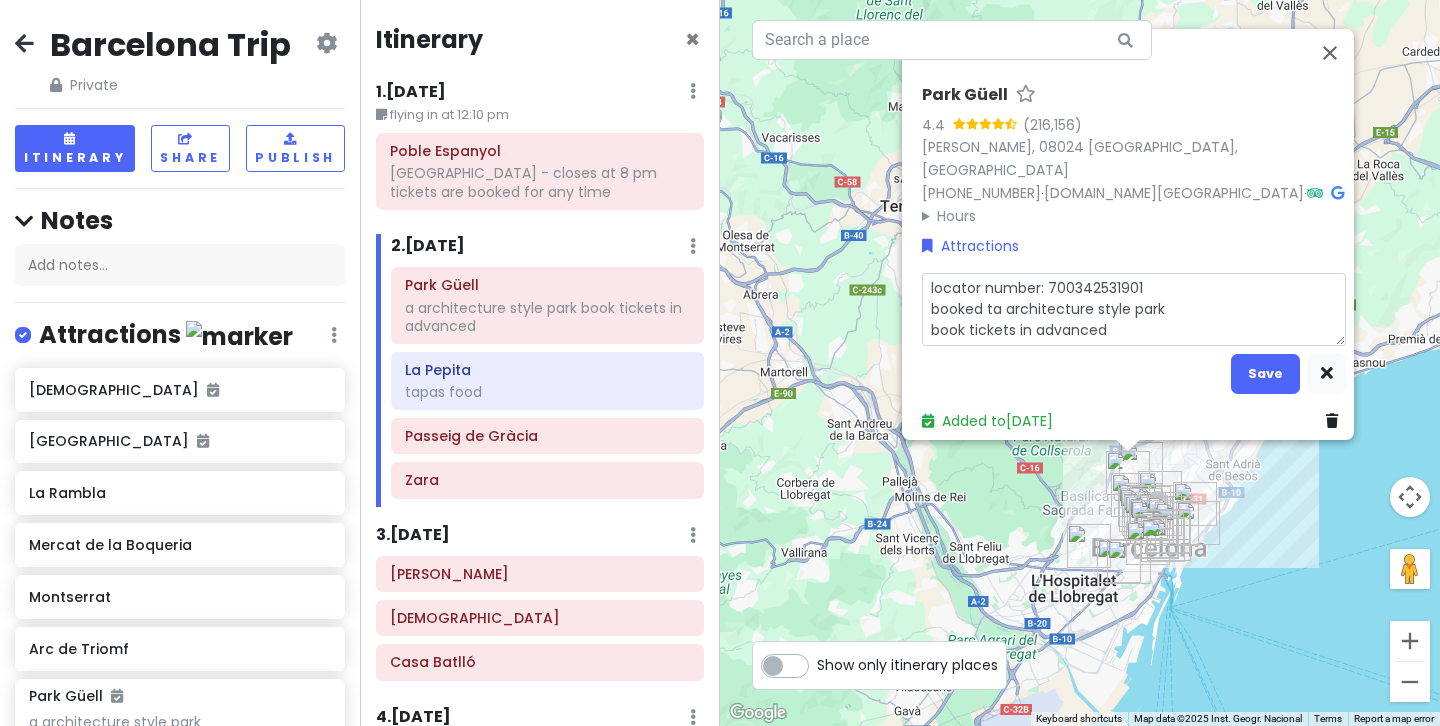 type on "x" 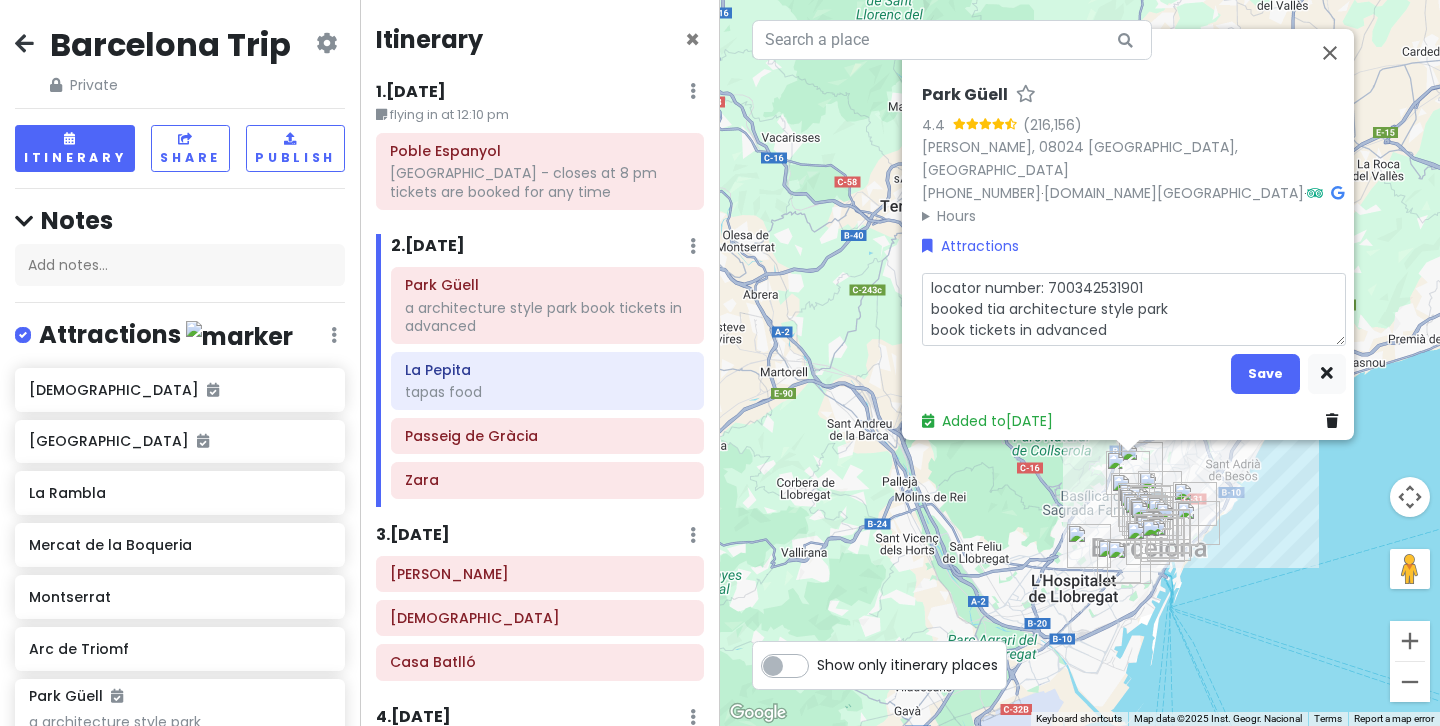 type on "x" 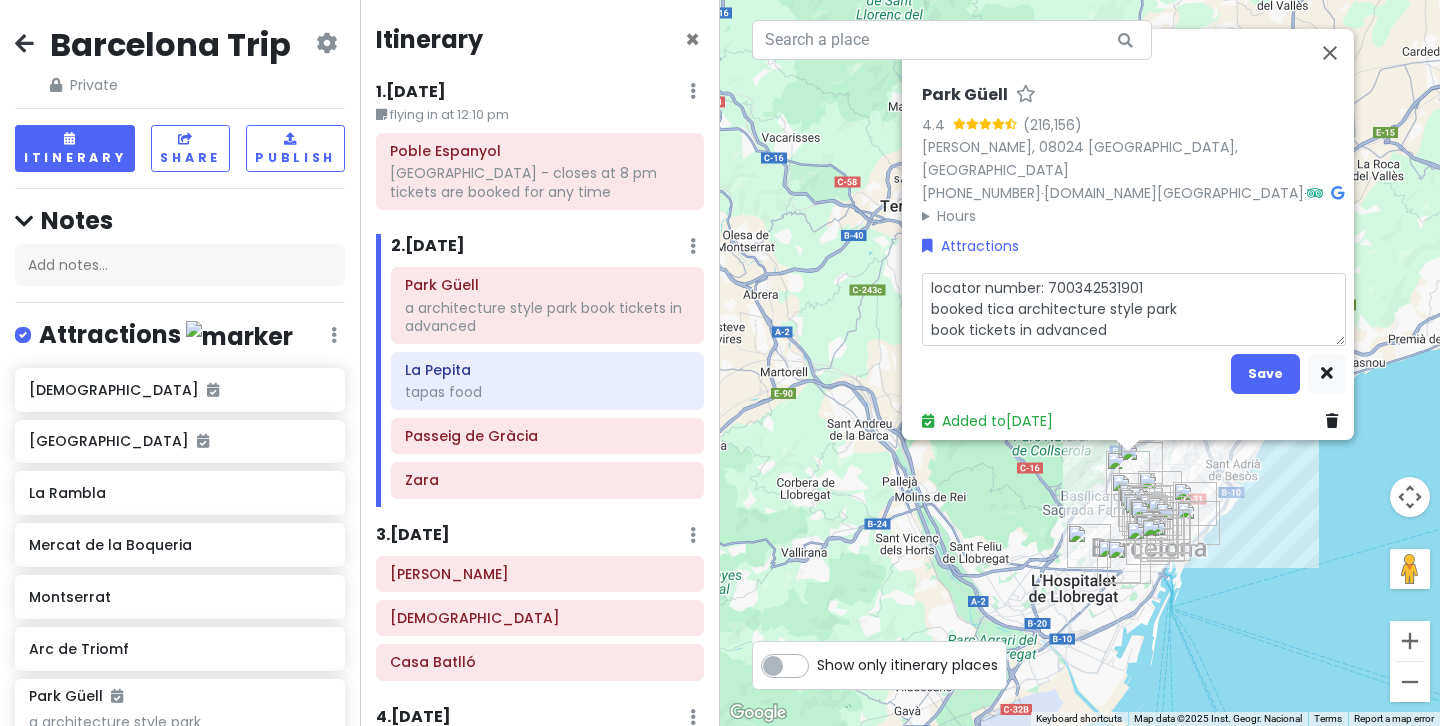 type on "x" 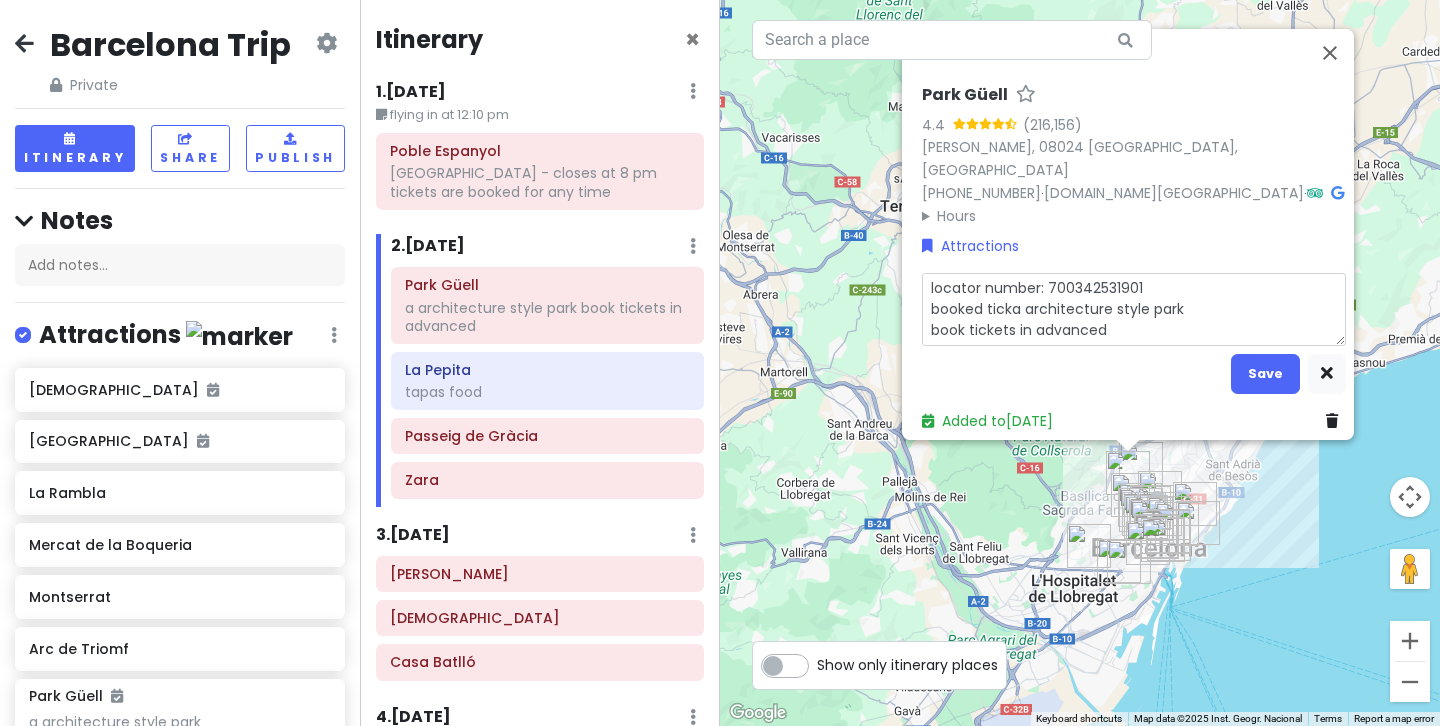 type on "x" 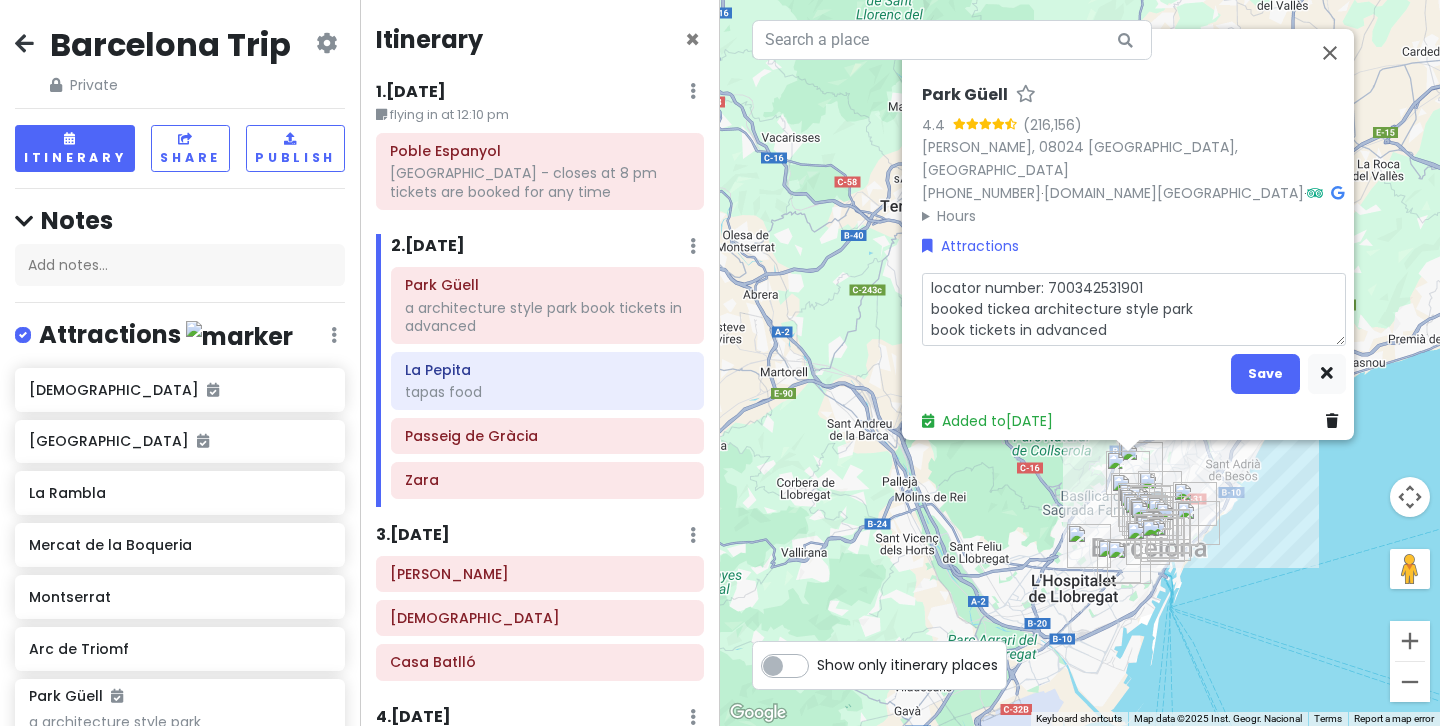 type on "x" 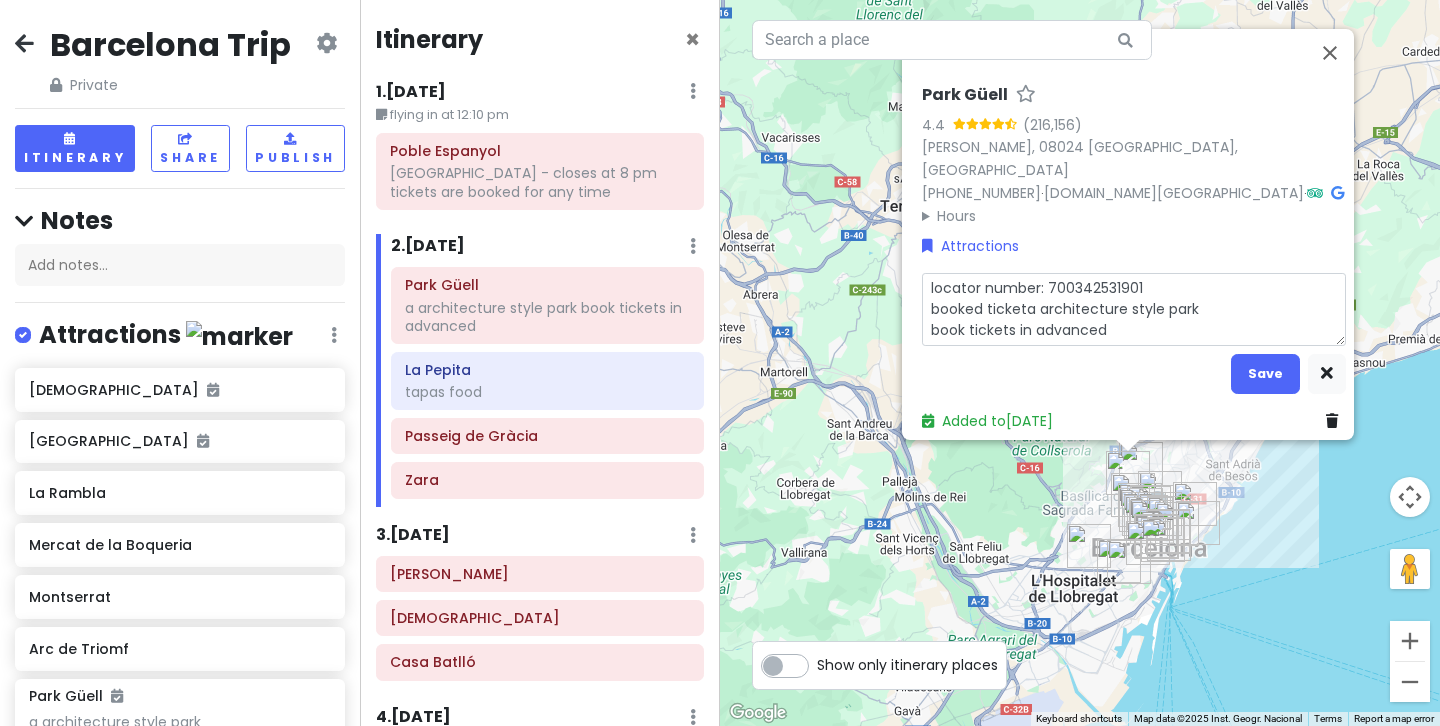 type on "x" 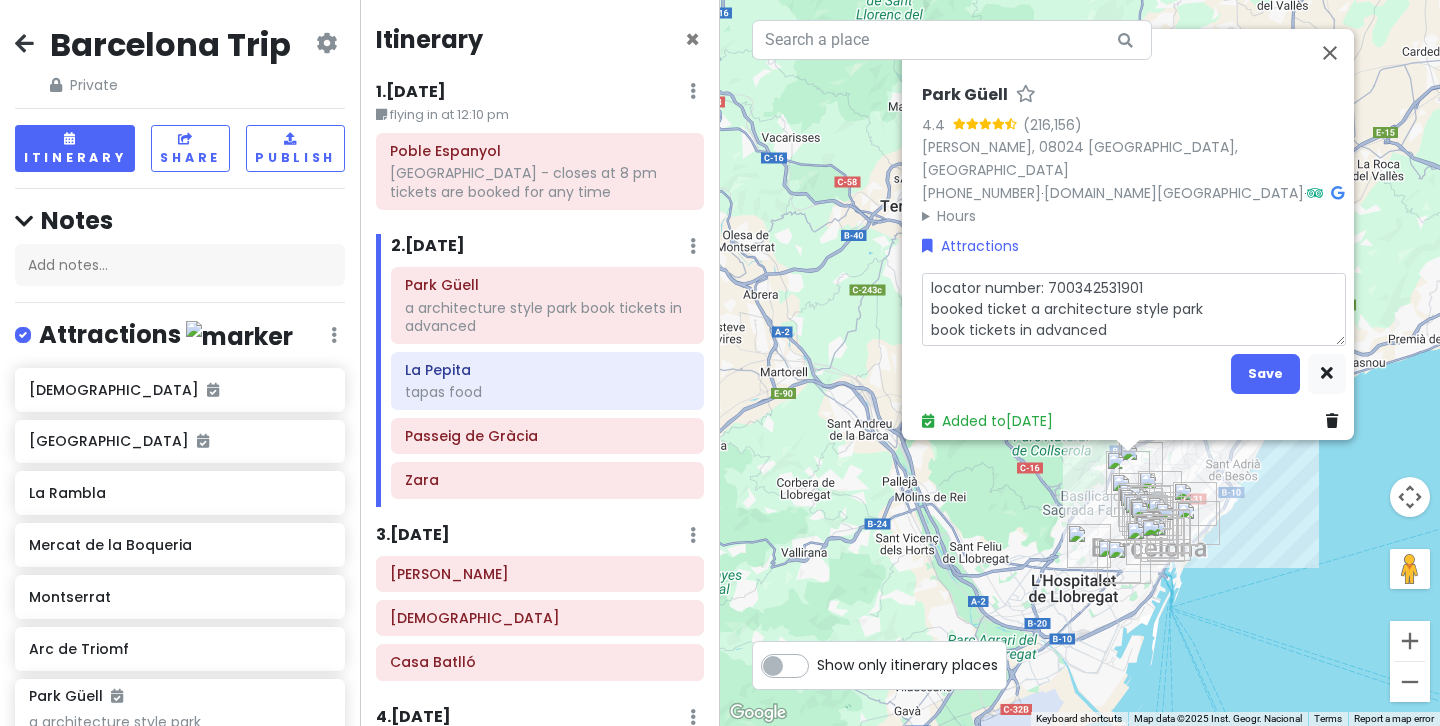 type on "x" 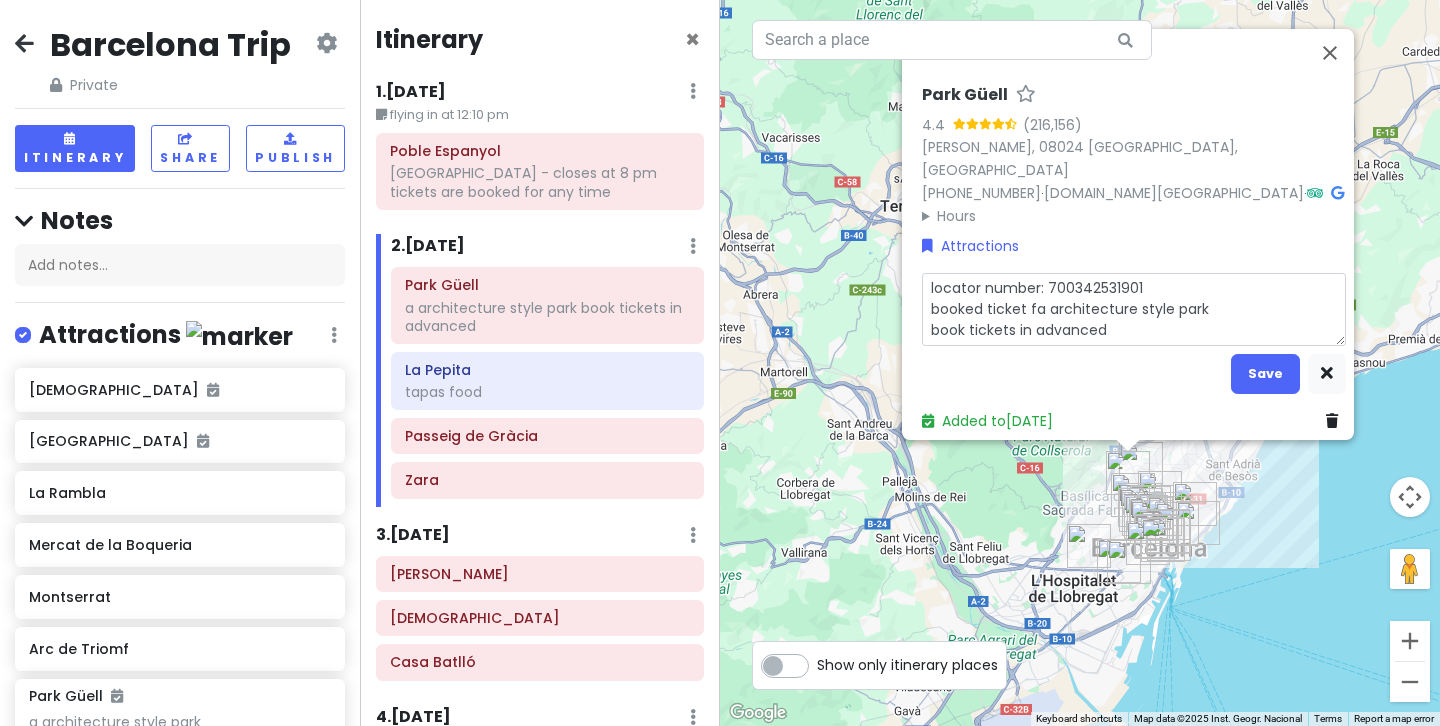 type on "x" 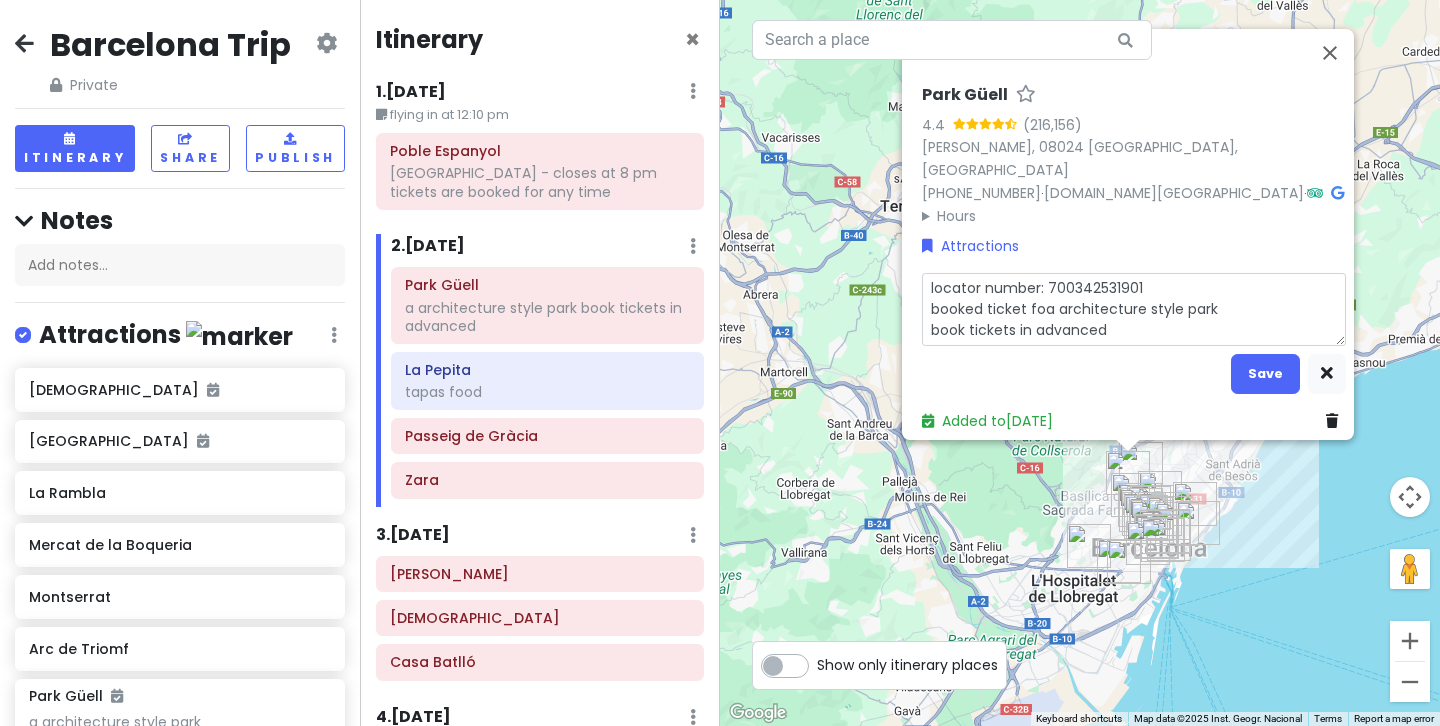 type on "x" 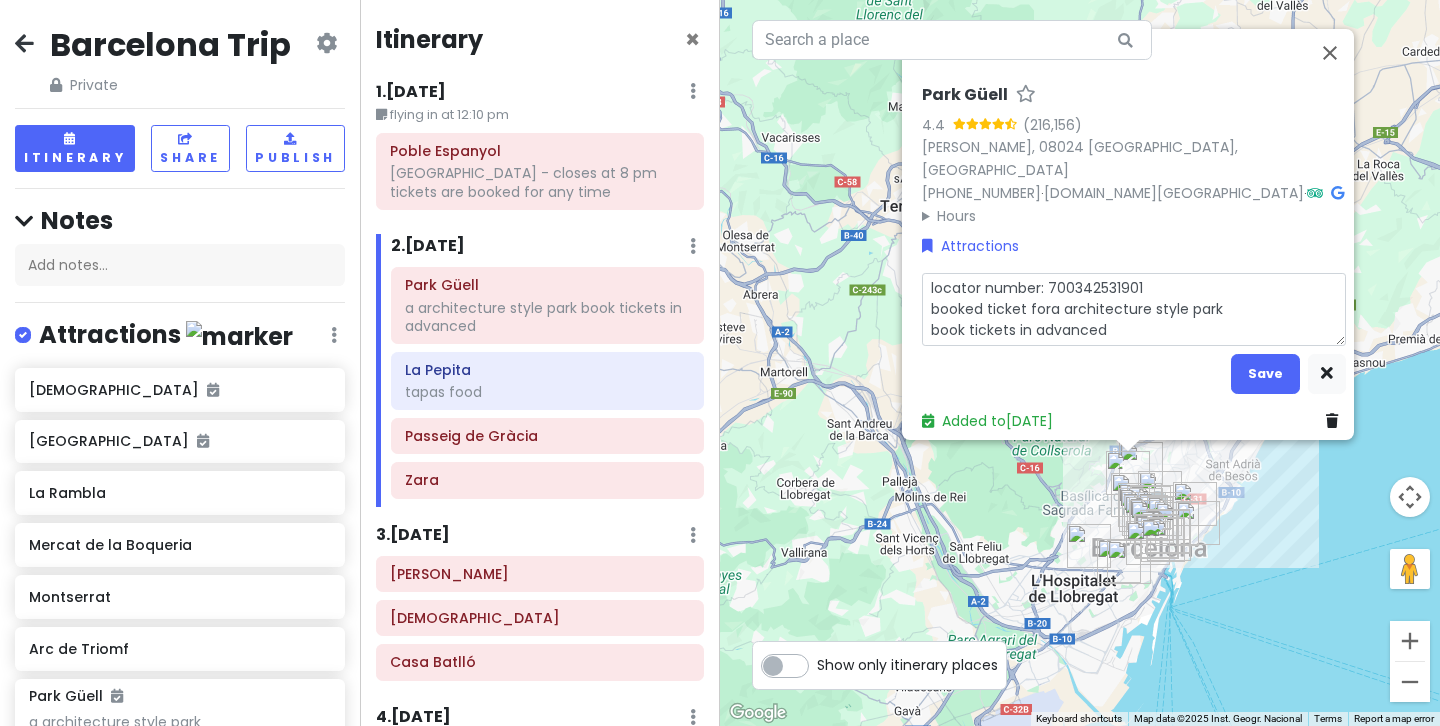 type on "x" 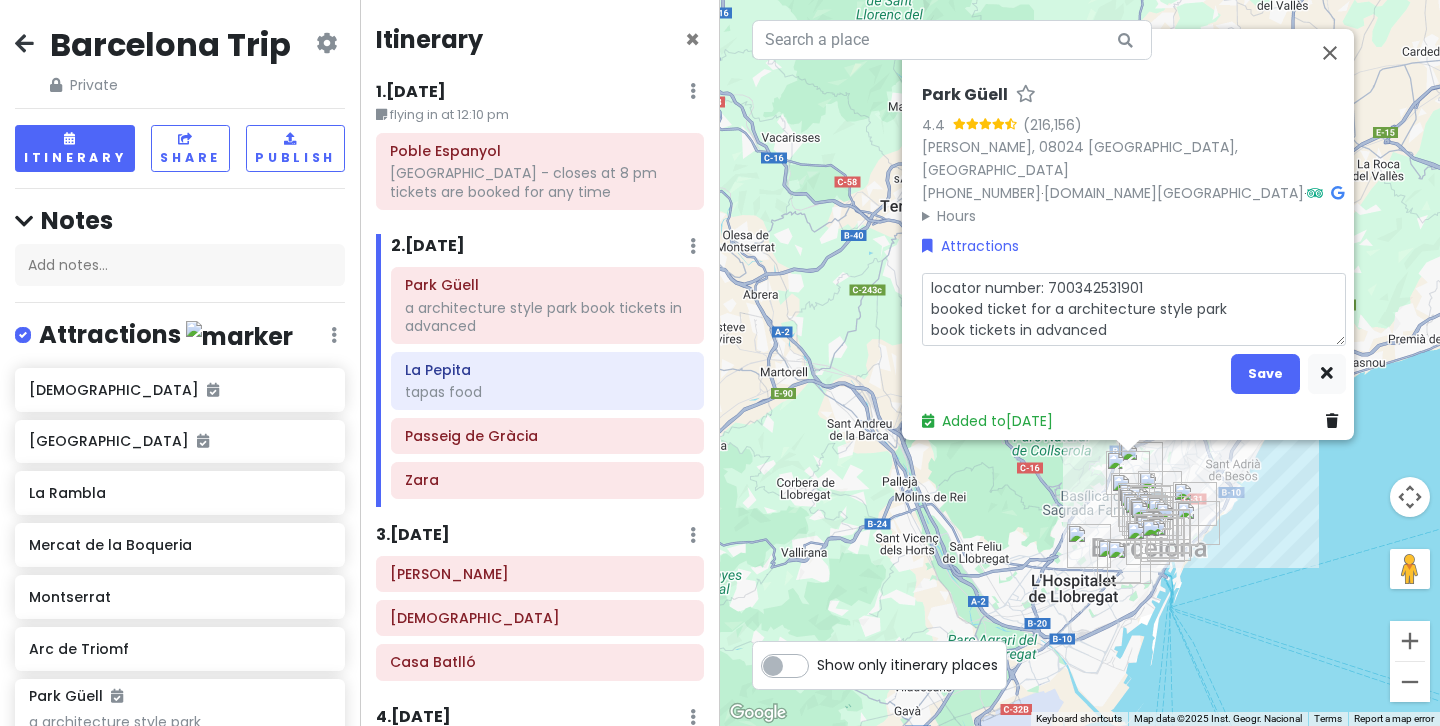 type on "x" 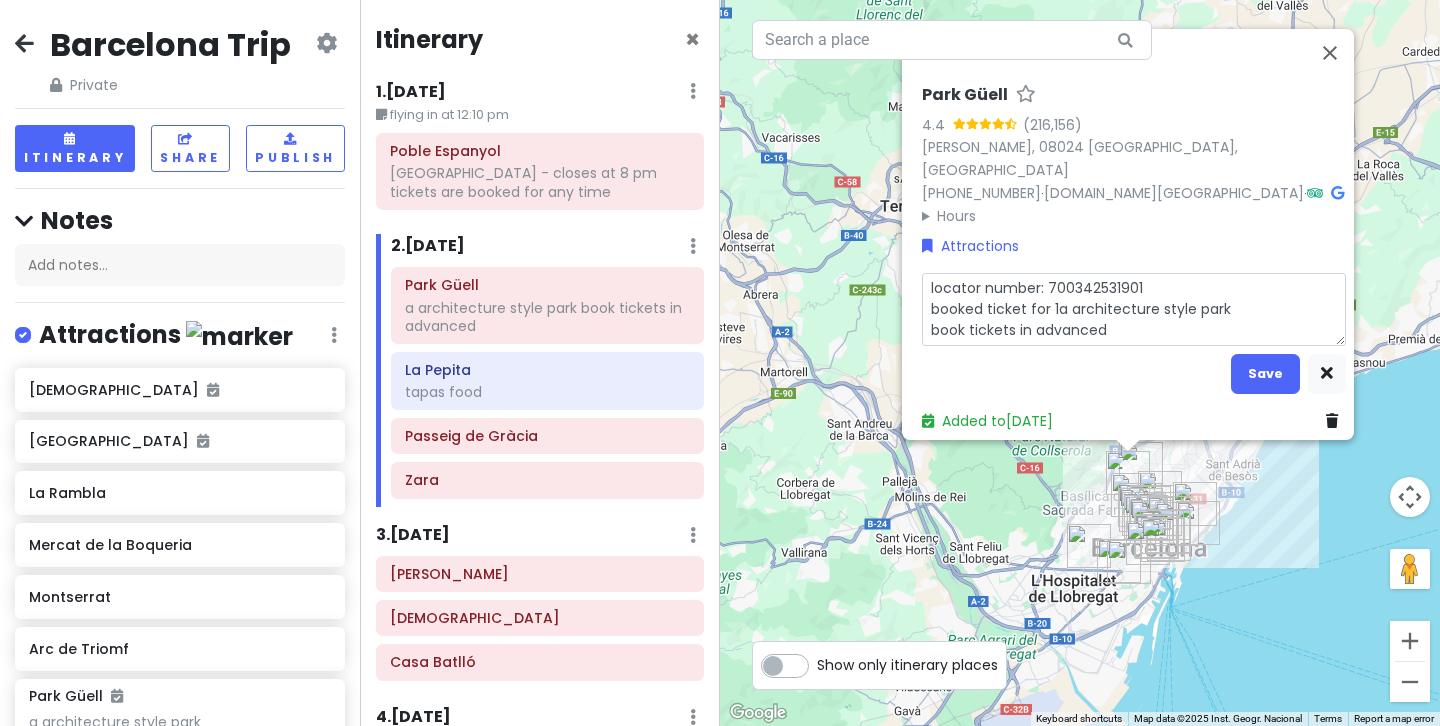 type on "x" 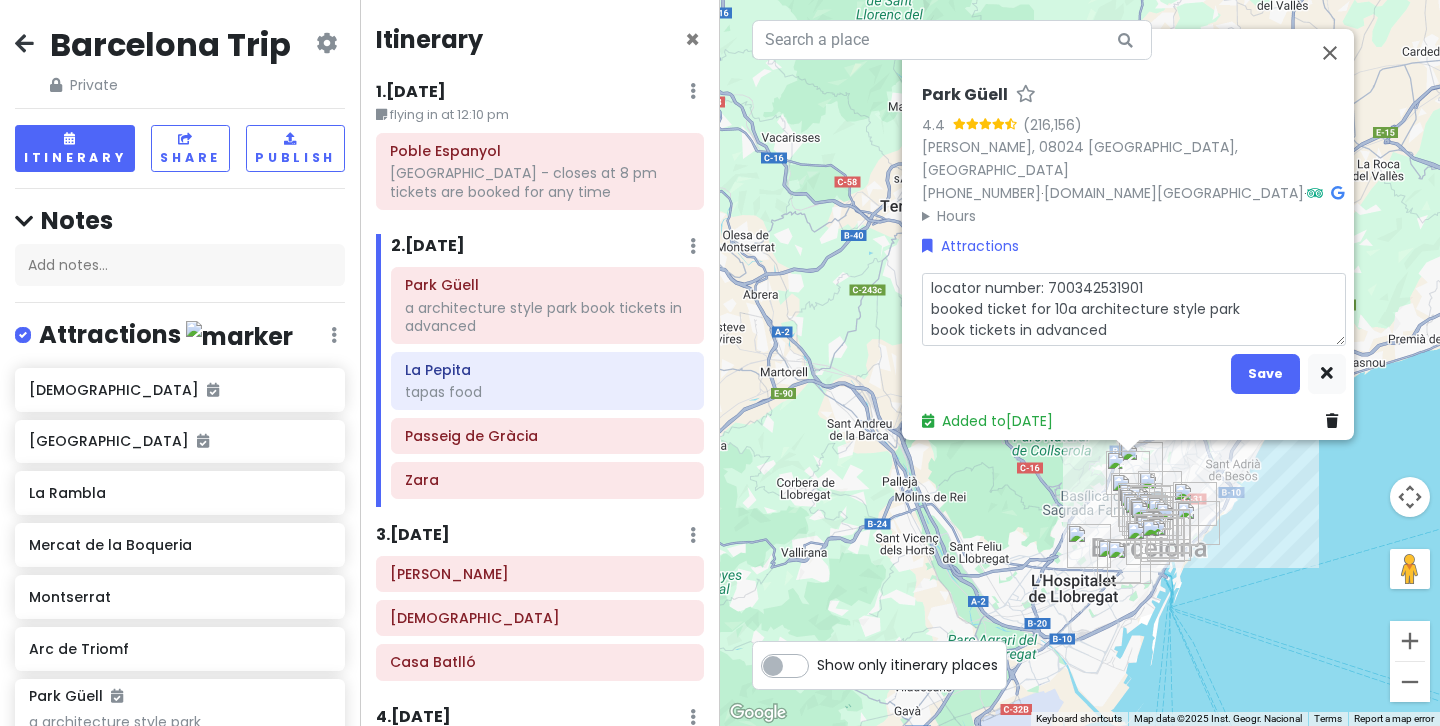 type on "x" 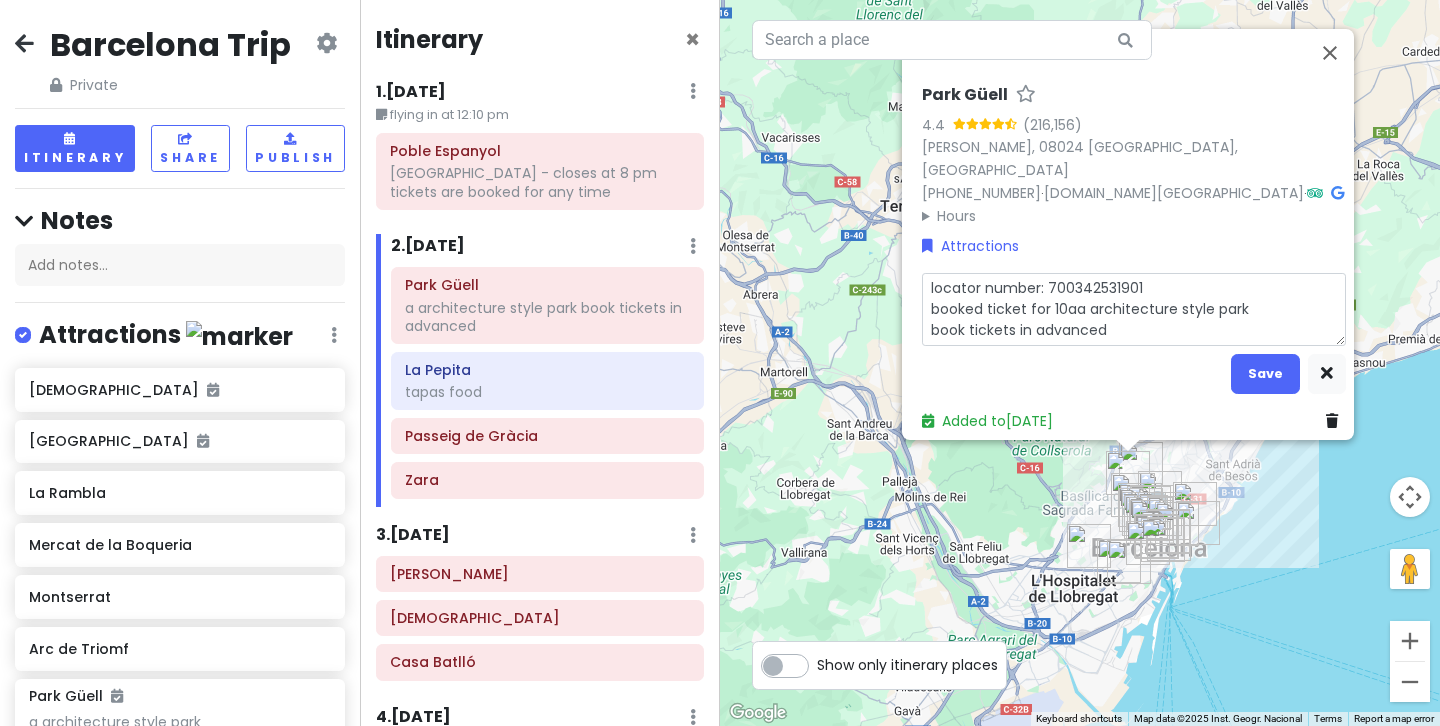 type on "x" 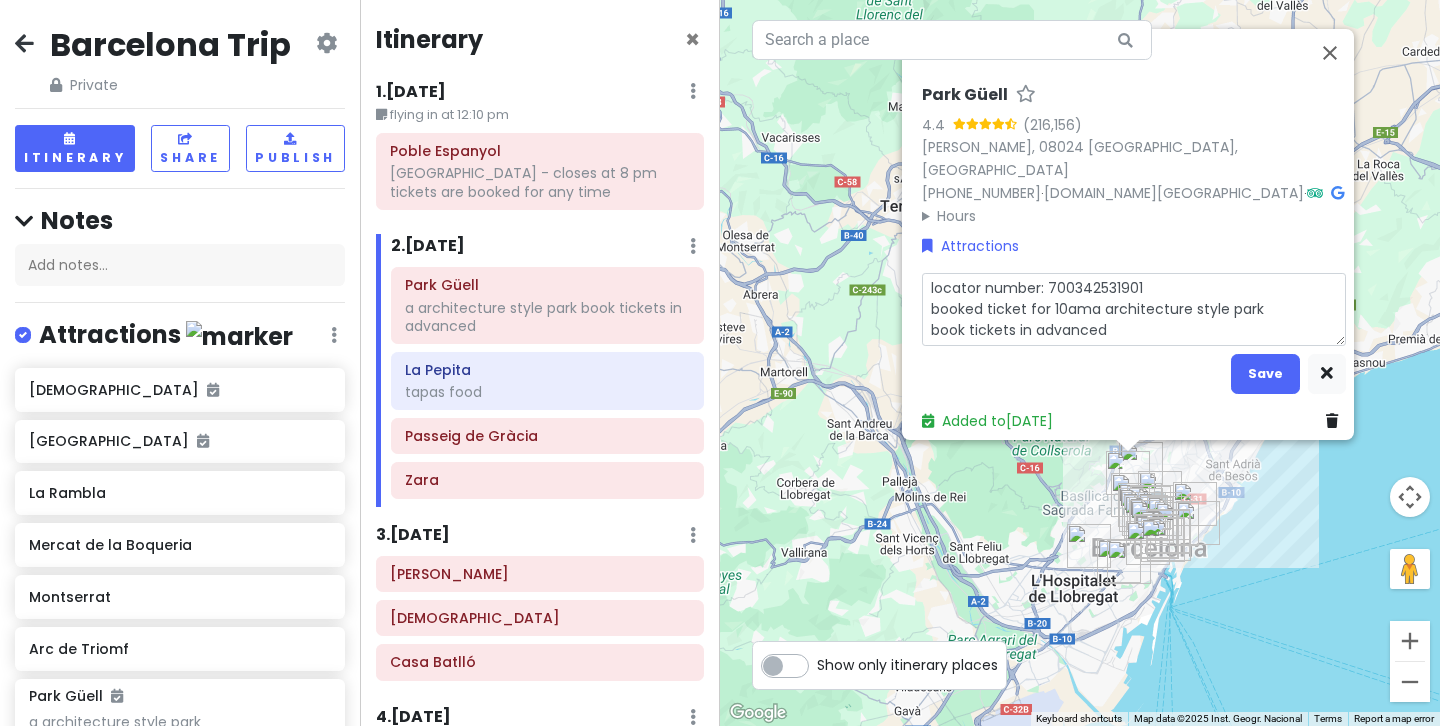 type on "x" 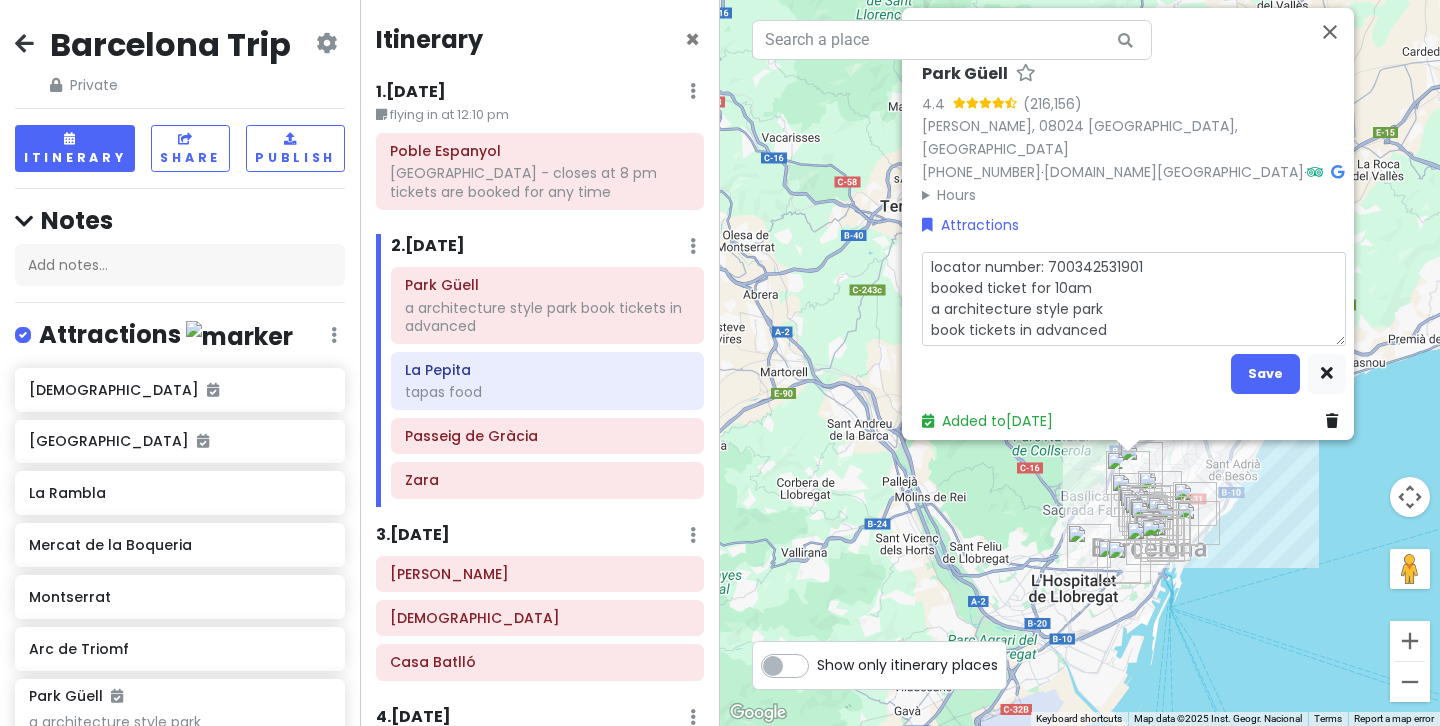 drag, startPoint x: 1112, startPoint y: 323, endPoint x: 902, endPoint y: 324, distance: 210.00238 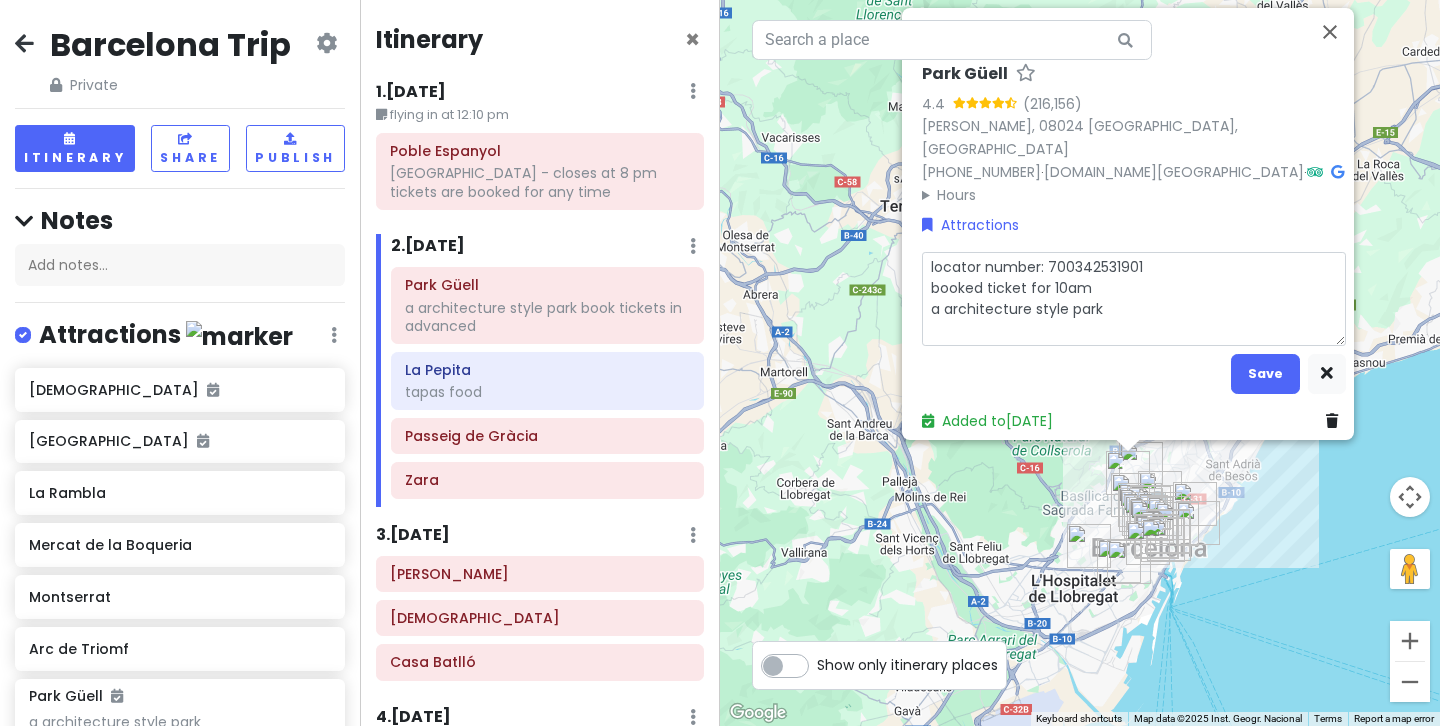 type on "x" 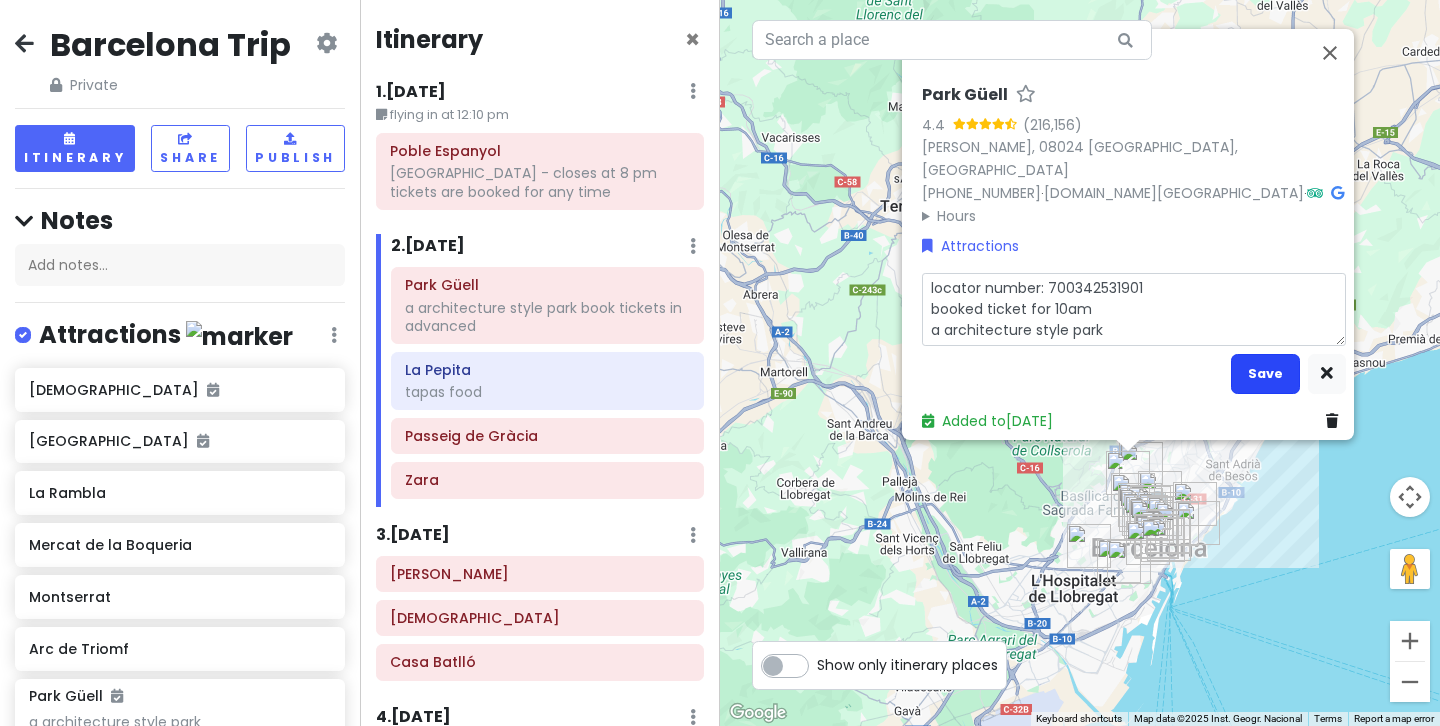 type on "locator number: 700342531901
booked ticket for 10am
a architecture style park" 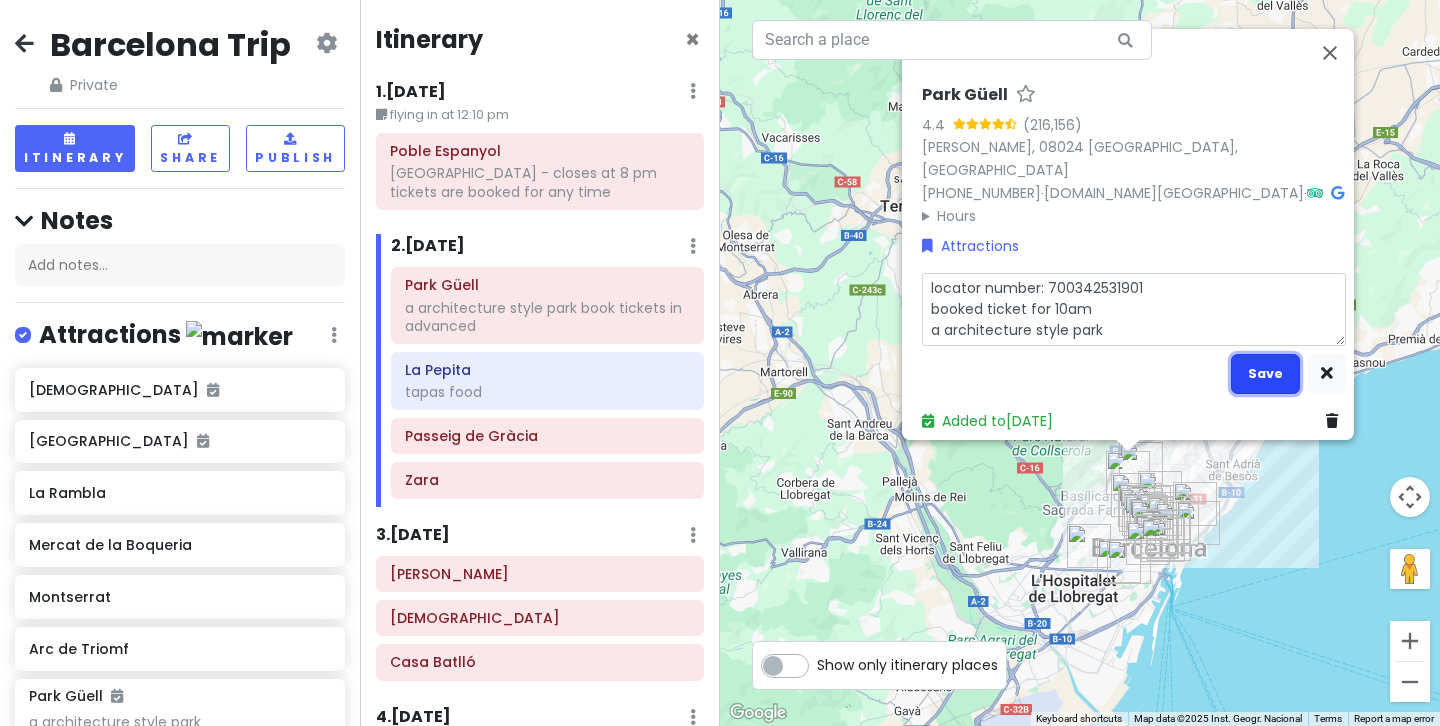 click on "Save" at bounding box center (1265, 373) 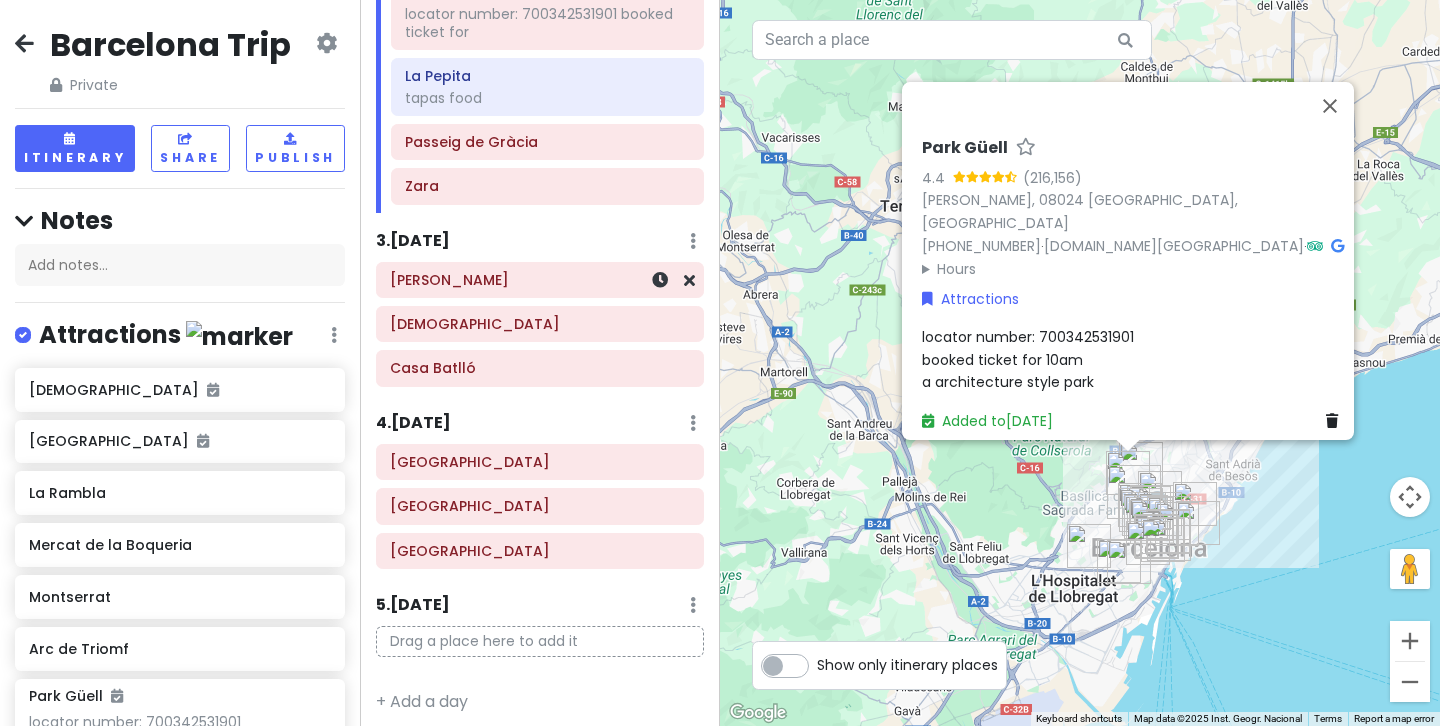 scroll, scrollTop: 307, scrollLeft: 0, axis: vertical 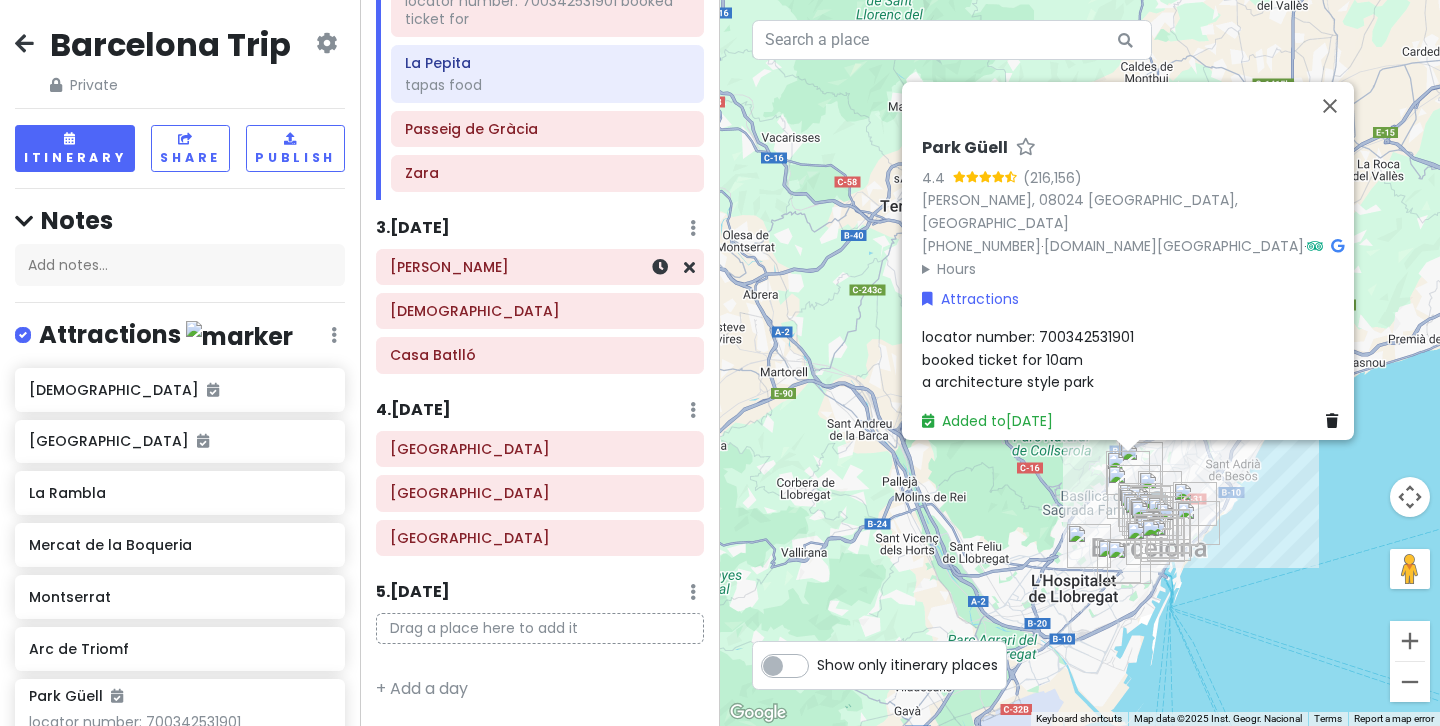 click on "[PERSON_NAME]" at bounding box center (540, 267) 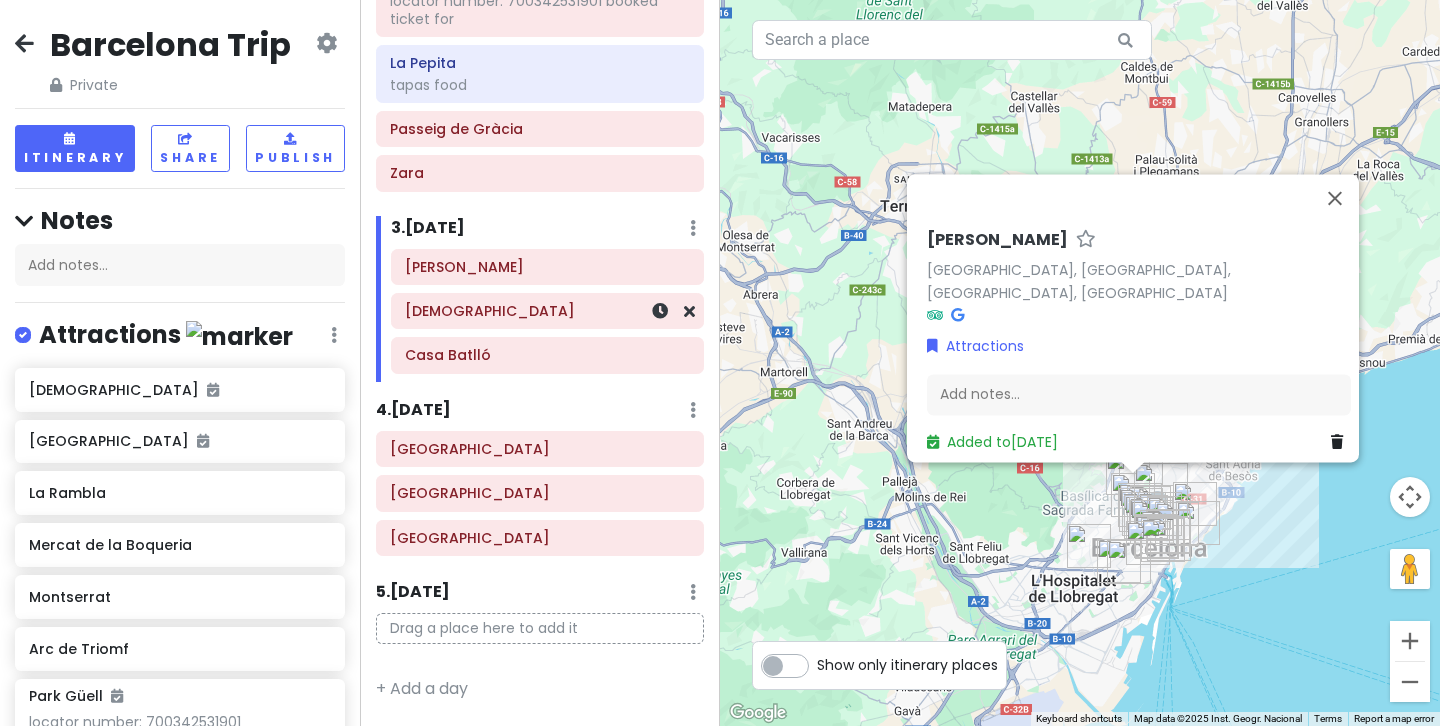 click on "[DEMOGRAPHIC_DATA]" at bounding box center (547, 311) 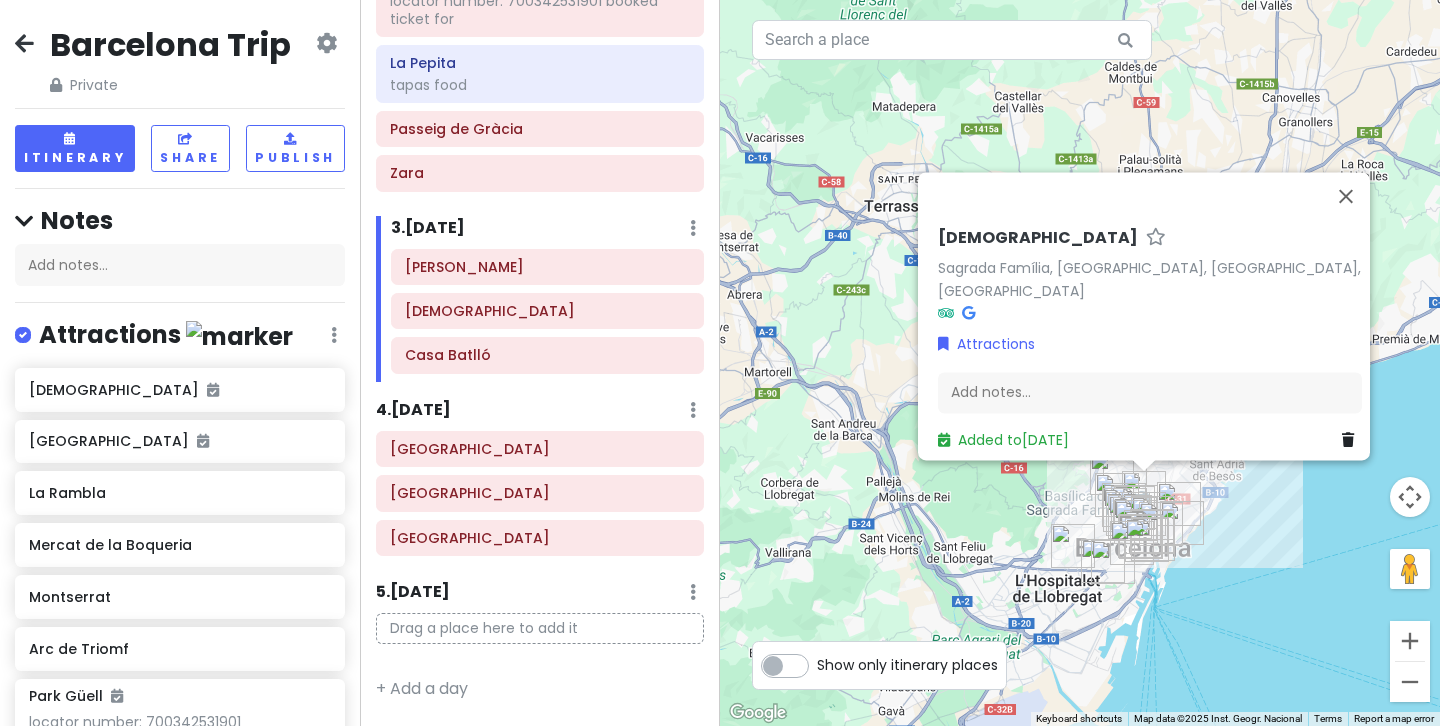 click on "[PERSON_NAME][GEOGRAPHIC_DATA]" 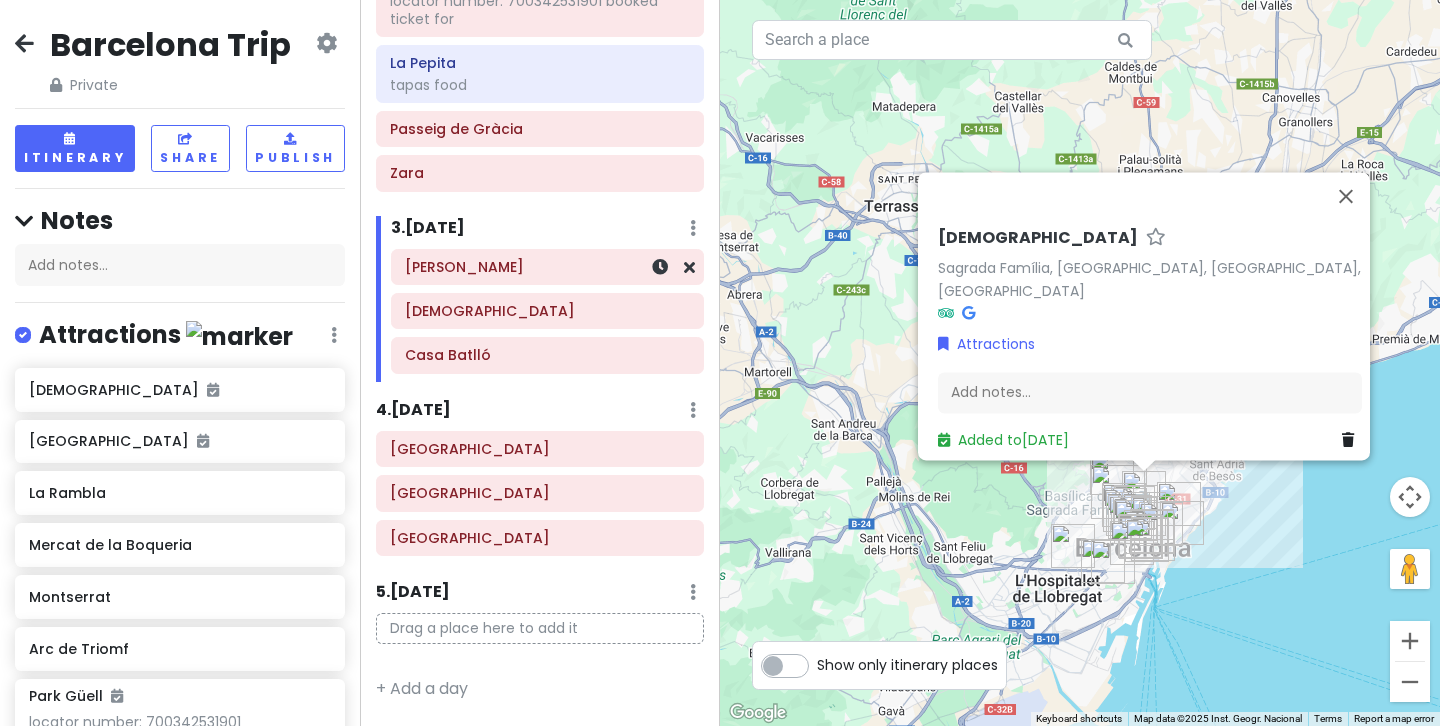 click on "[PERSON_NAME]" at bounding box center [547, 267] 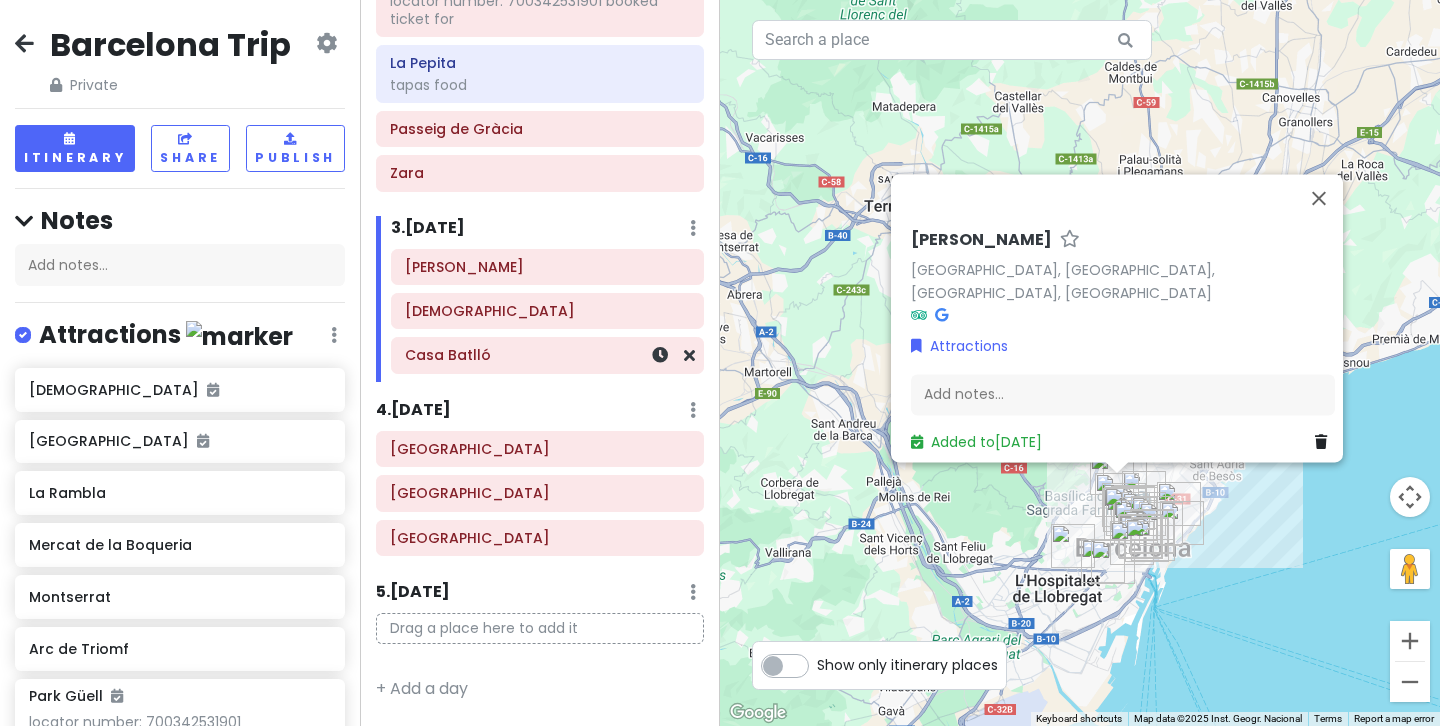click on "Casa Batlló" at bounding box center [547, 355] 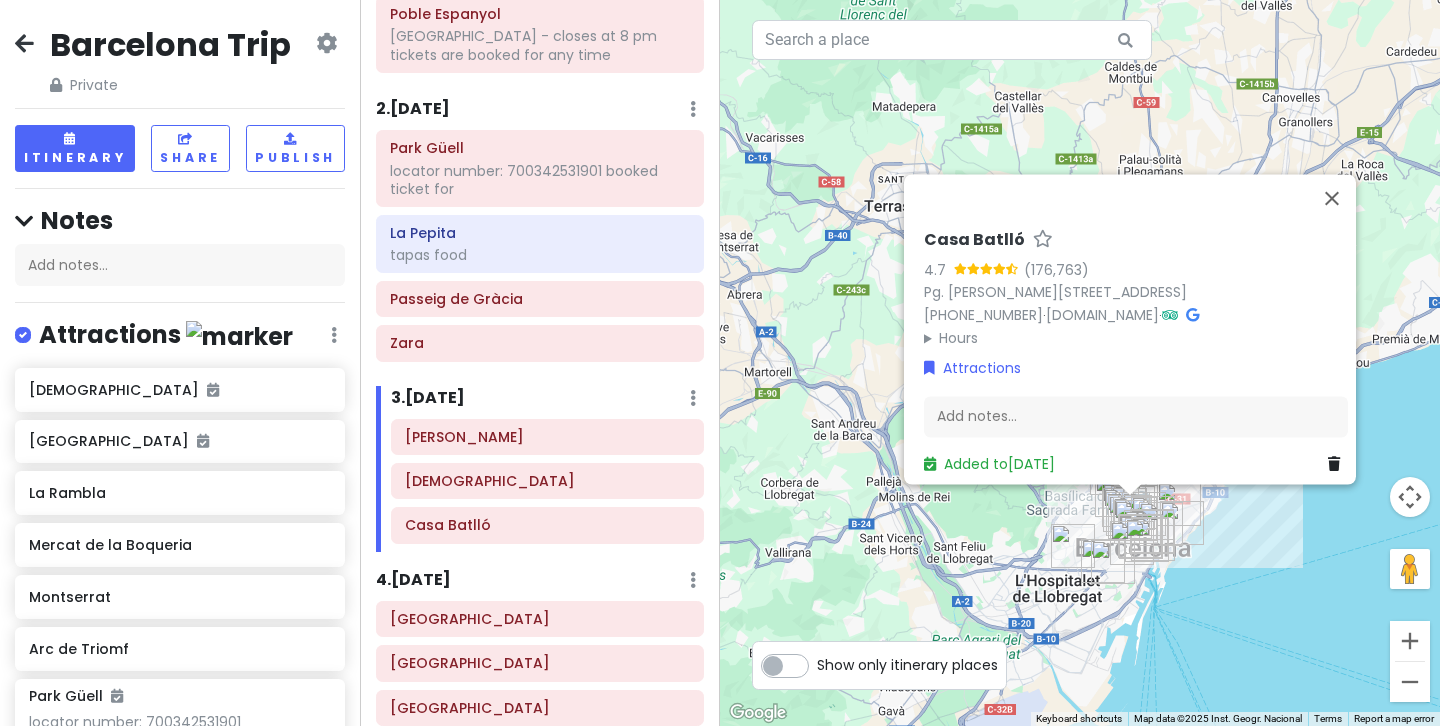 scroll, scrollTop: 179, scrollLeft: 0, axis: vertical 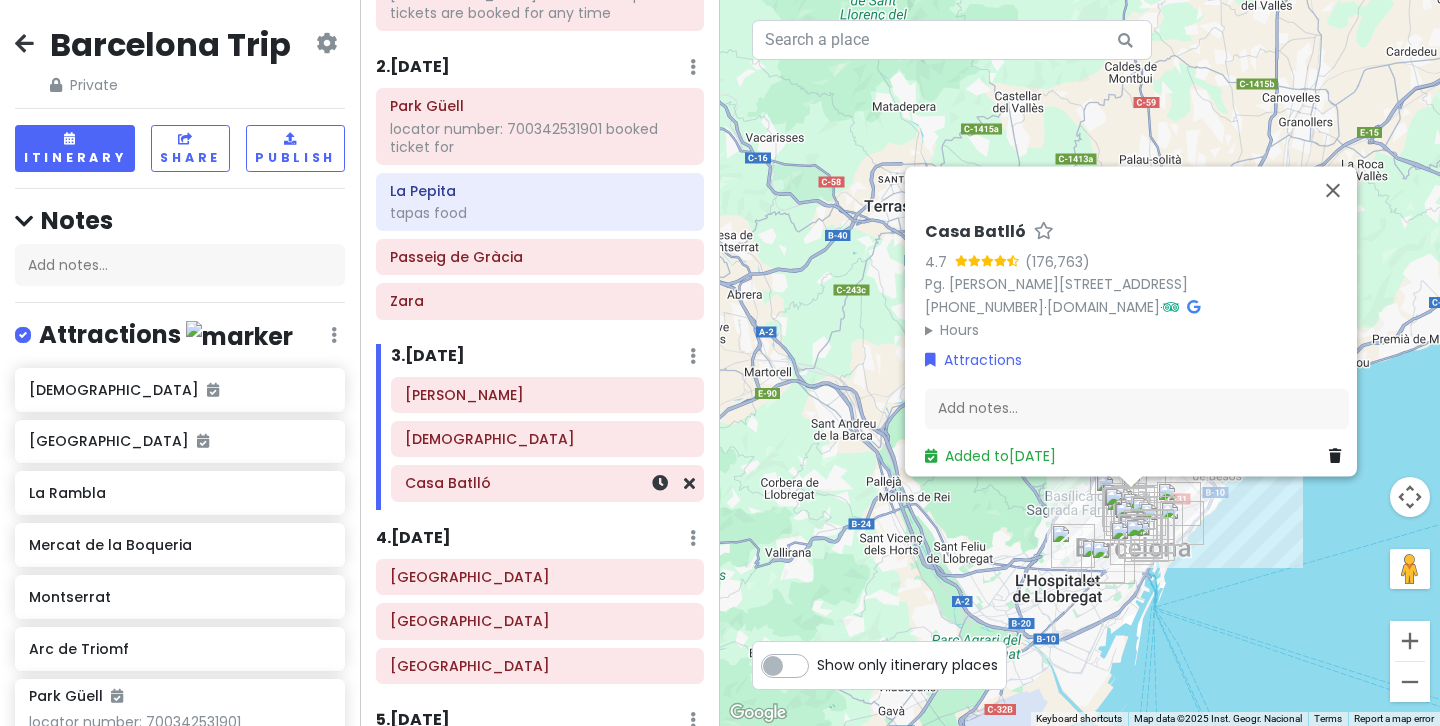 click on "Casa Batlló" at bounding box center [547, 483] 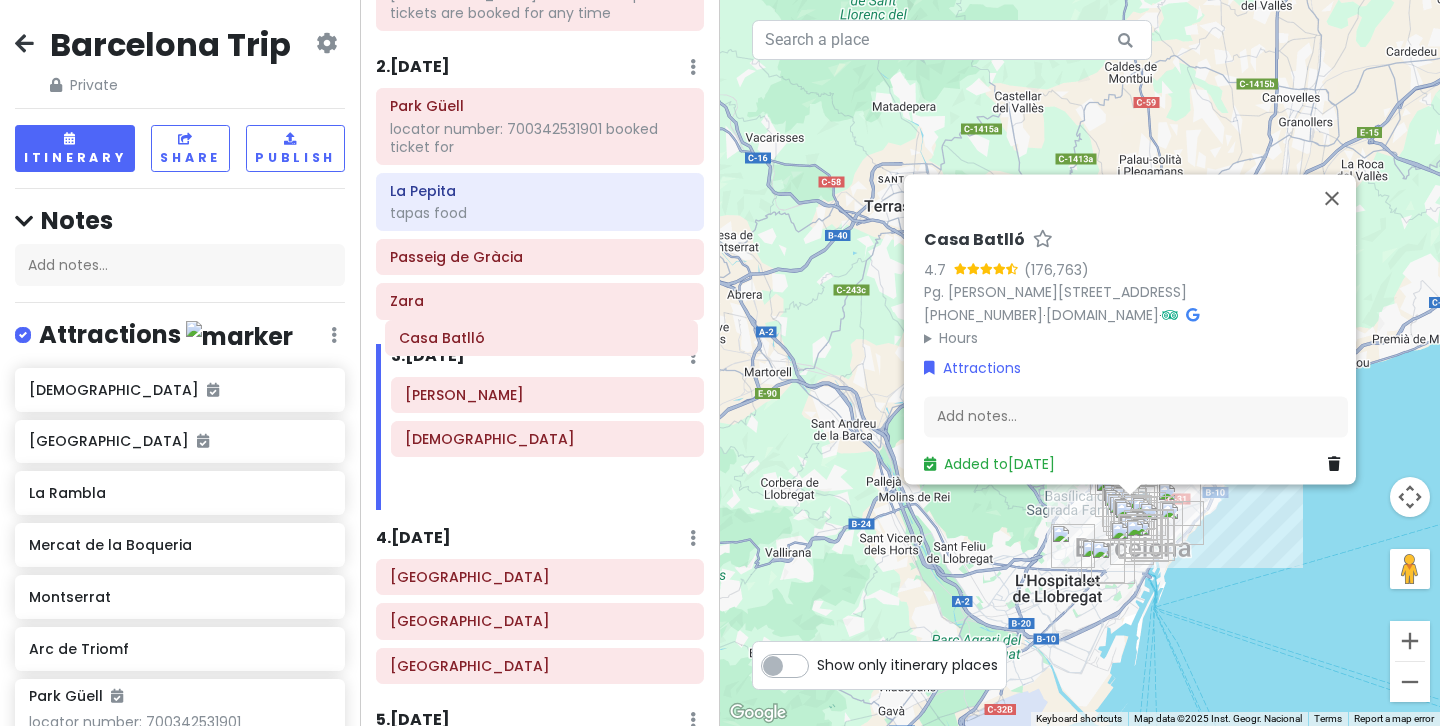 drag, startPoint x: 492, startPoint y: 478, endPoint x: 486, endPoint y: 332, distance: 146.12323 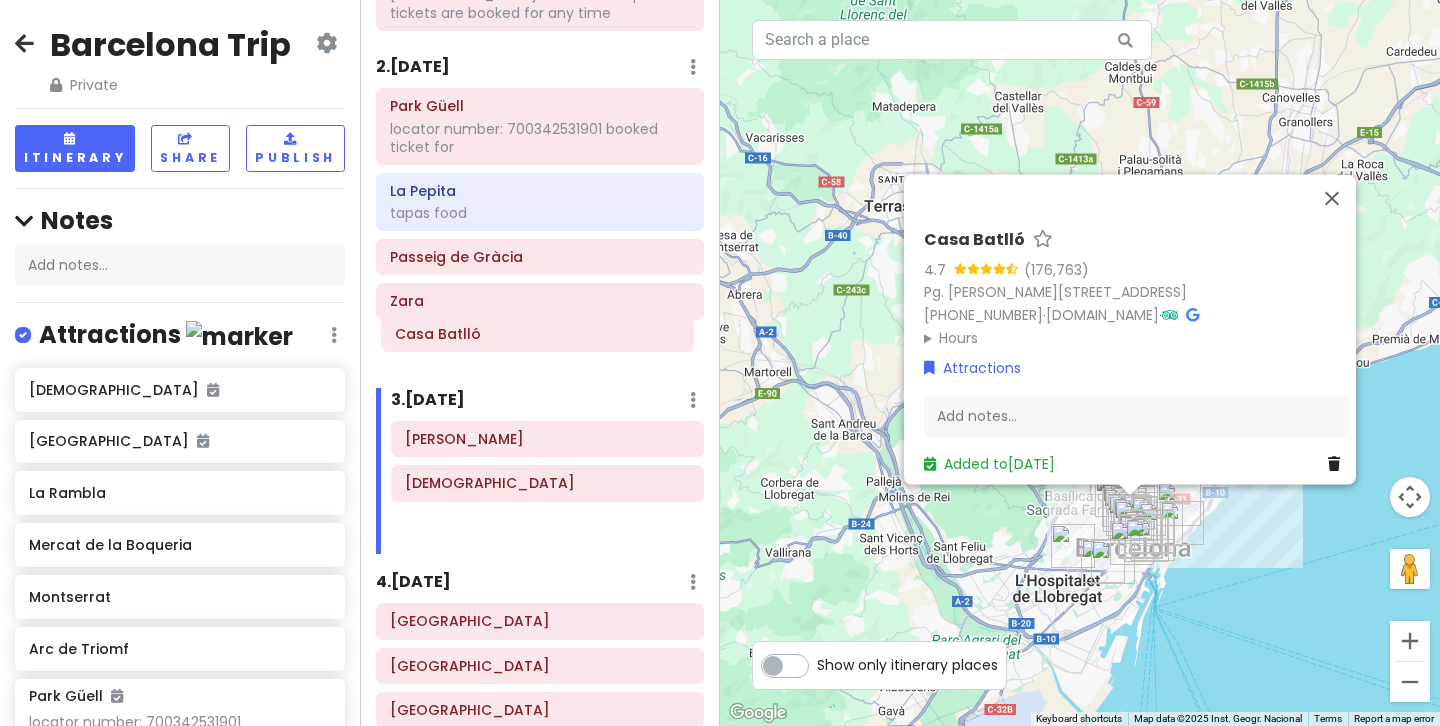 drag, startPoint x: 456, startPoint y: 490, endPoint x: 446, endPoint y: 342, distance: 148.33745 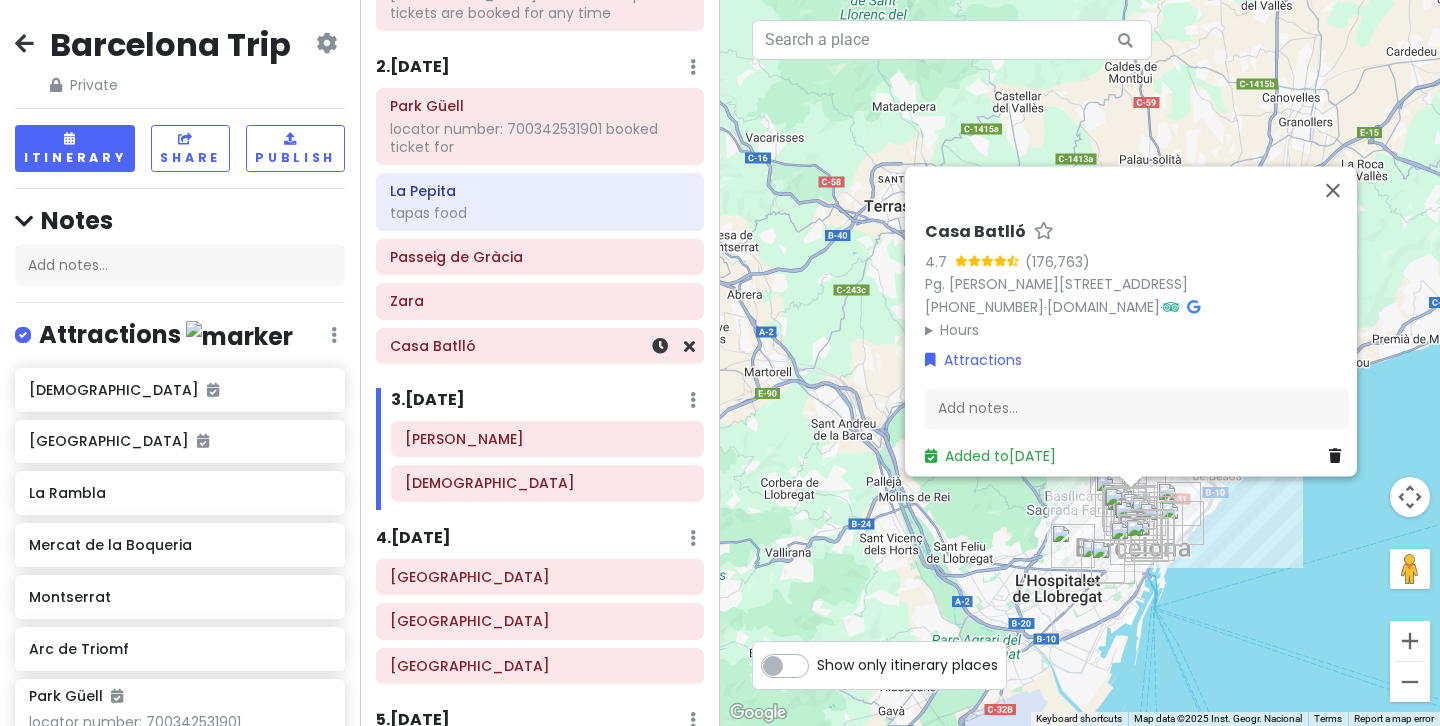 click on "Casa Batlló" at bounding box center [540, 346] 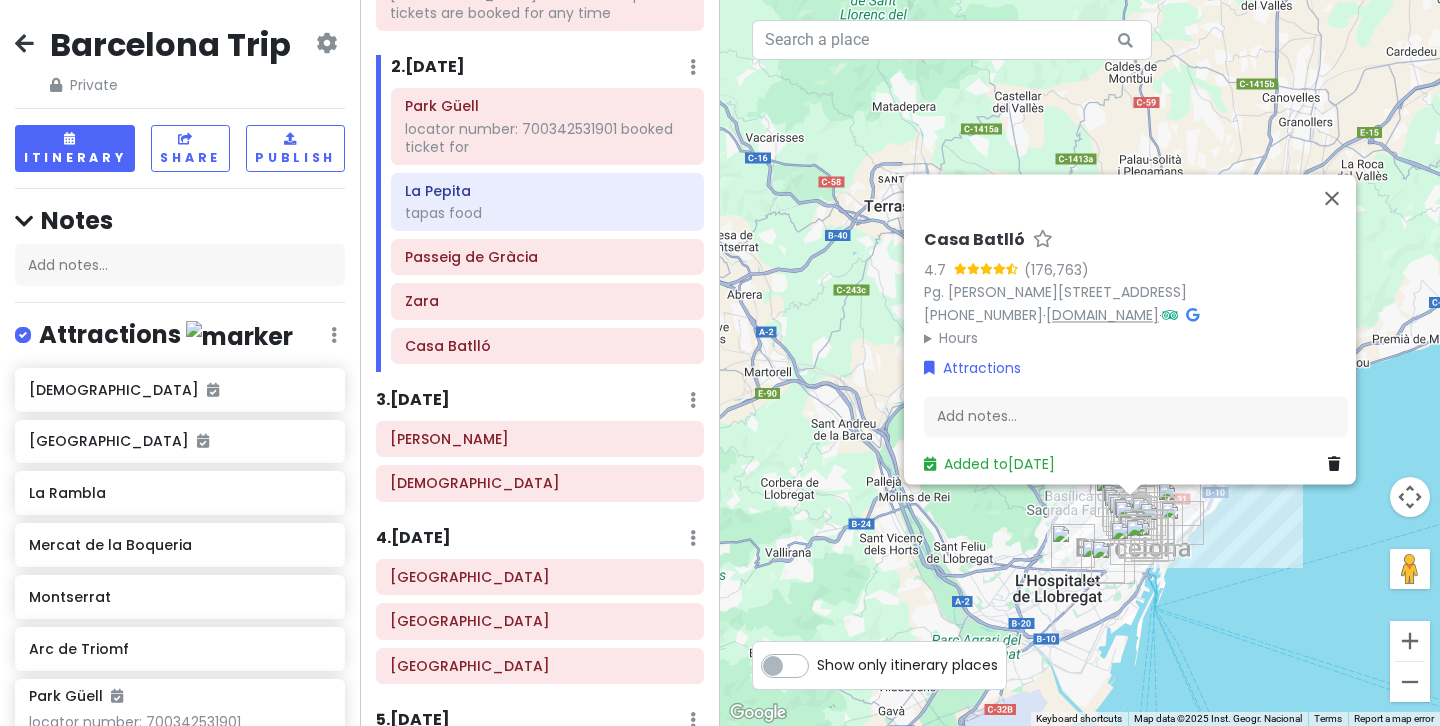 click on "[DOMAIN_NAME]" at bounding box center [1102, 315] 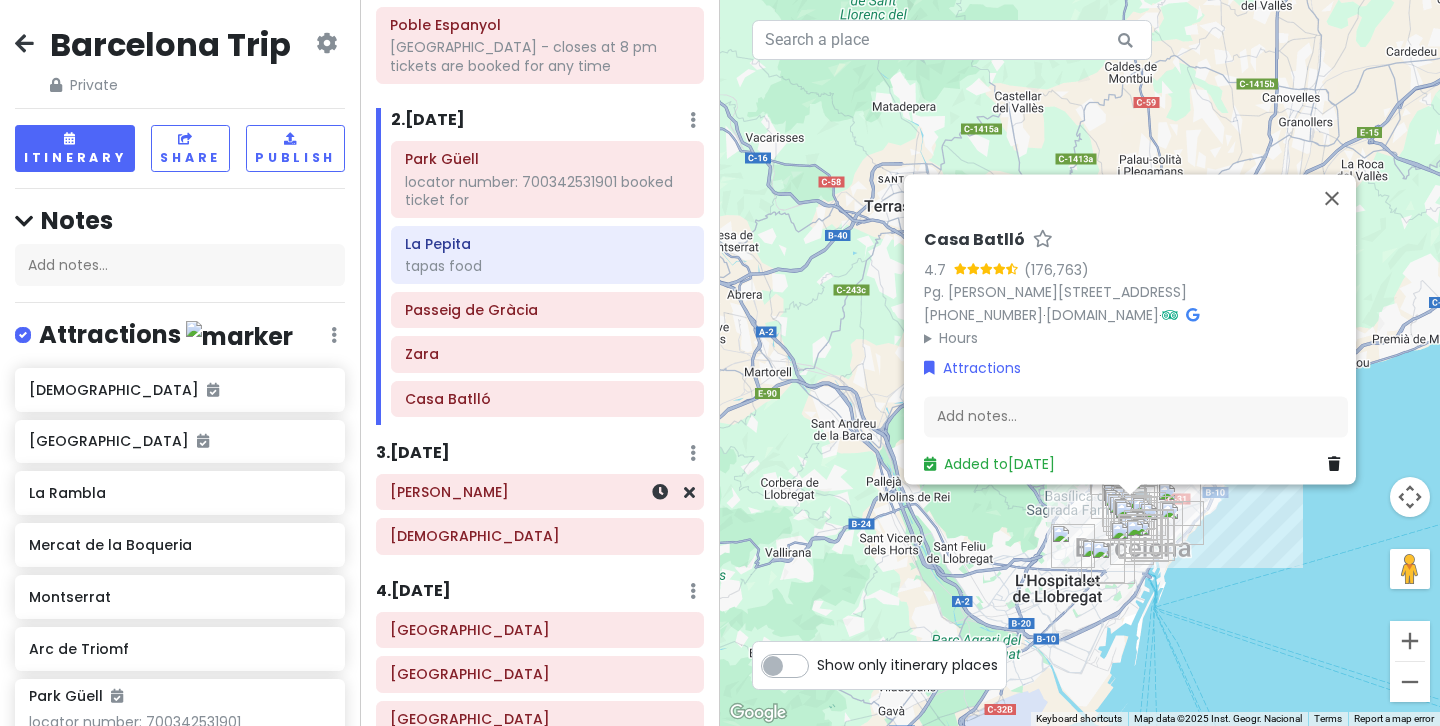 scroll, scrollTop: 104, scrollLeft: 0, axis: vertical 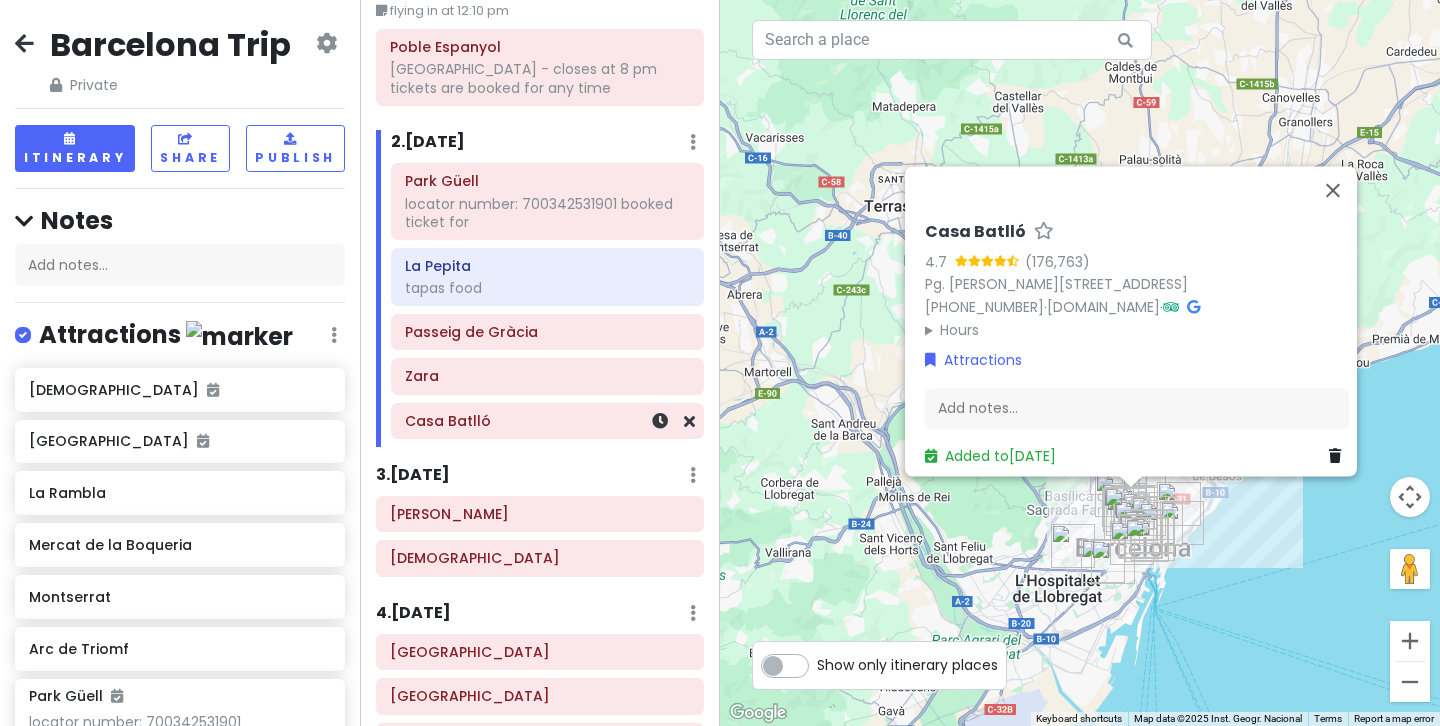 click on "Casa Batlló" at bounding box center [547, 421] 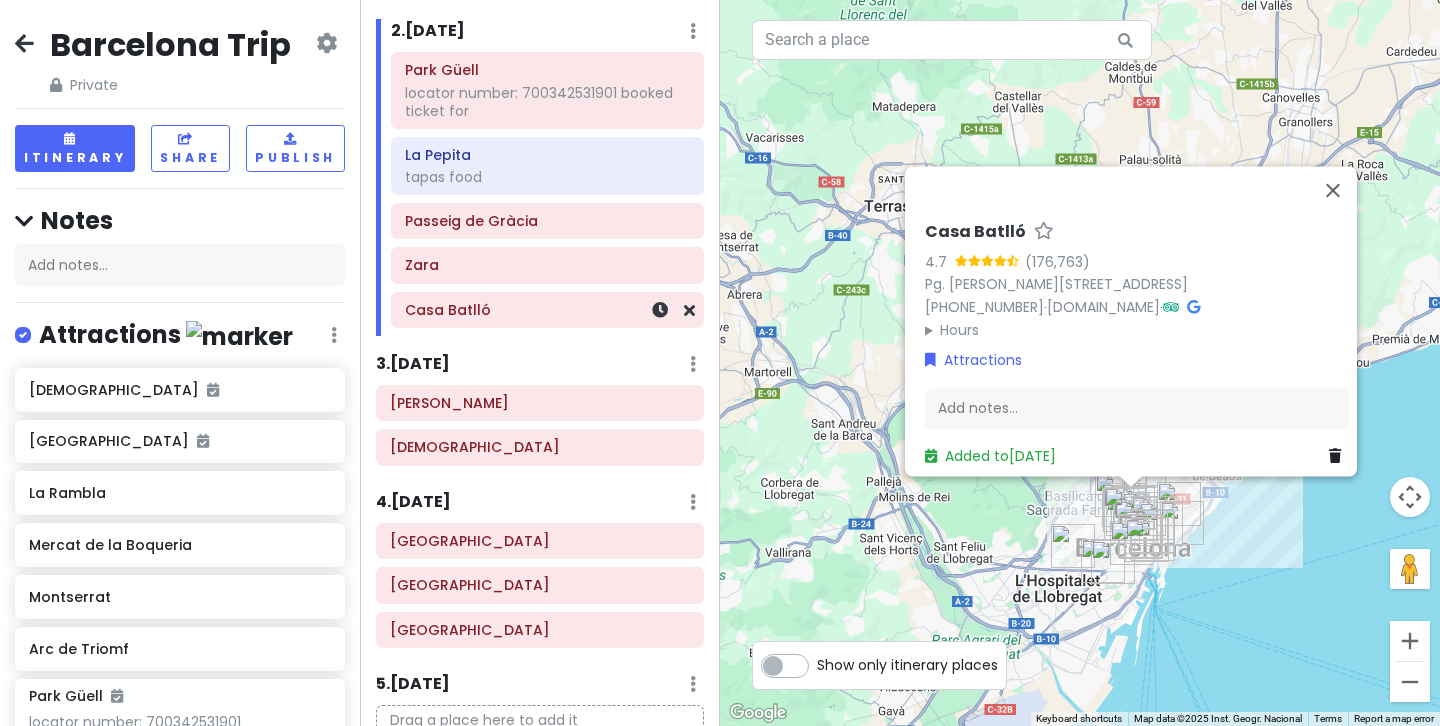 scroll, scrollTop: 216, scrollLeft: 0, axis: vertical 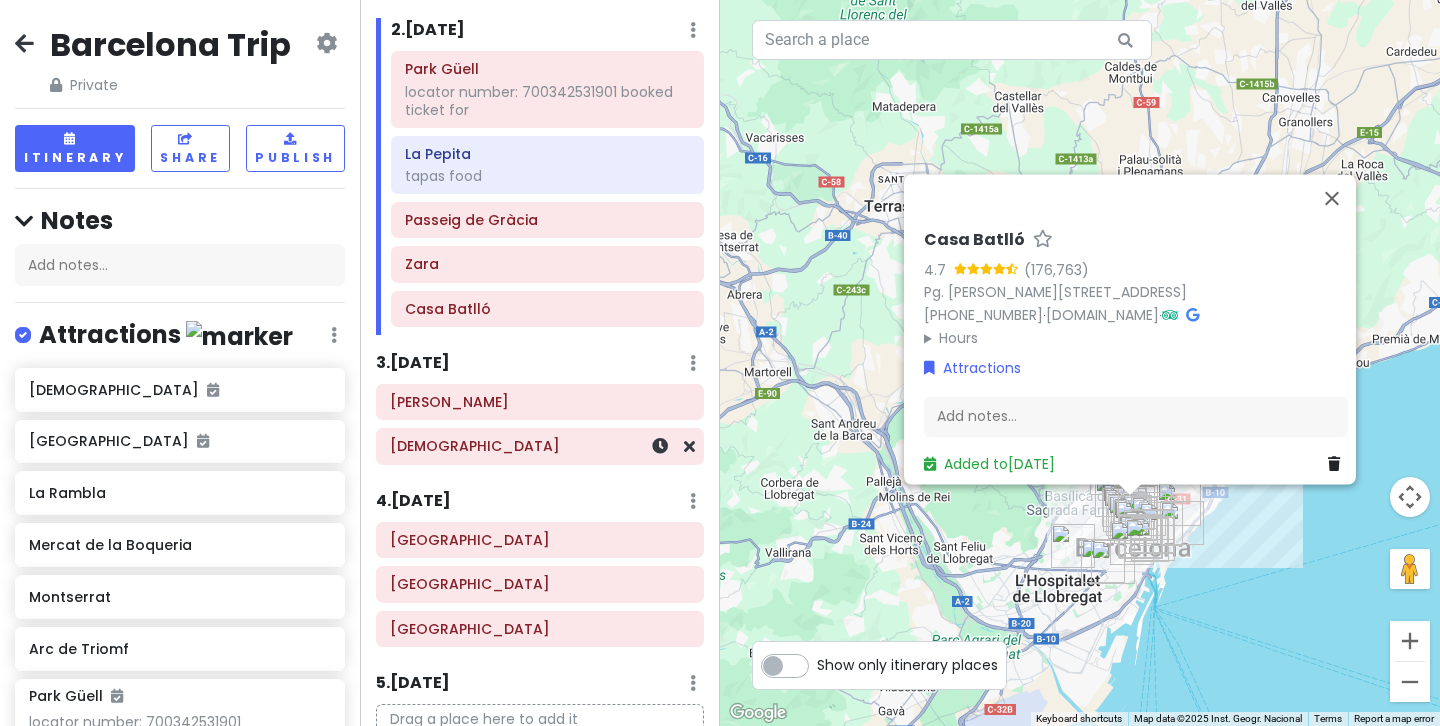 click on "[DEMOGRAPHIC_DATA]" at bounding box center (540, 446) 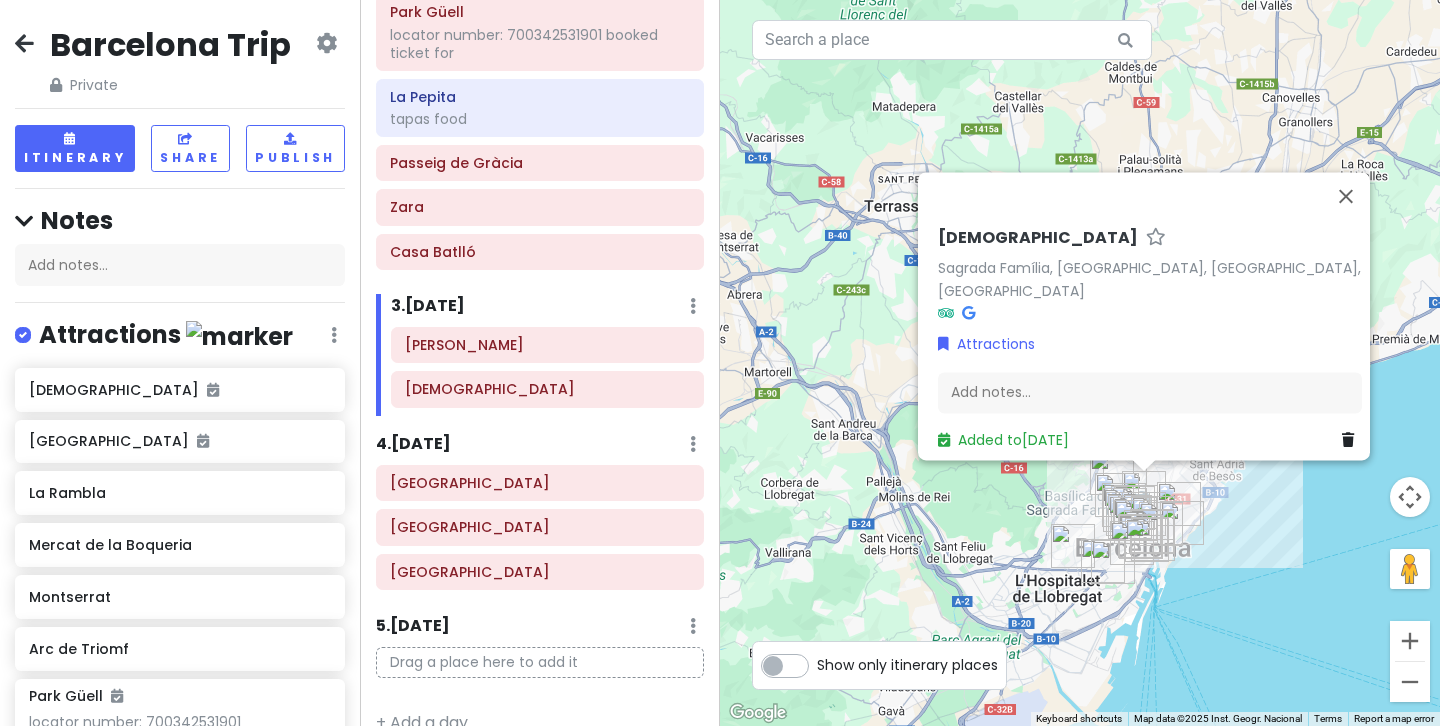 scroll, scrollTop: 275, scrollLeft: 0, axis: vertical 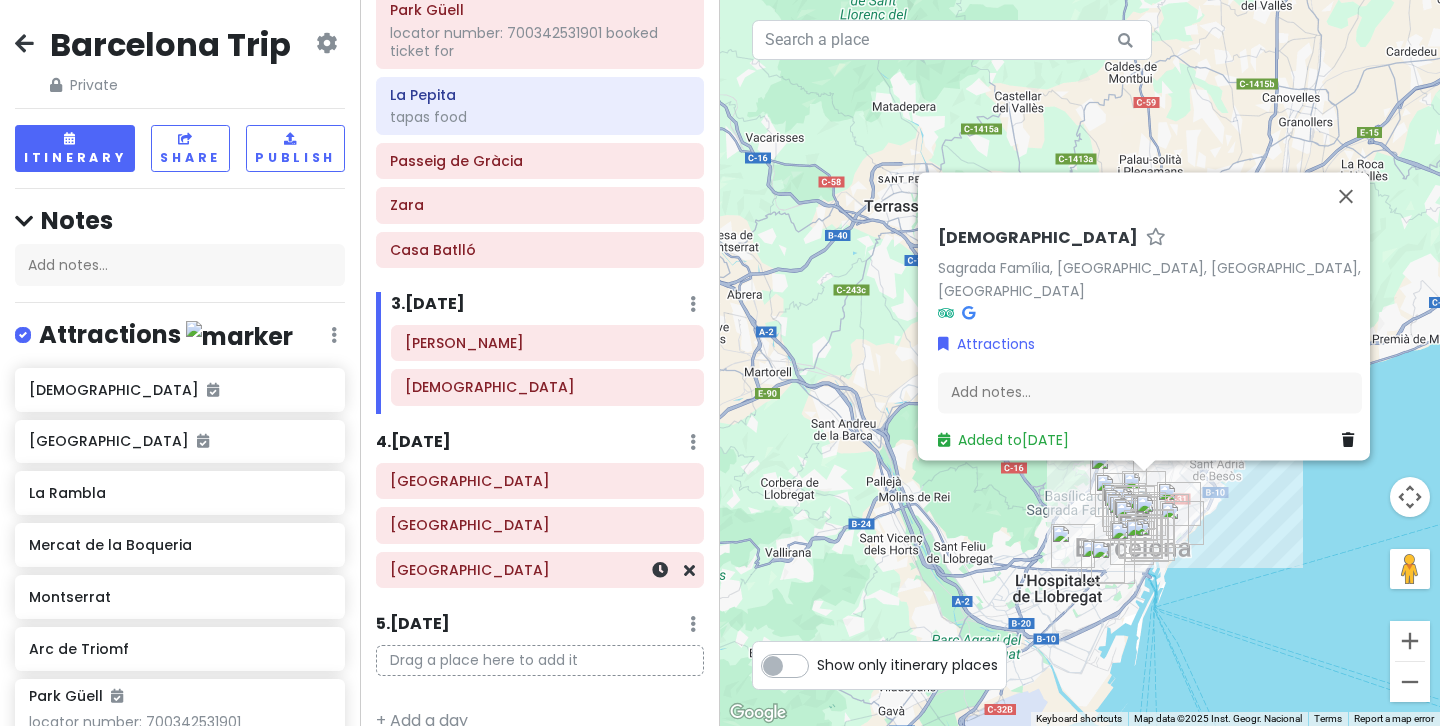 click on "[GEOGRAPHIC_DATA]" at bounding box center (540, 570) 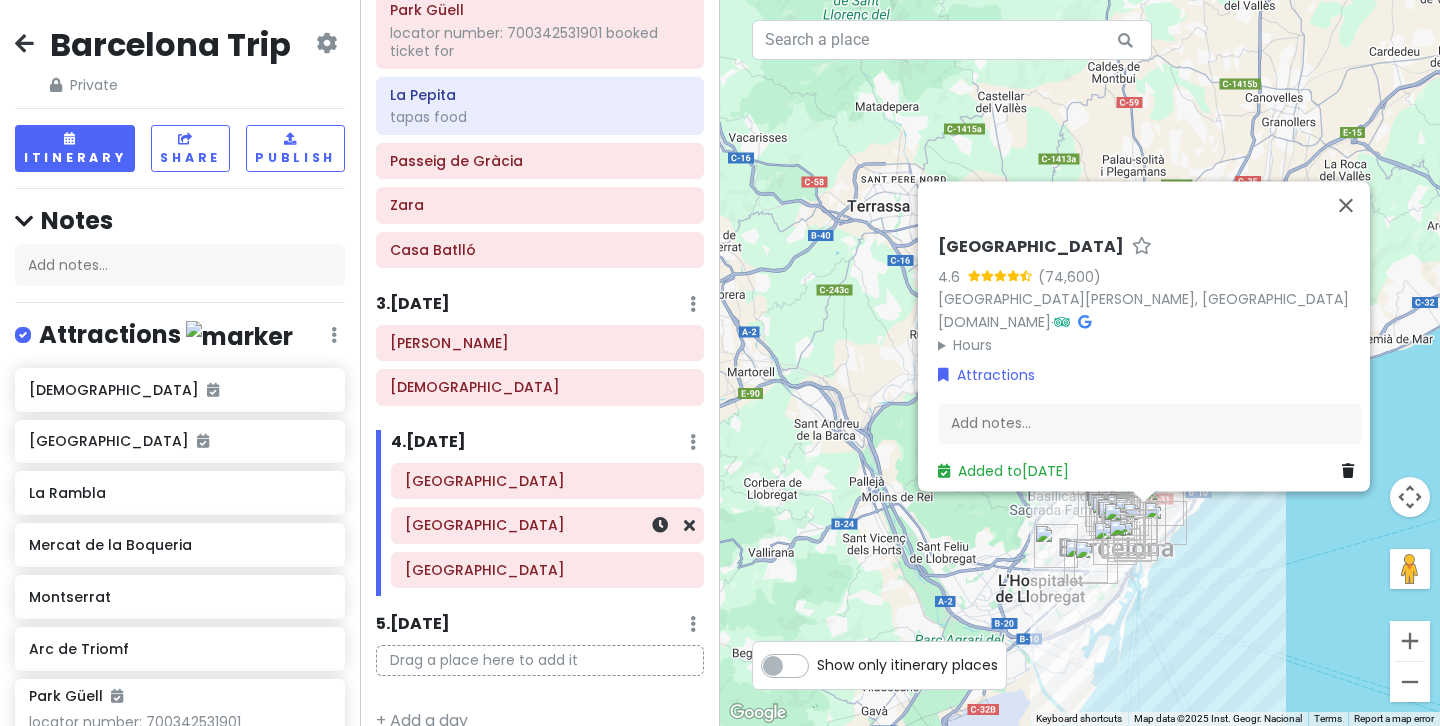 click on "[GEOGRAPHIC_DATA]" at bounding box center (547, 525) 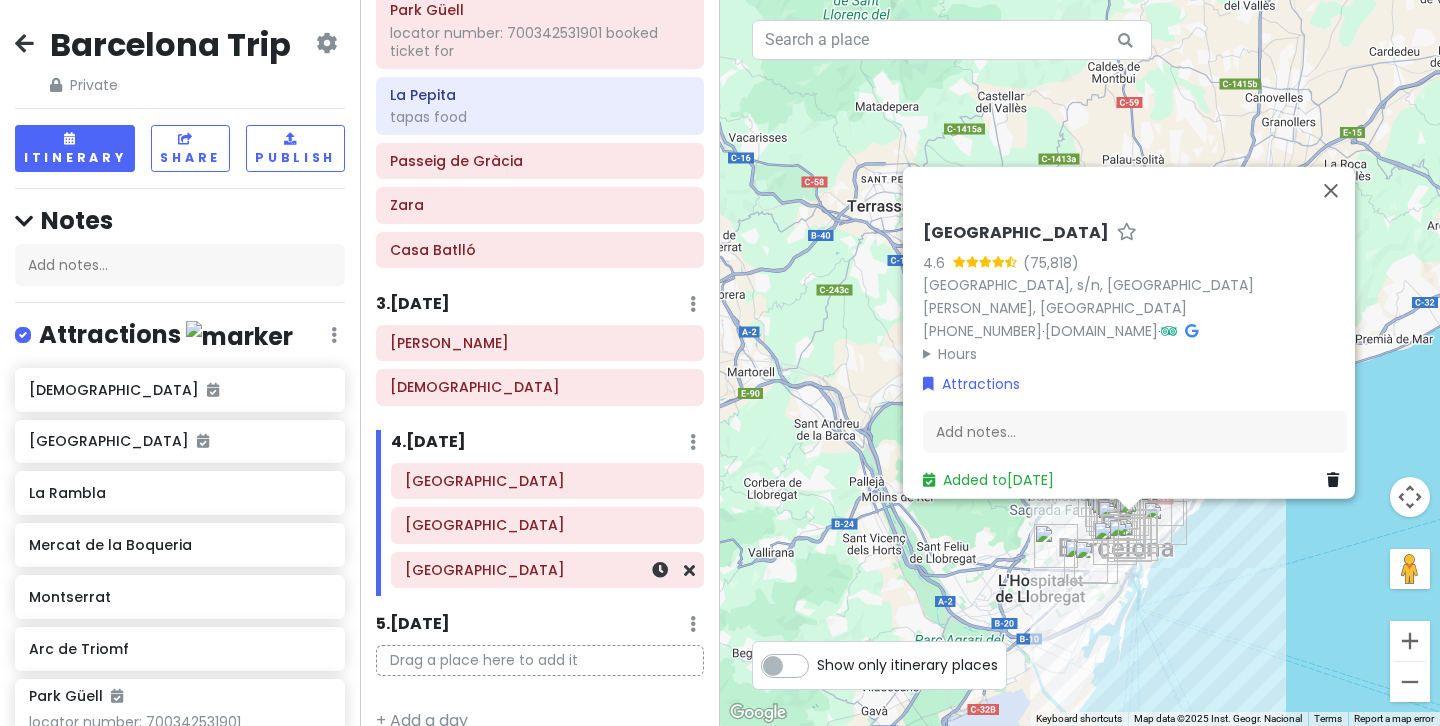 click on "[GEOGRAPHIC_DATA]" at bounding box center (547, 570) 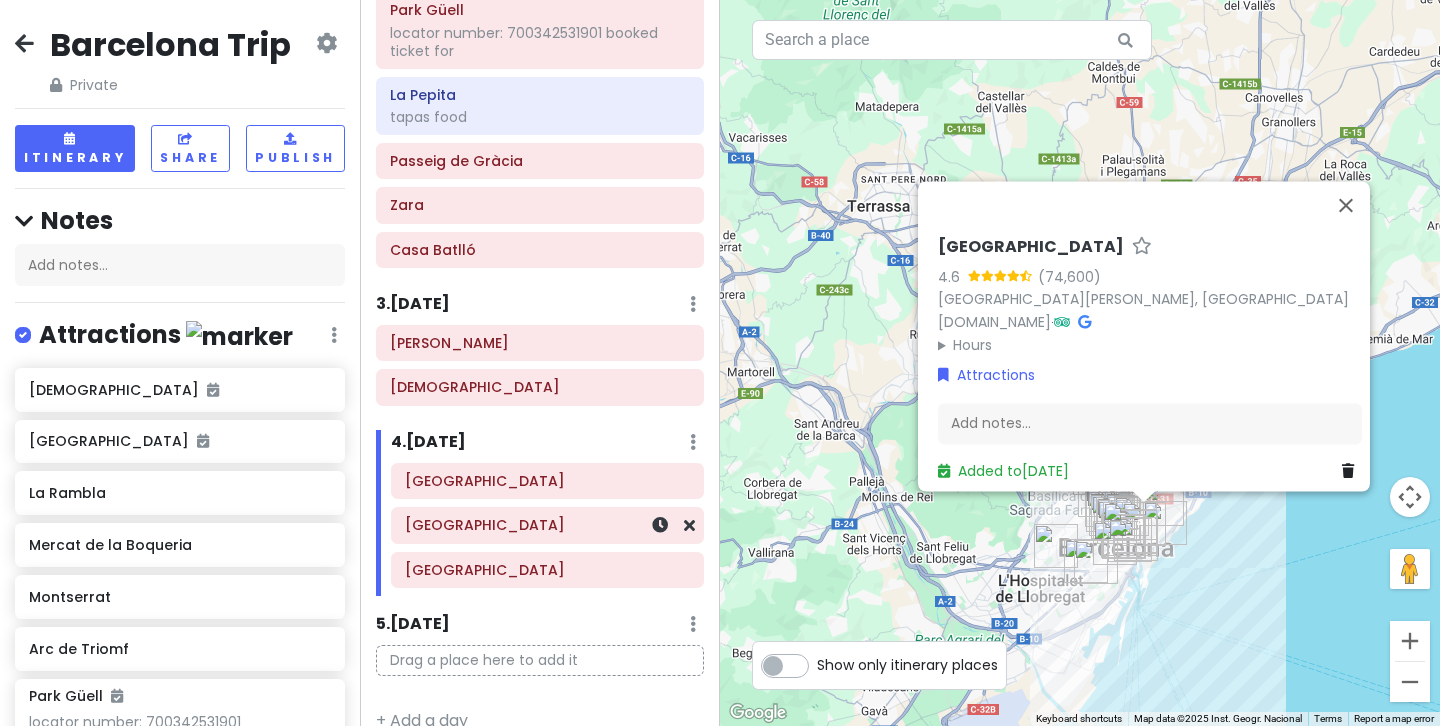 click on "[GEOGRAPHIC_DATA]" at bounding box center [547, 525] 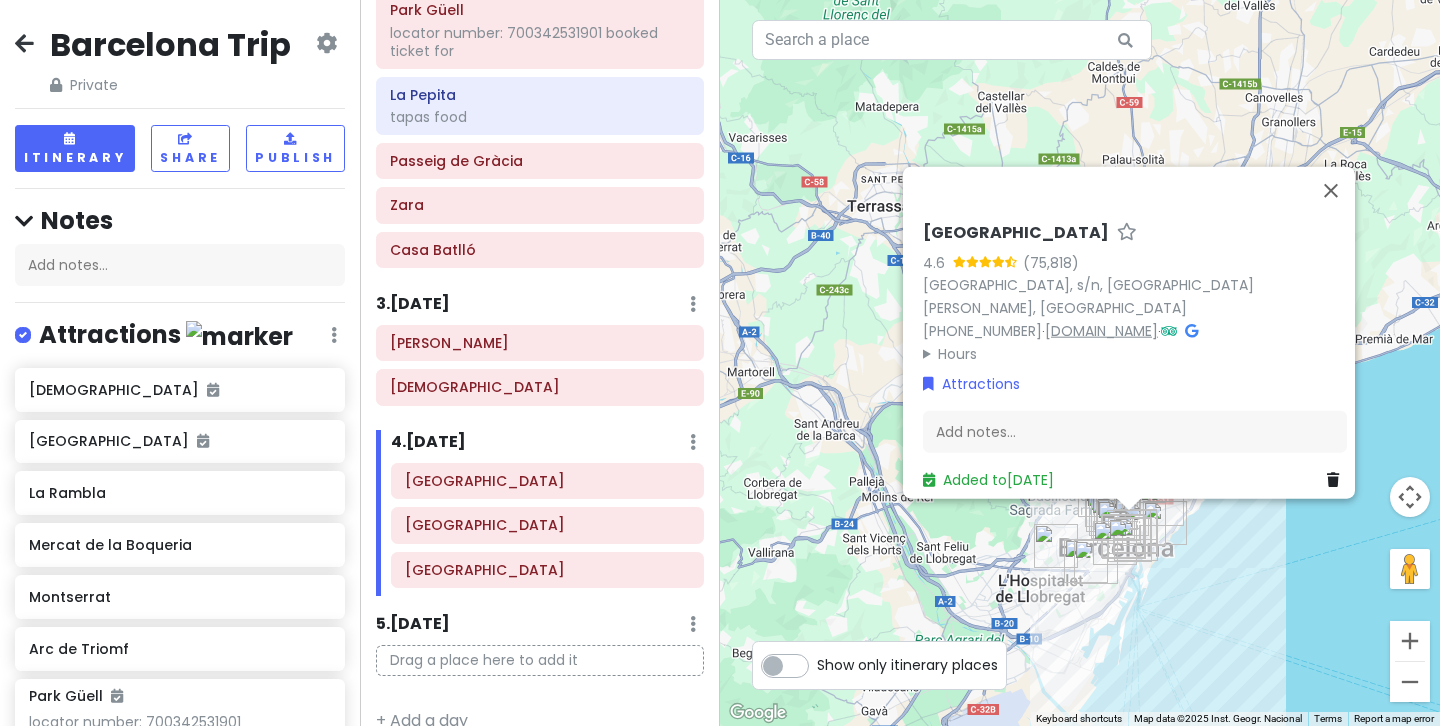 click on "[DOMAIN_NAME]" at bounding box center (1101, 330) 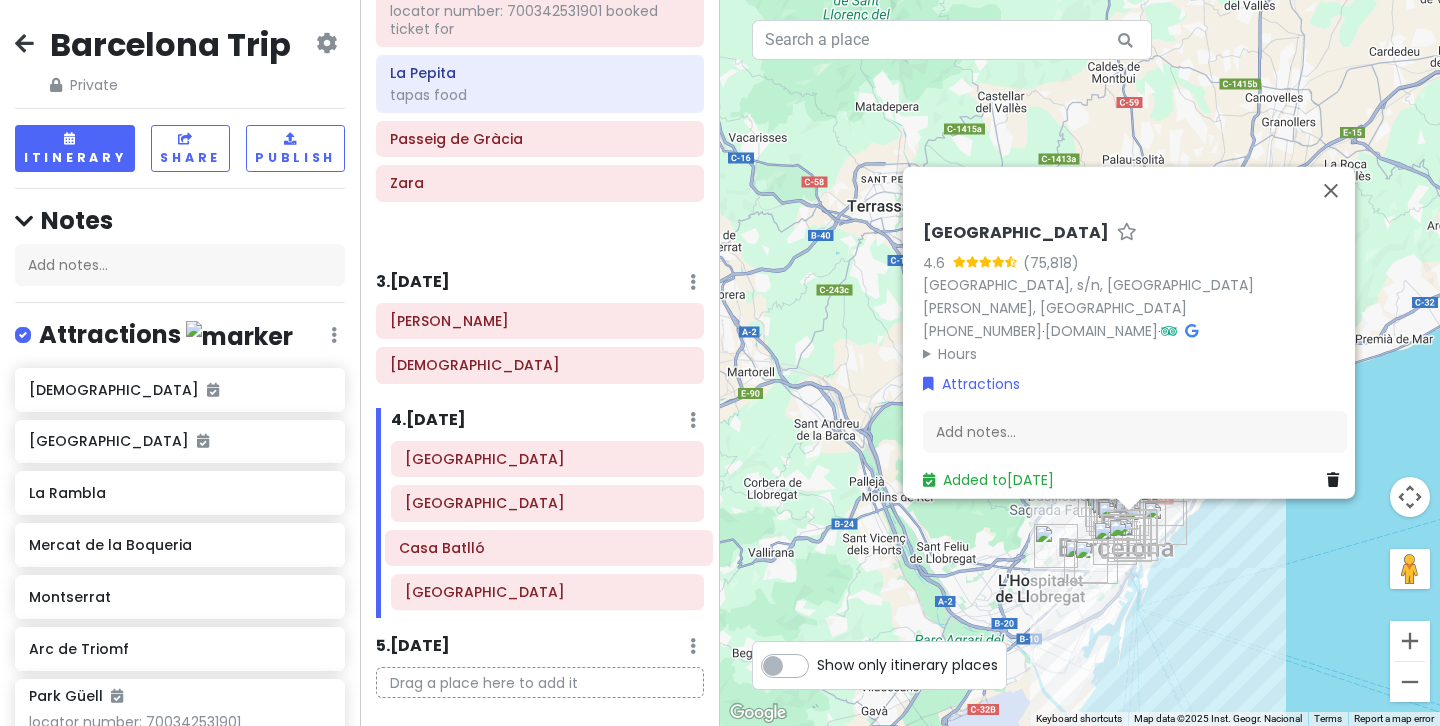 scroll, scrollTop: 301, scrollLeft: 0, axis: vertical 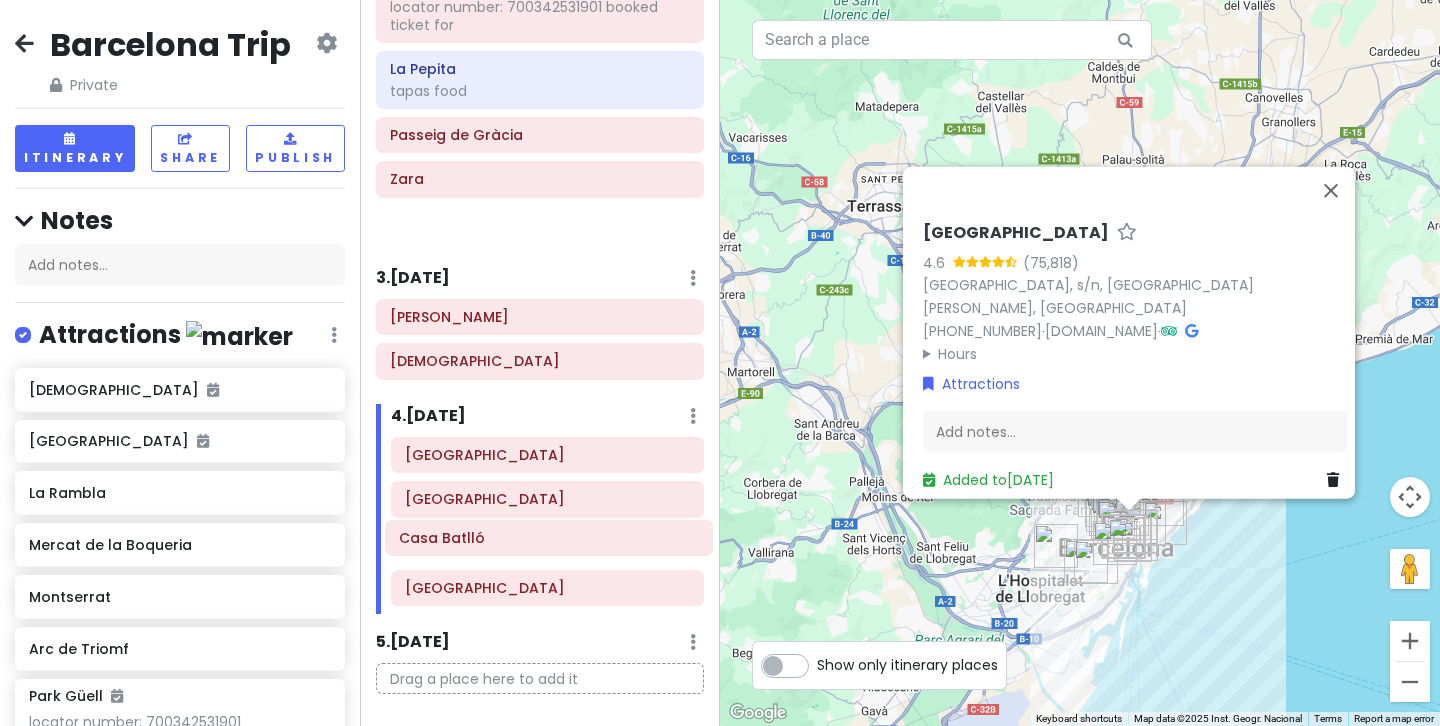 drag, startPoint x: 512, startPoint y: 246, endPoint x: 521, endPoint y: 531, distance: 285.14206 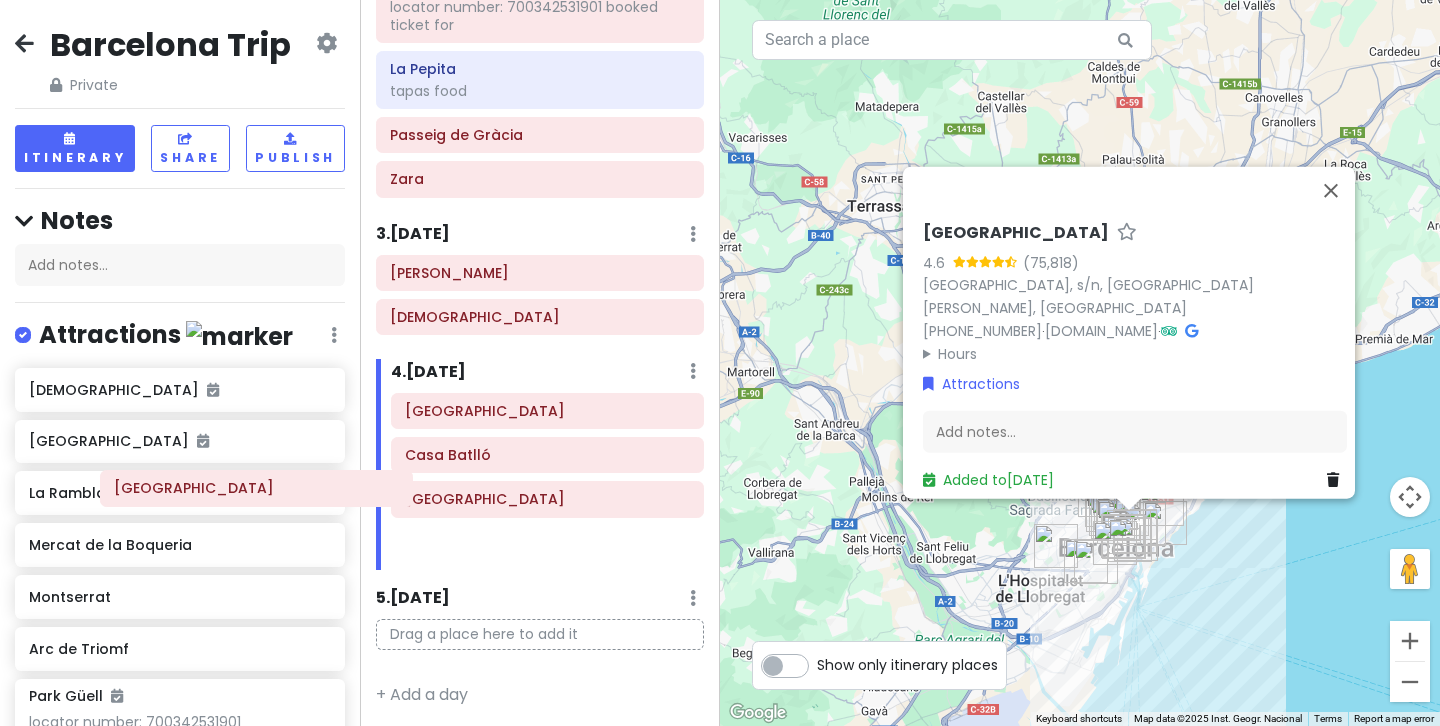 drag, startPoint x: 578, startPoint y: 467, endPoint x: 168, endPoint y: 503, distance: 411.57745 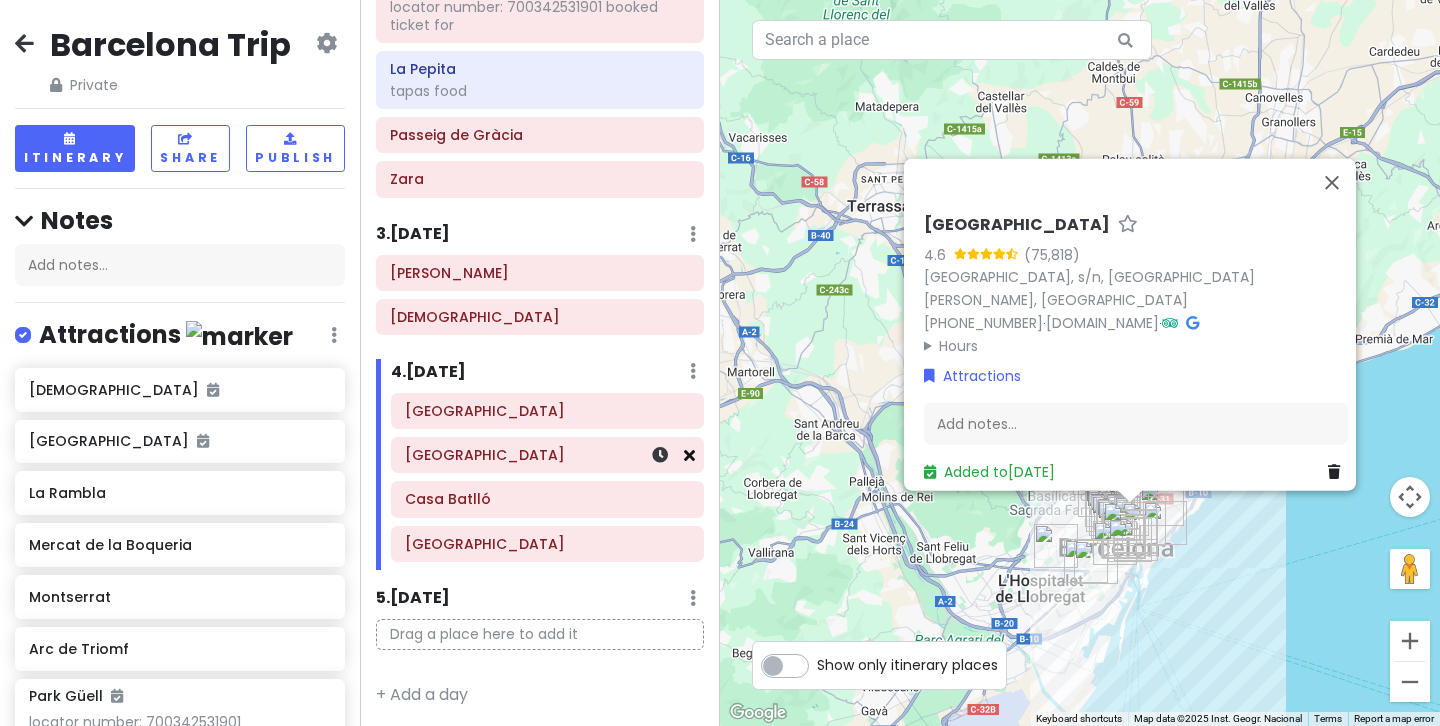 click at bounding box center [689, 455] 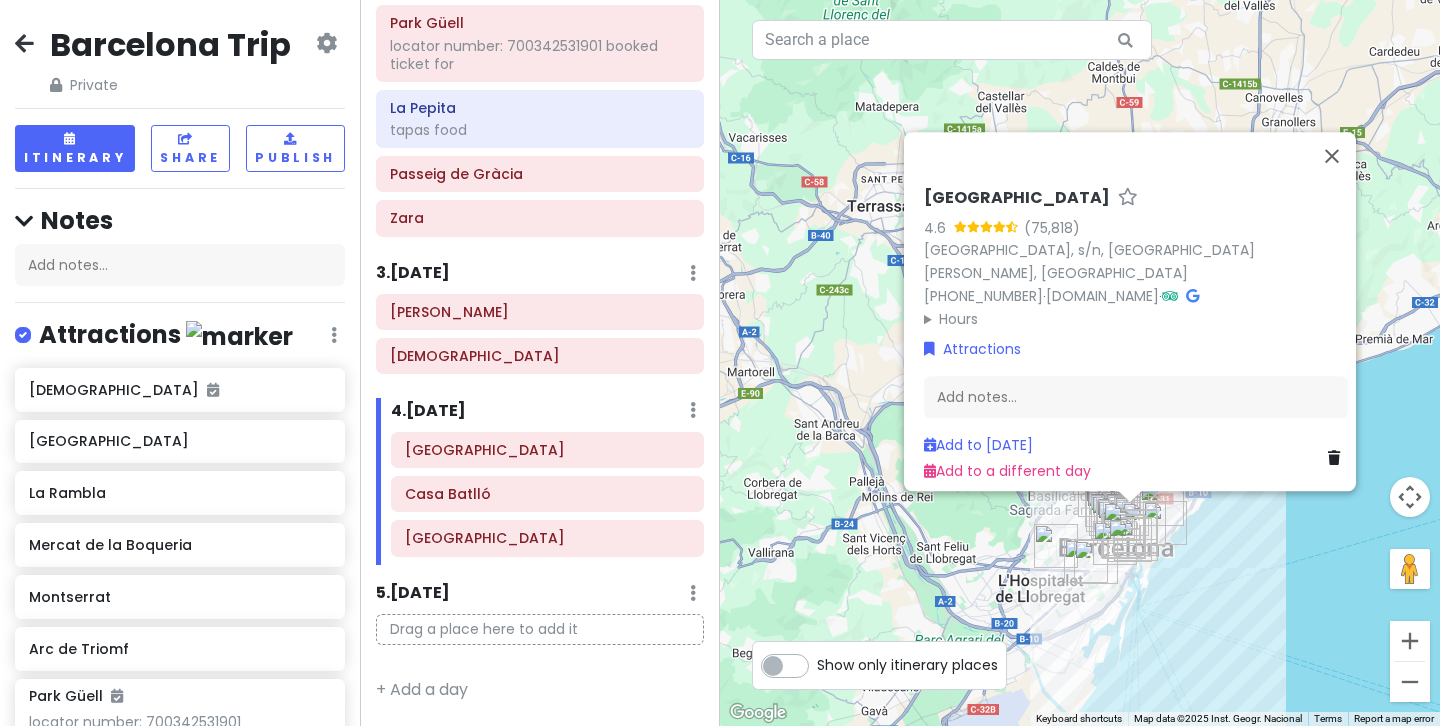 scroll, scrollTop: 263, scrollLeft: 0, axis: vertical 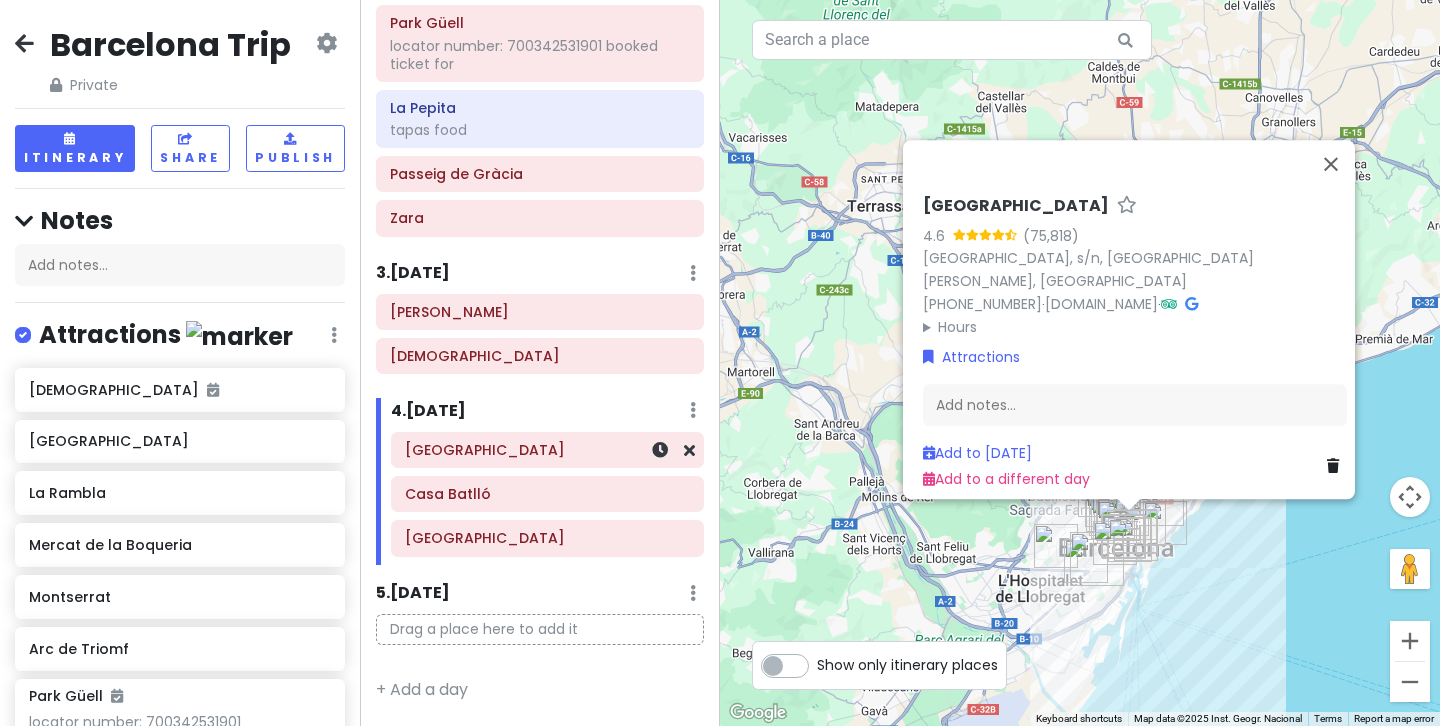 click on "[GEOGRAPHIC_DATA]" at bounding box center (547, 450) 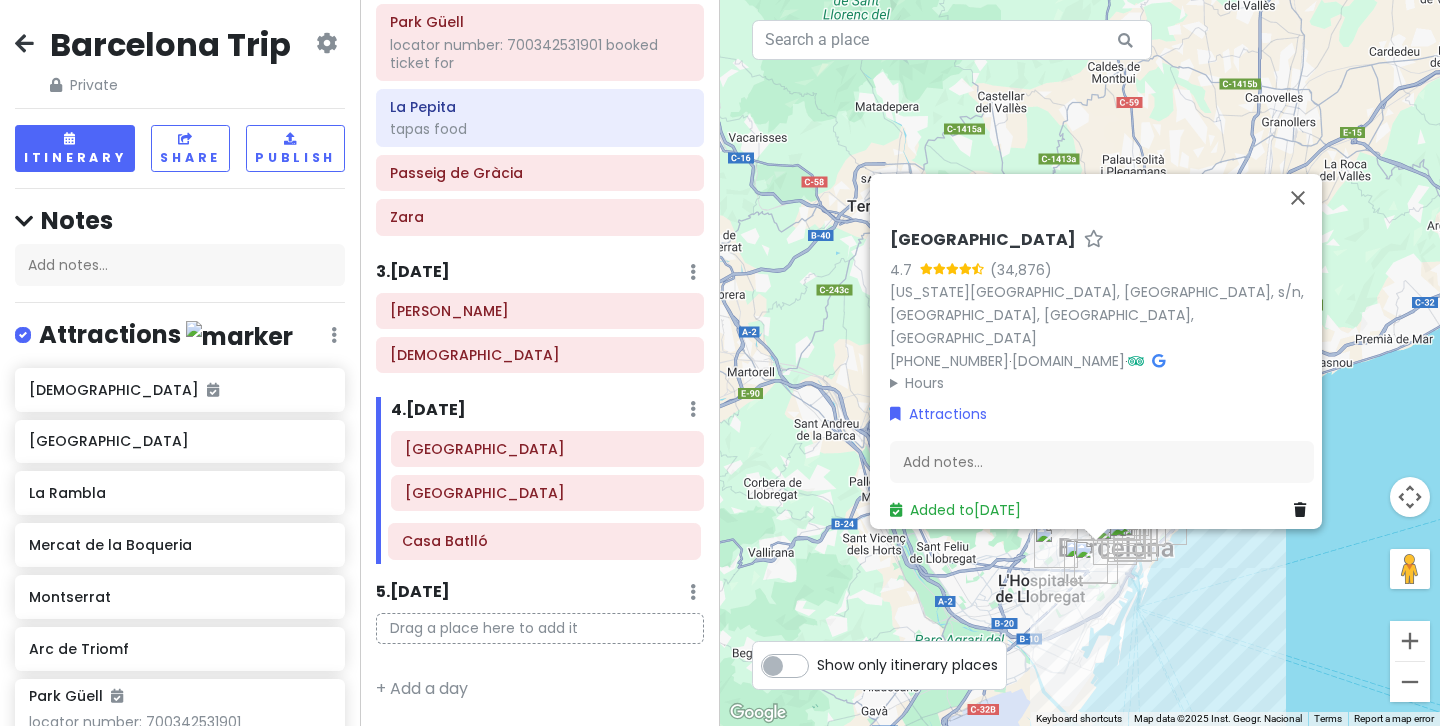 drag, startPoint x: 469, startPoint y: 500, endPoint x: 466, endPoint y: 548, distance: 48.09366 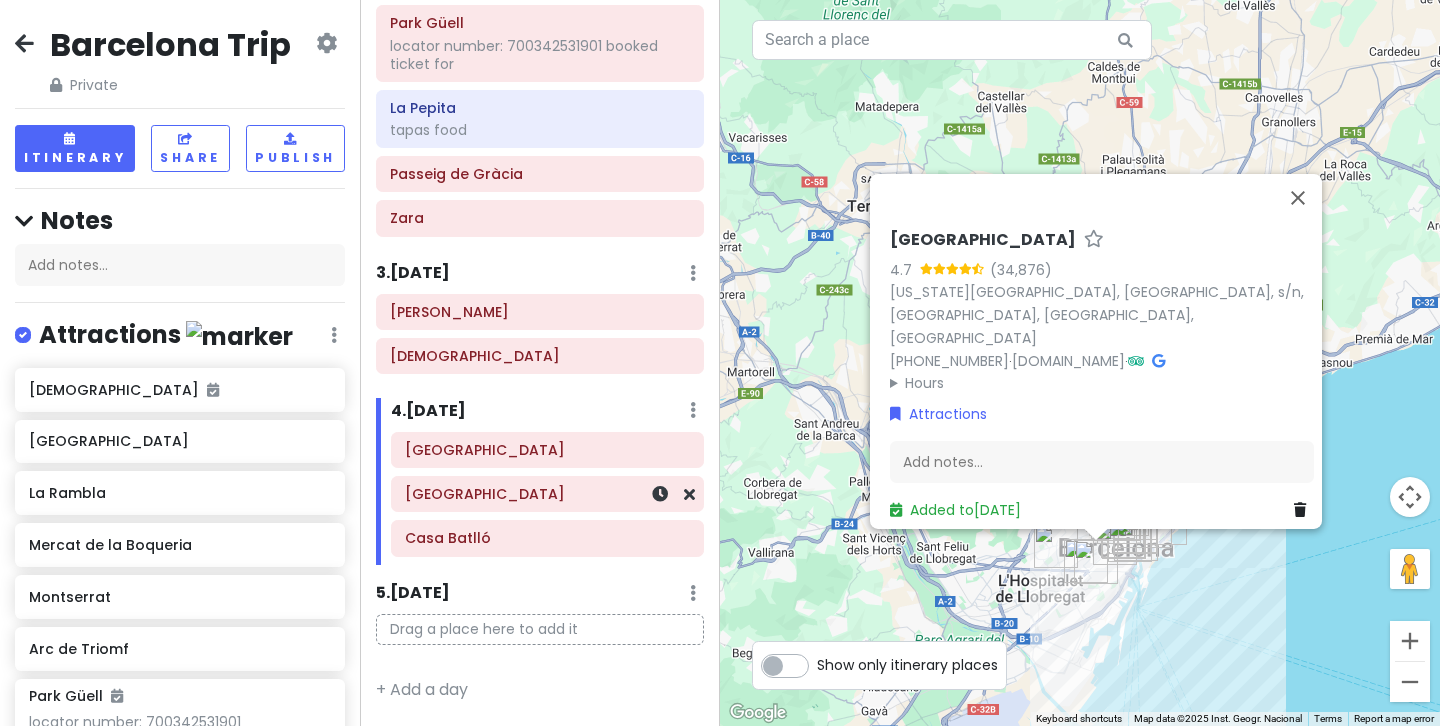 click on "[GEOGRAPHIC_DATA]" at bounding box center (547, 494) 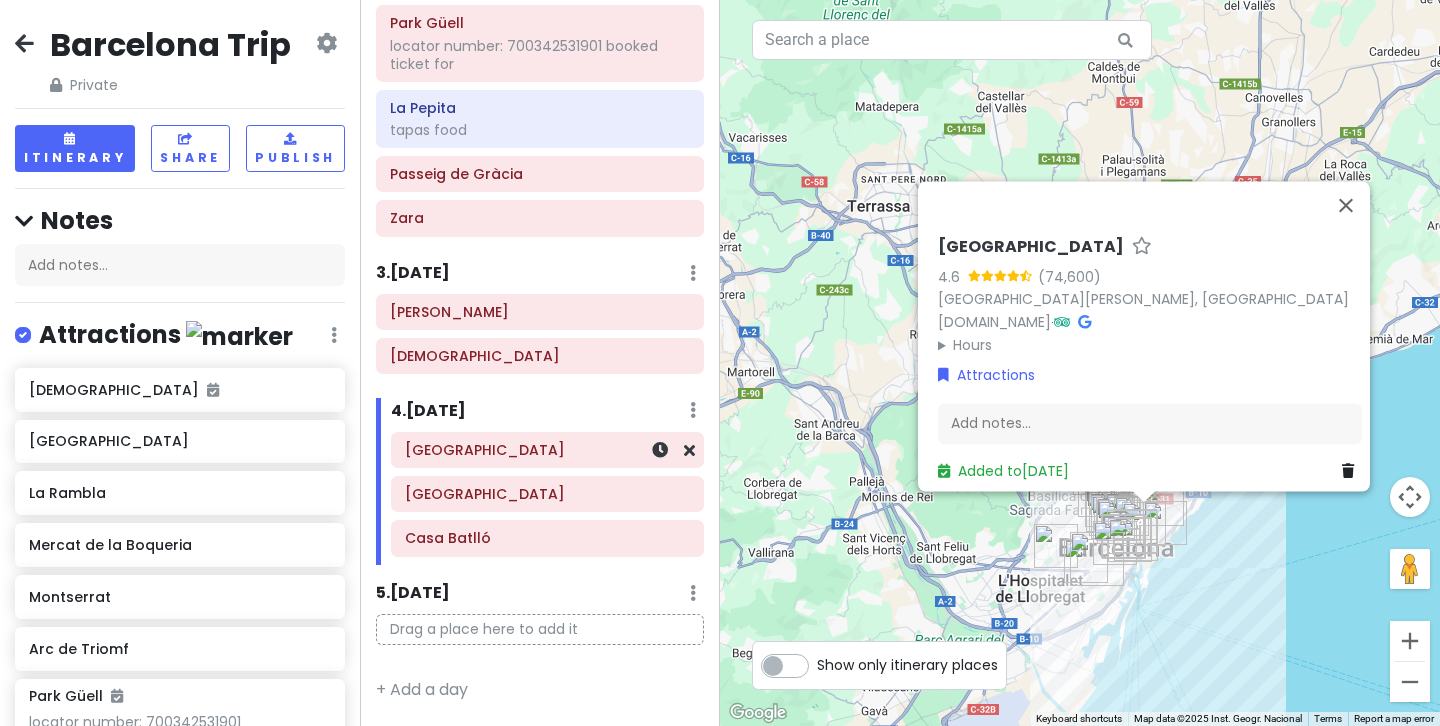 click on "[GEOGRAPHIC_DATA]" at bounding box center (547, 450) 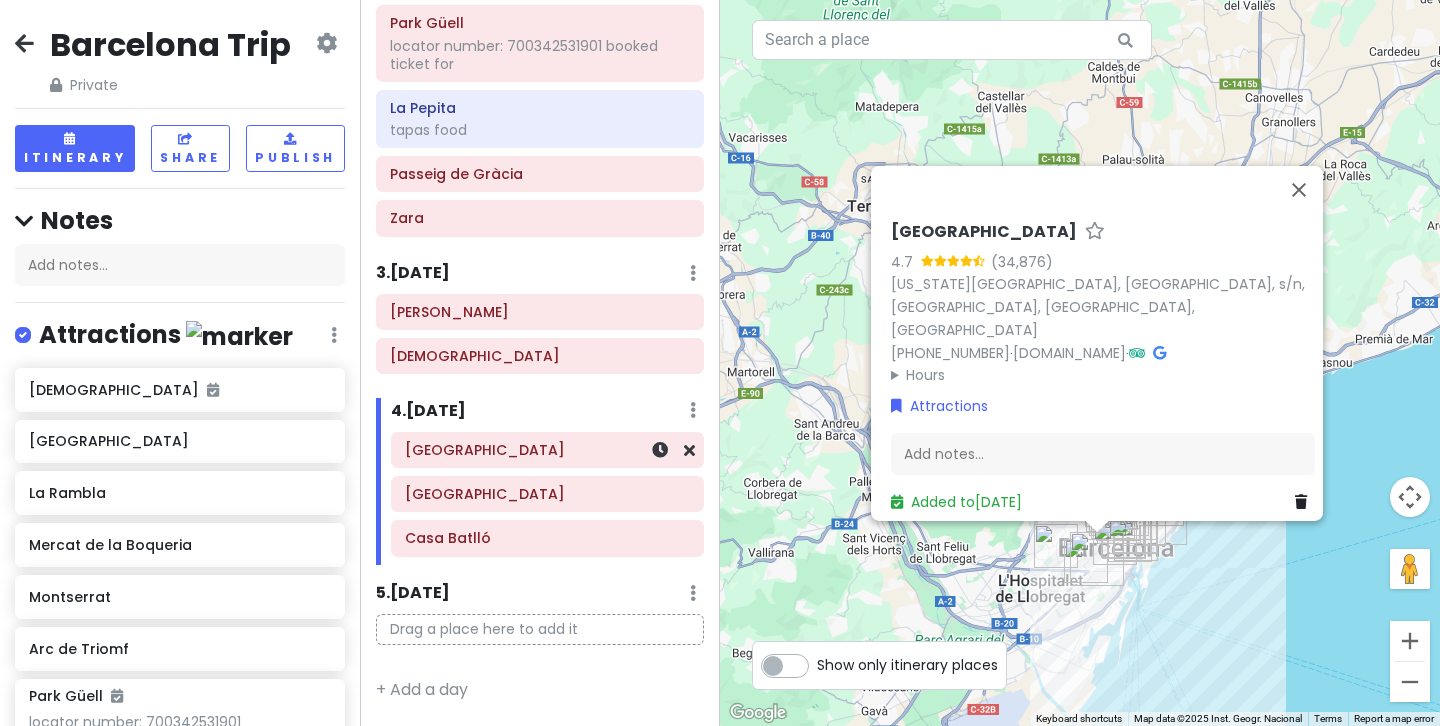 click on "[GEOGRAPHIC_DATA]" at bounding box center (547, 450) 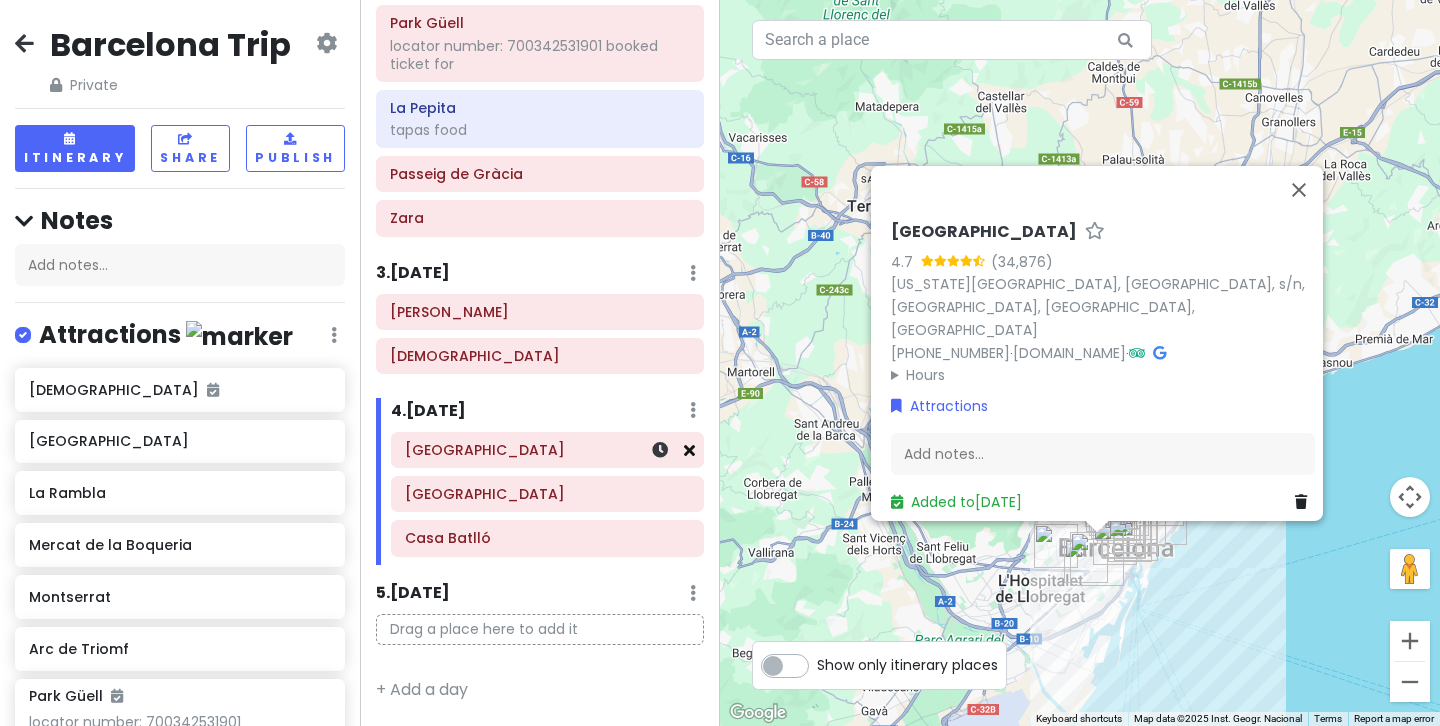 click at bounding box center [689, 450] 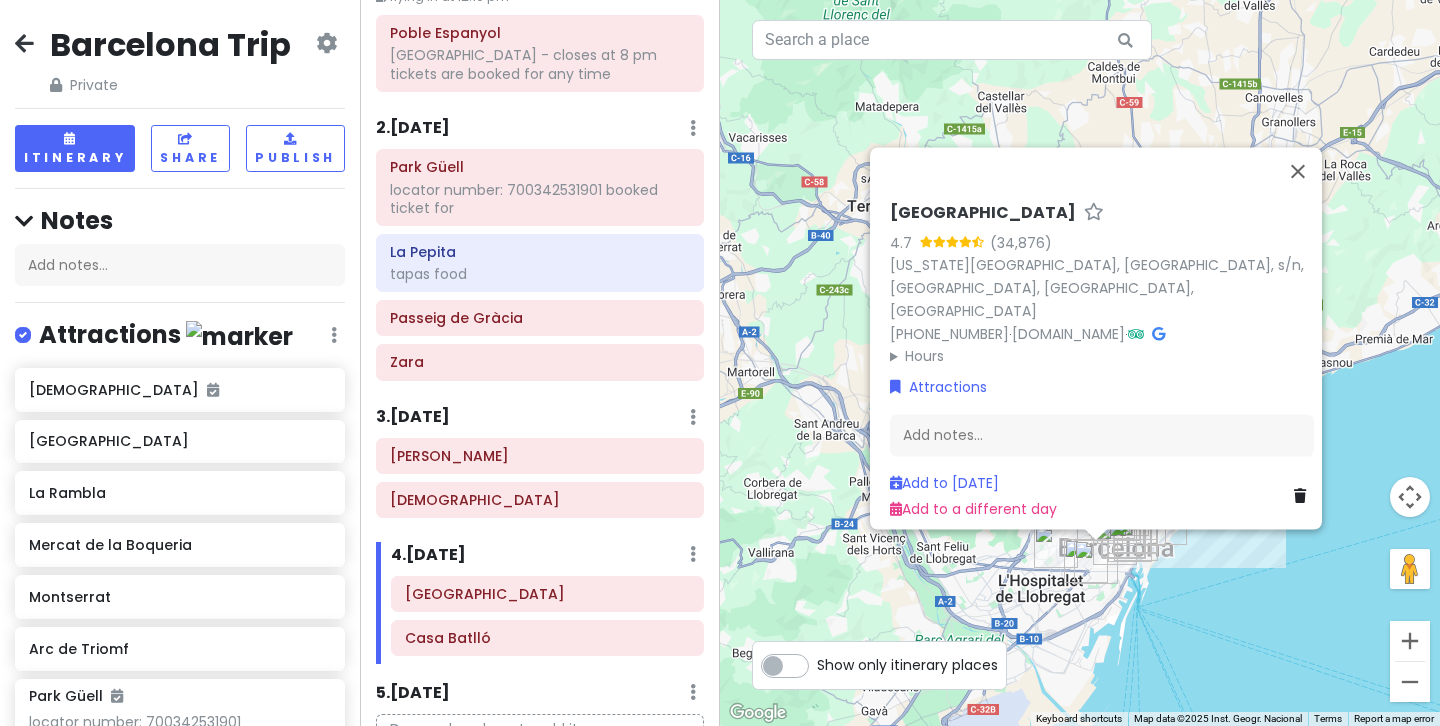 scroll, scrollTop: 142, scrollLeft: 0, axis: vertical 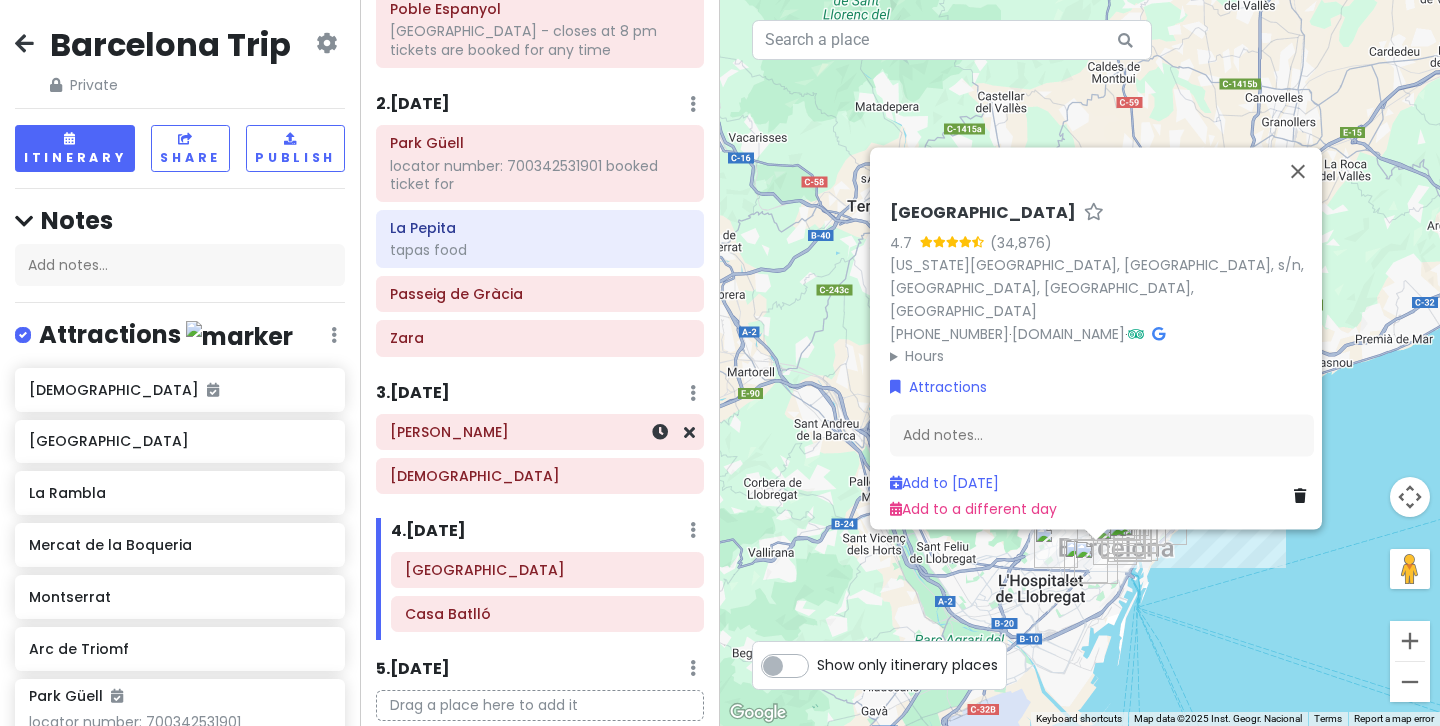 click on "[PERSON_NAME]" at bounding box center [540, 432] 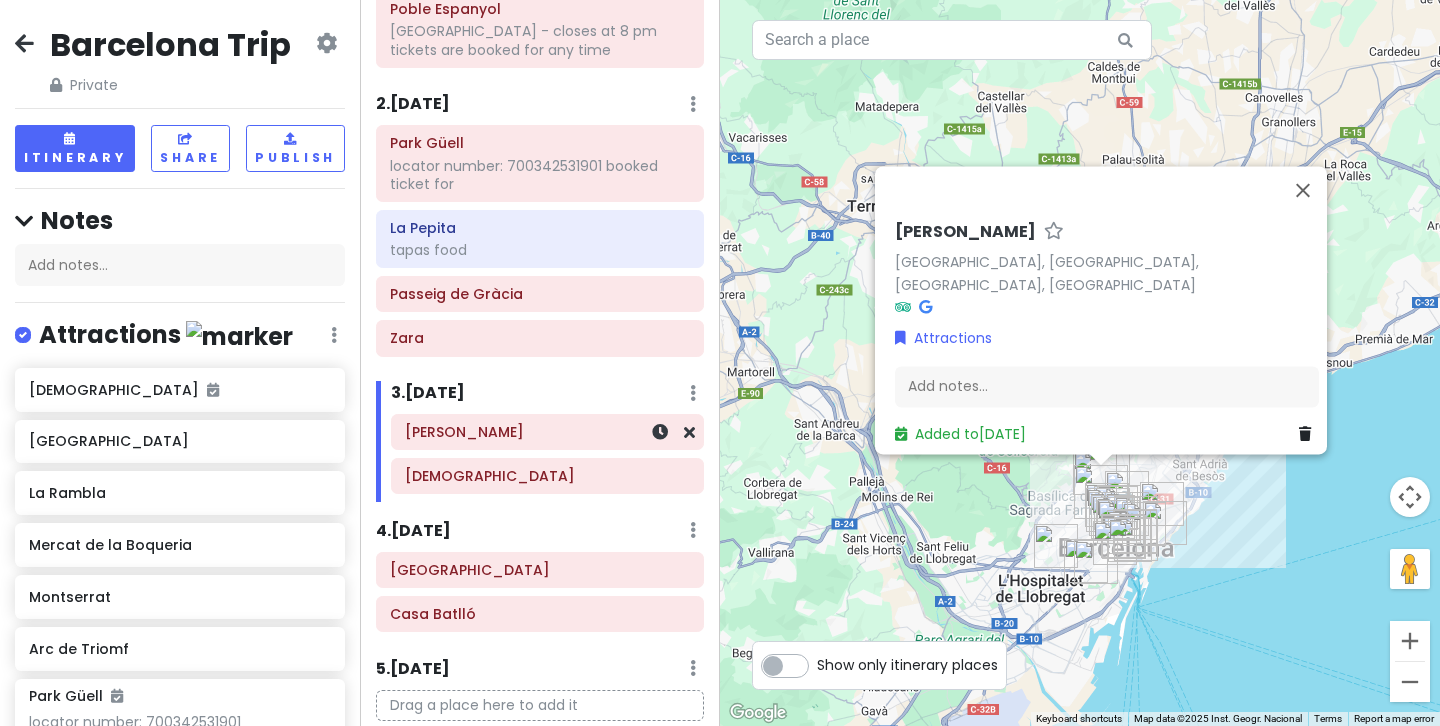 click on "[PERSON_NAME]" at bounding box center [547, 432] 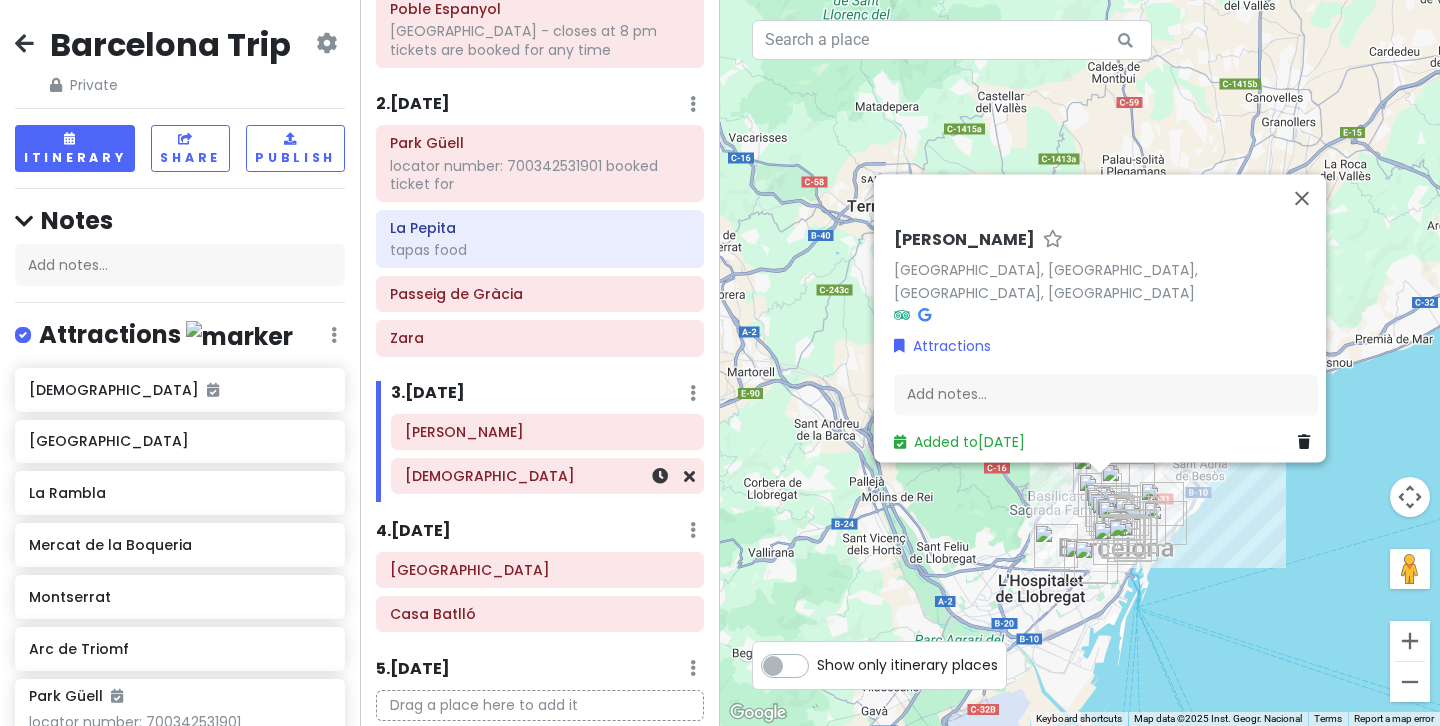 click on "[DEMOGRAPHIC_DATA]" at bounding box center (547, 476) 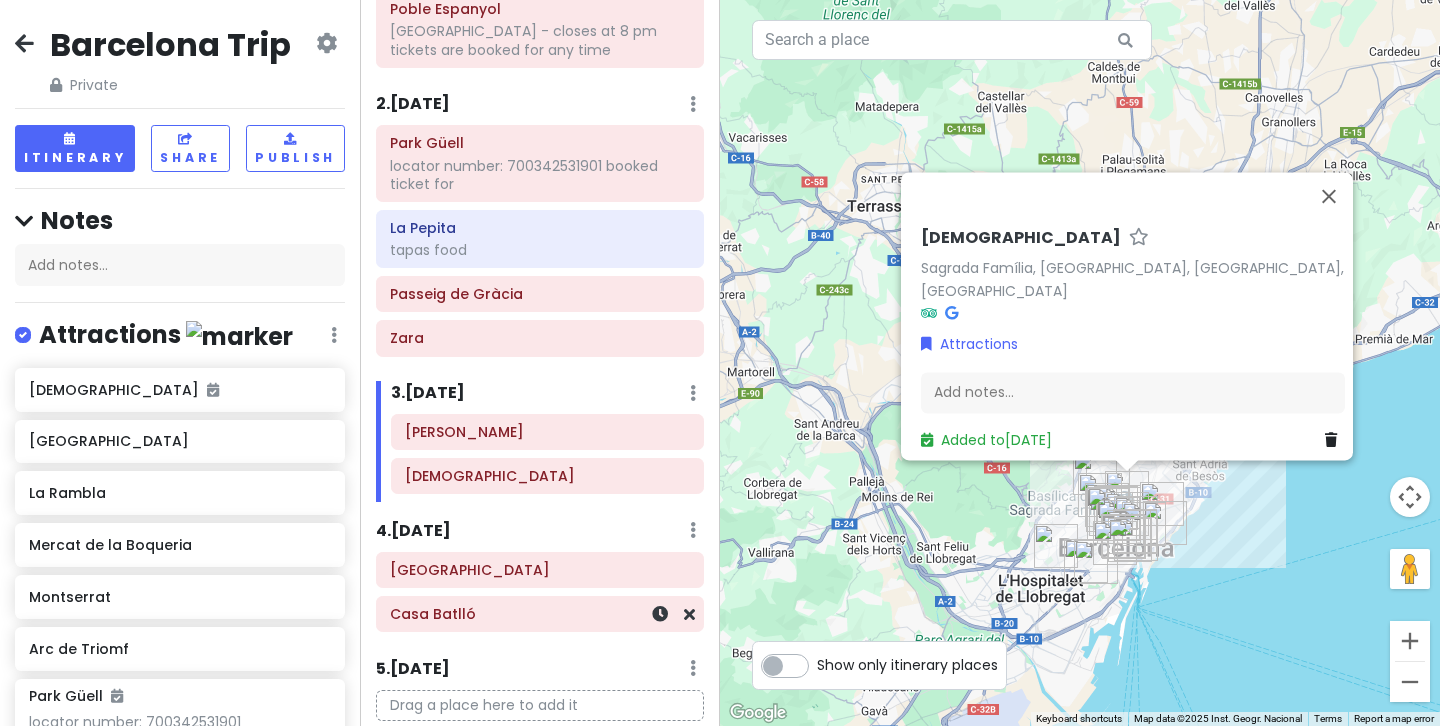 click on "Casa Batlló" at bounding box center (540, 614) 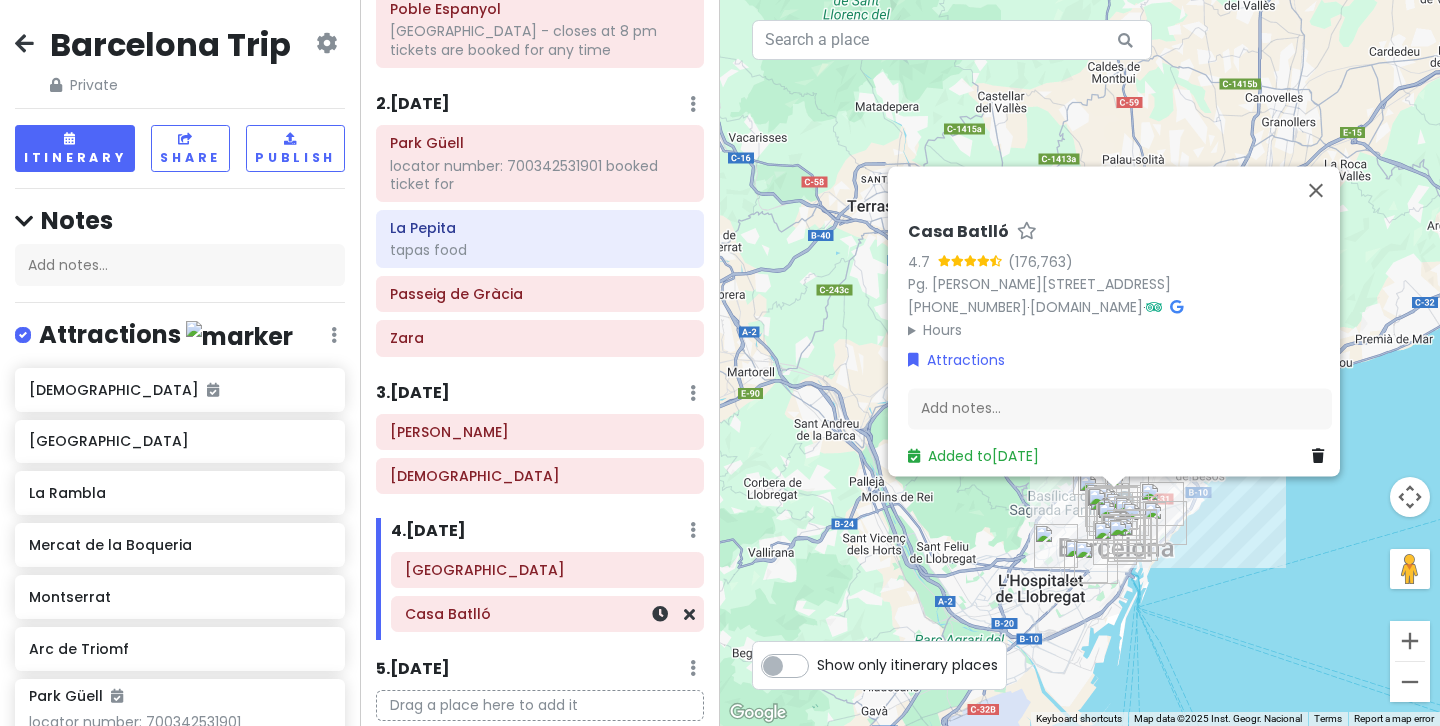 click on "Casa Batlló" at bounding box center (547, 614) 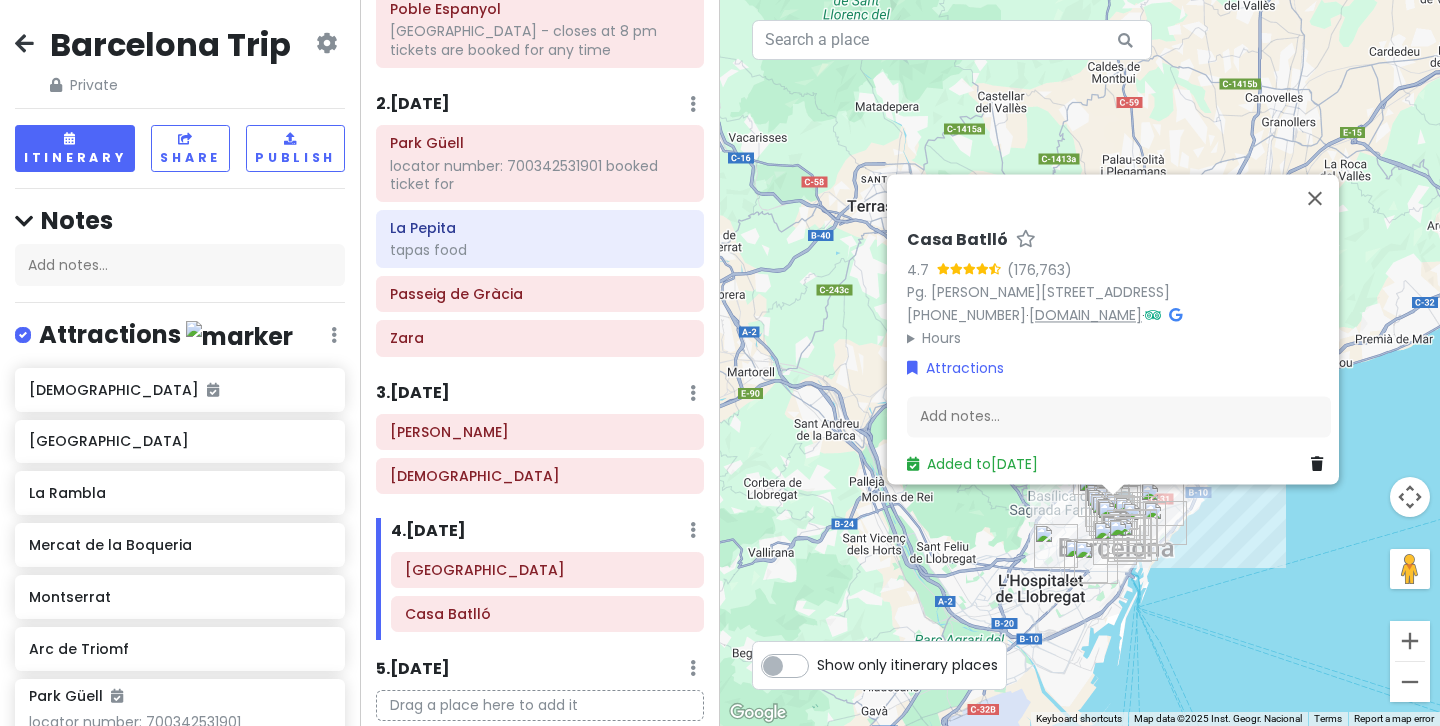 click on "[DOMAIN_NAME]" at bounding box center (1085, 315) 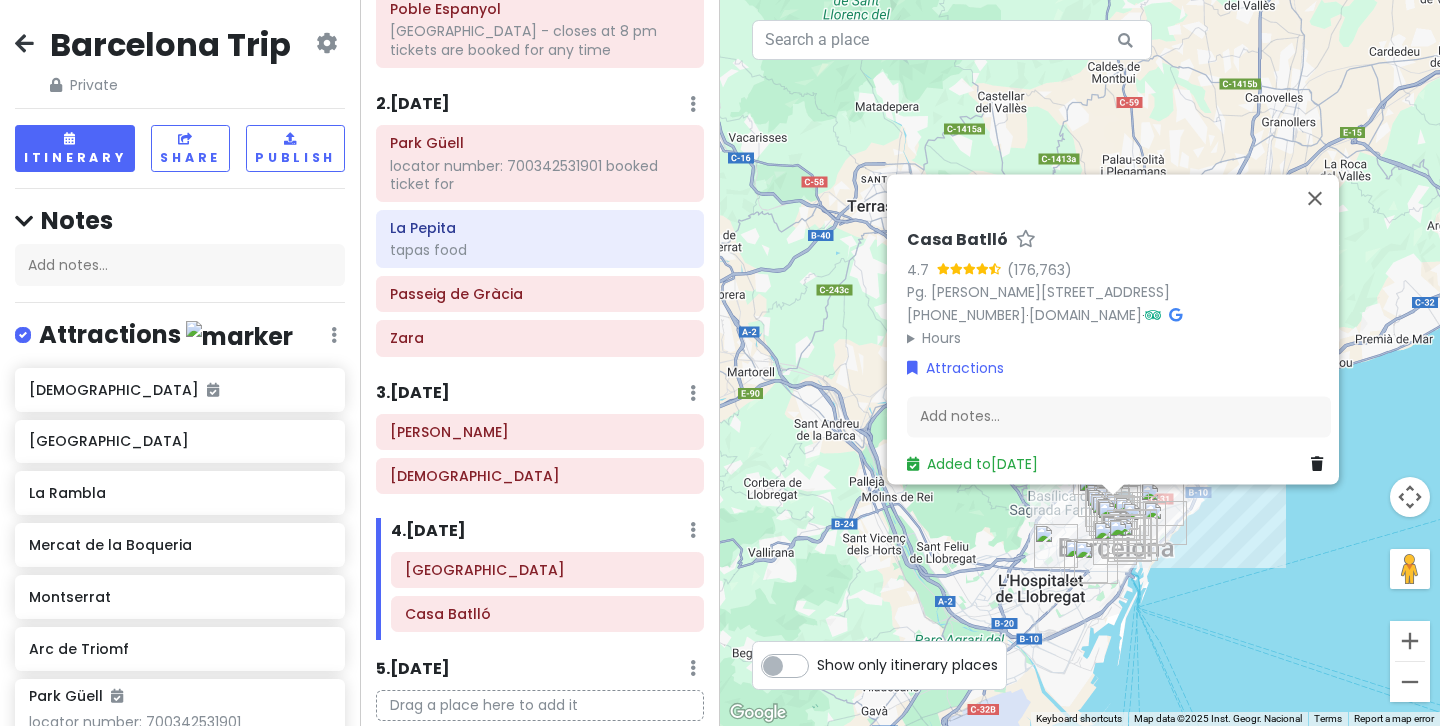 scroll, scrollTop: 218, scrollLeft: 0, axis: vertical 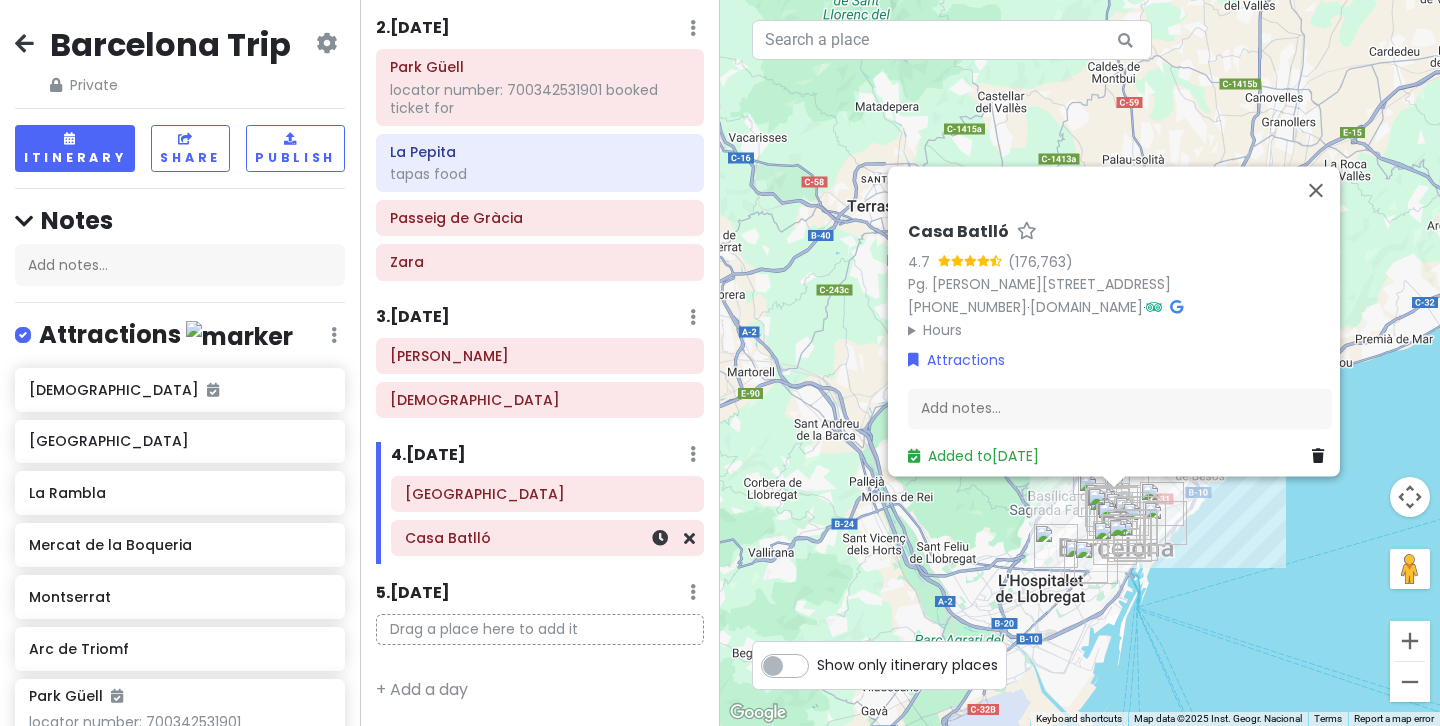 click on "Casa Batlló" at bounding box center [547, 538] 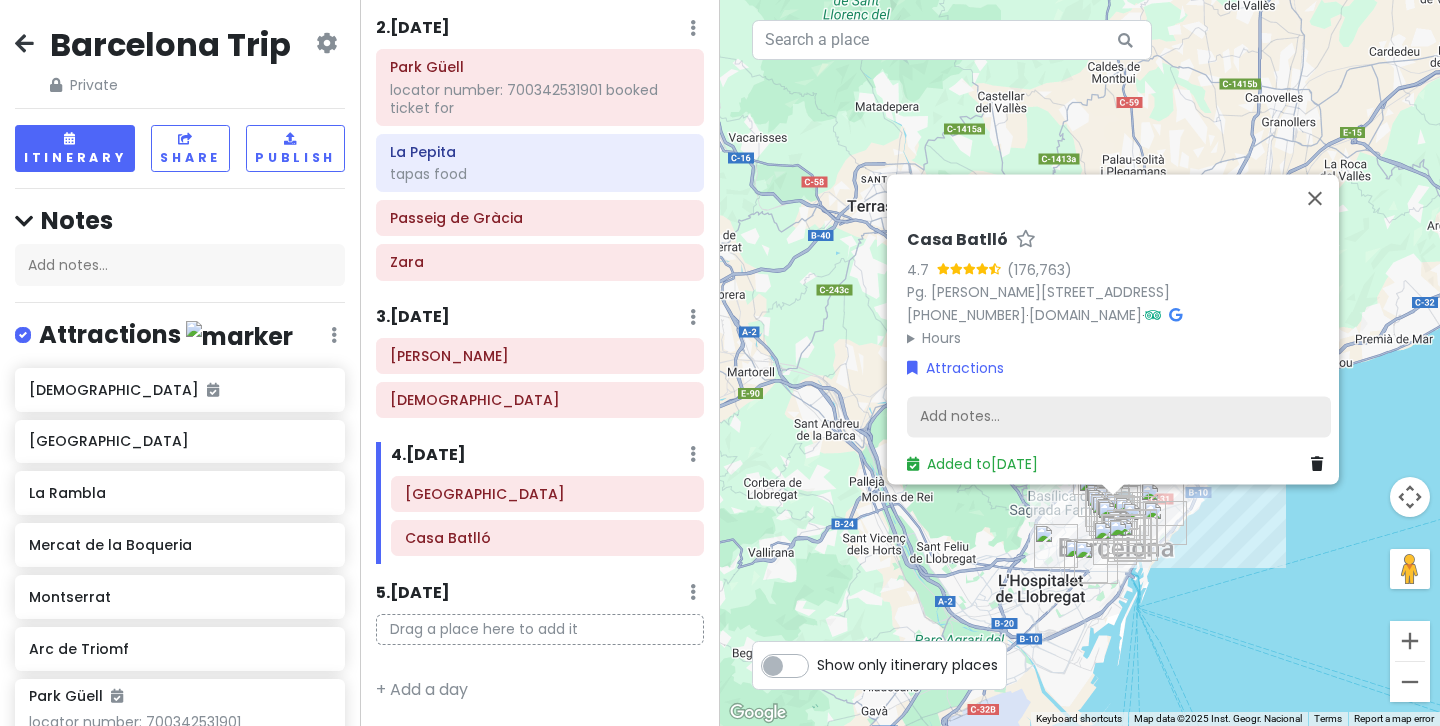 click on "Add notes..." at bounding box center (1119, 417) 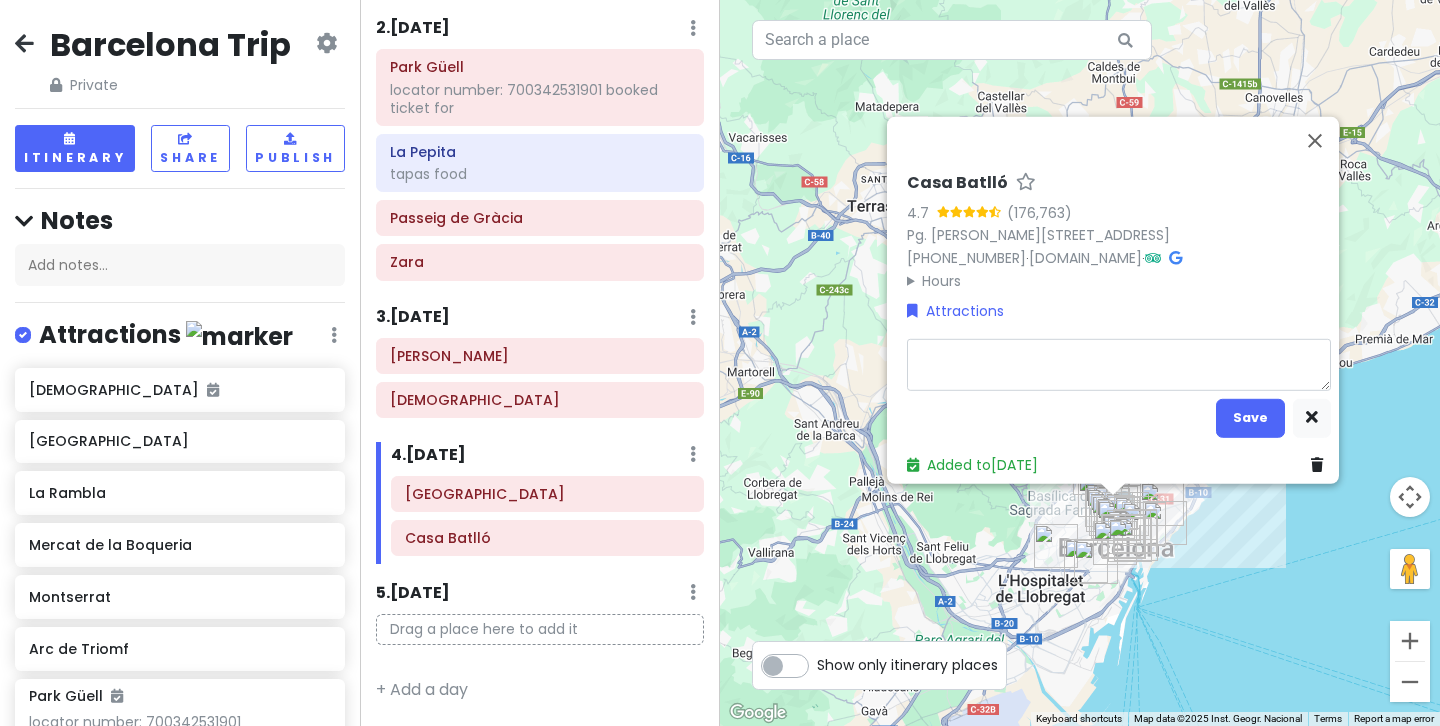 type on "x" 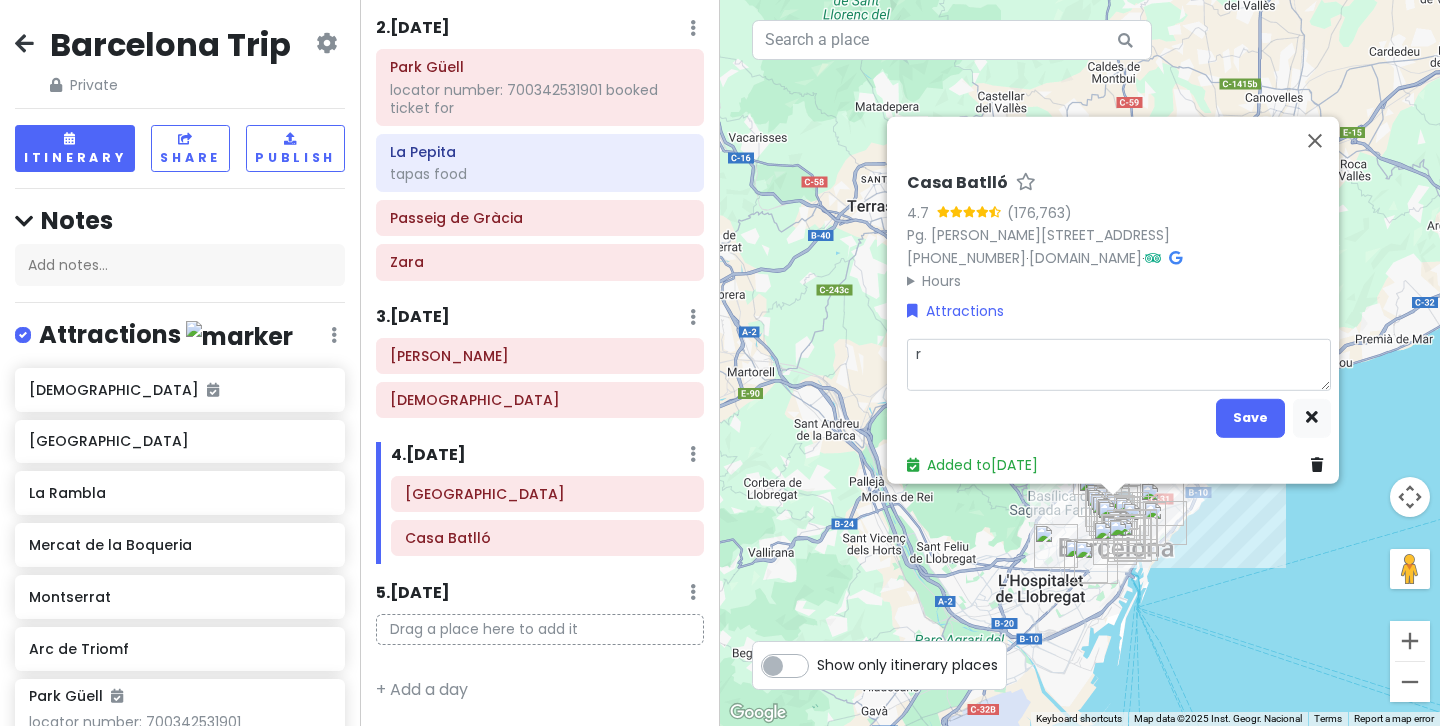 type on "x" 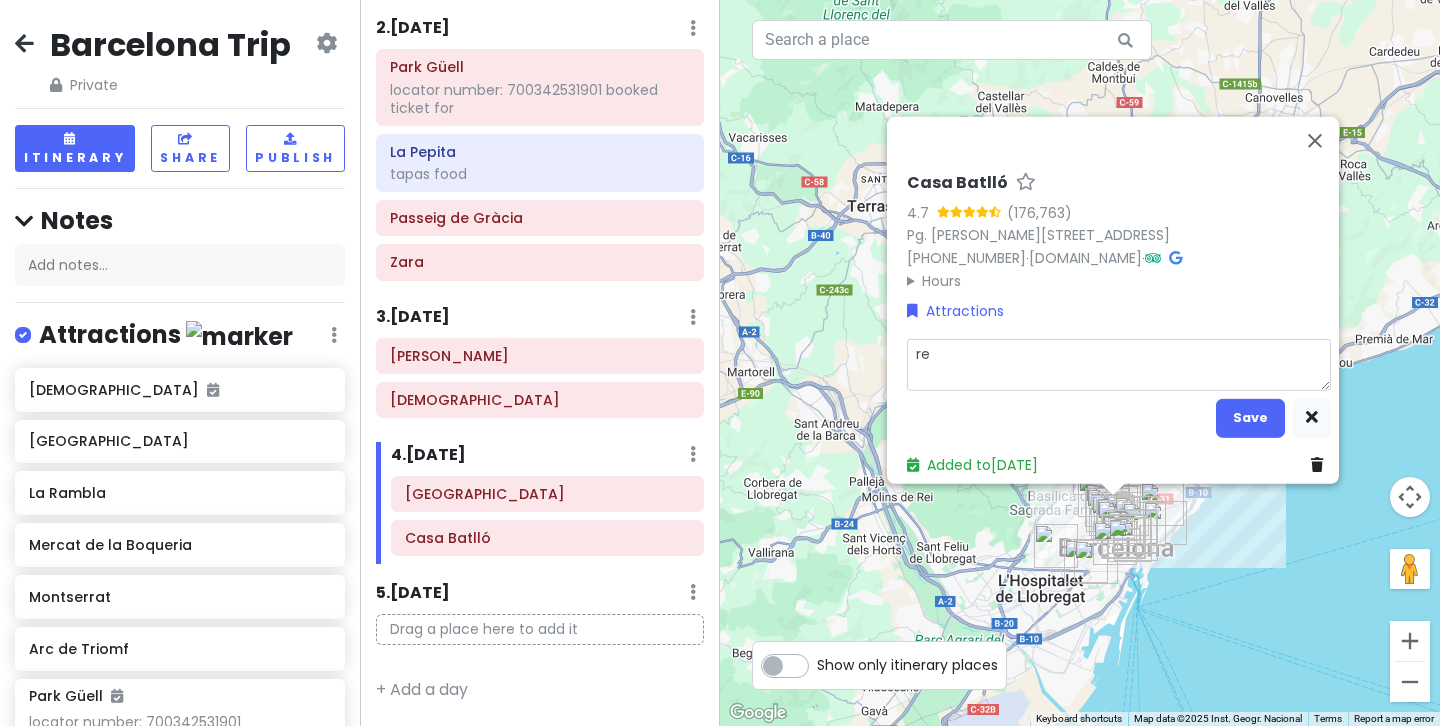 type on "x" 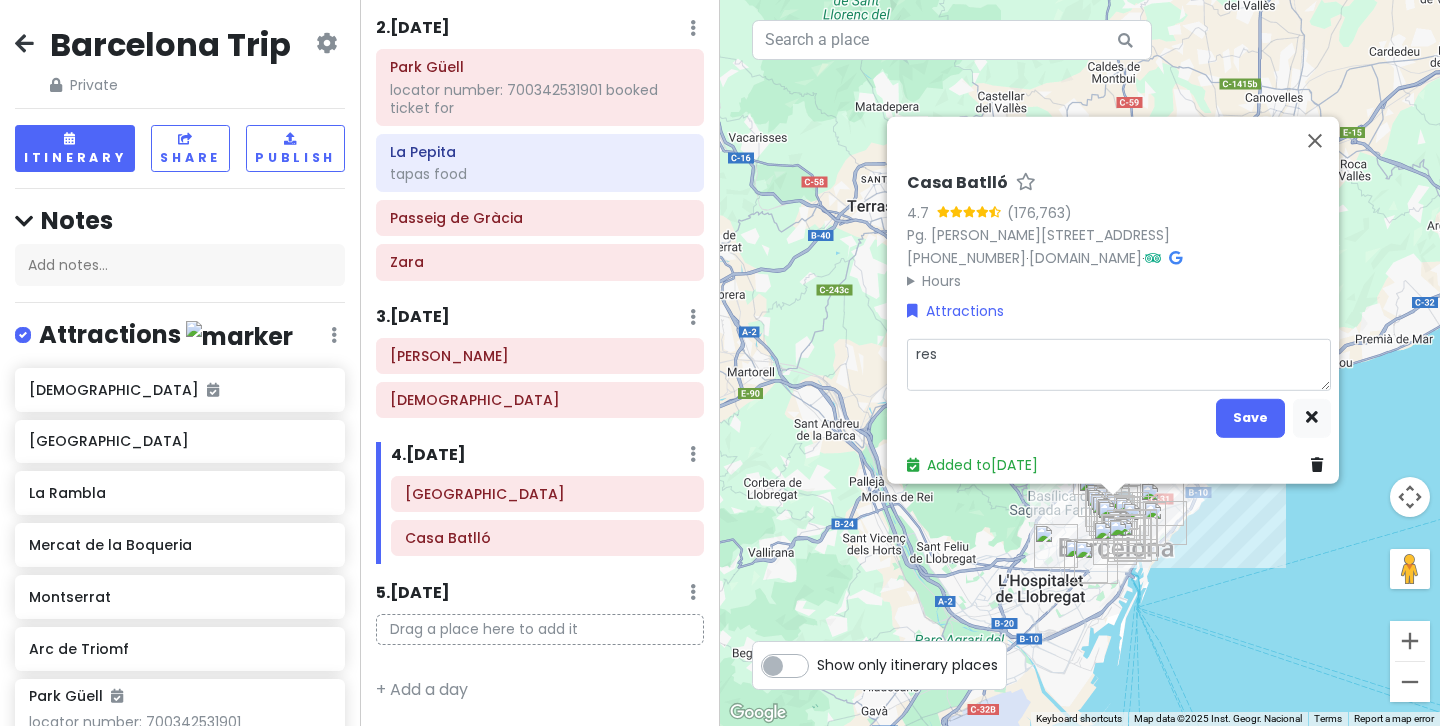 type on "x" 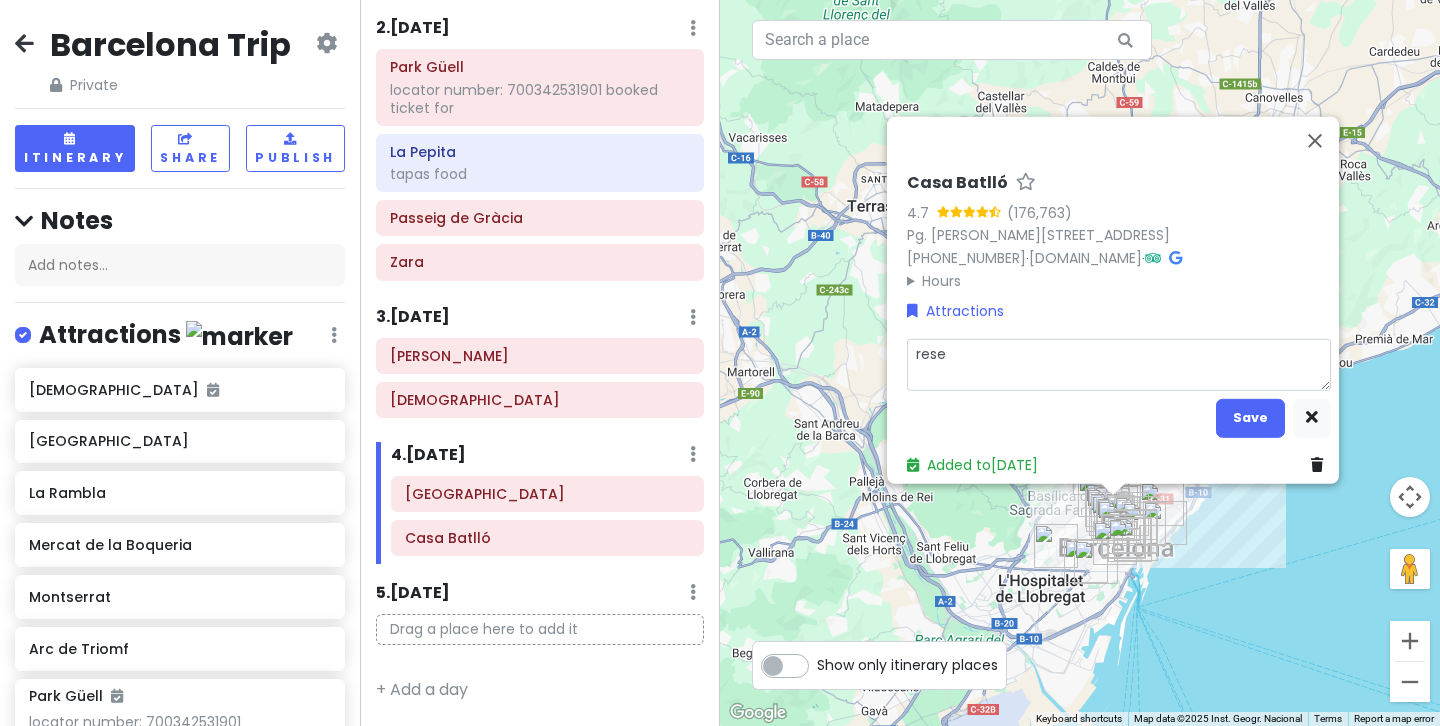 type on "x" 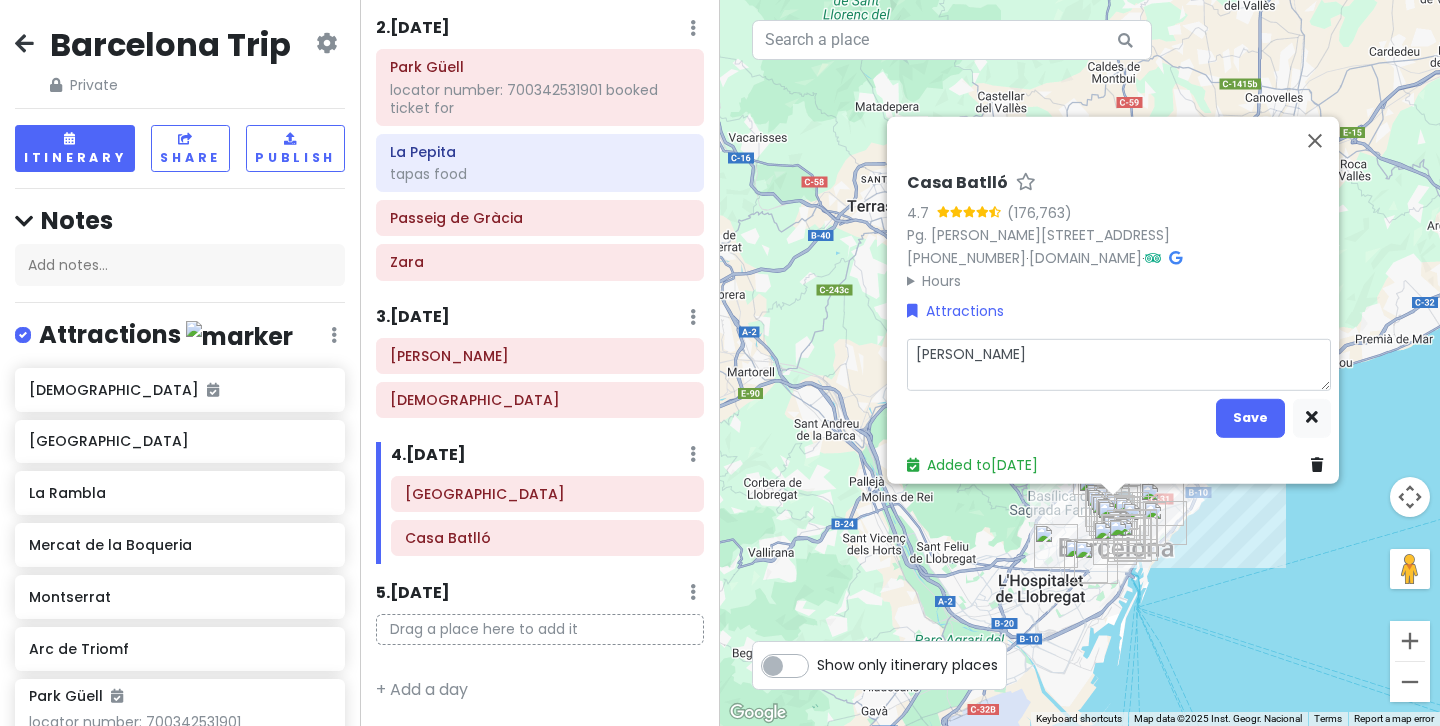 type on "x" 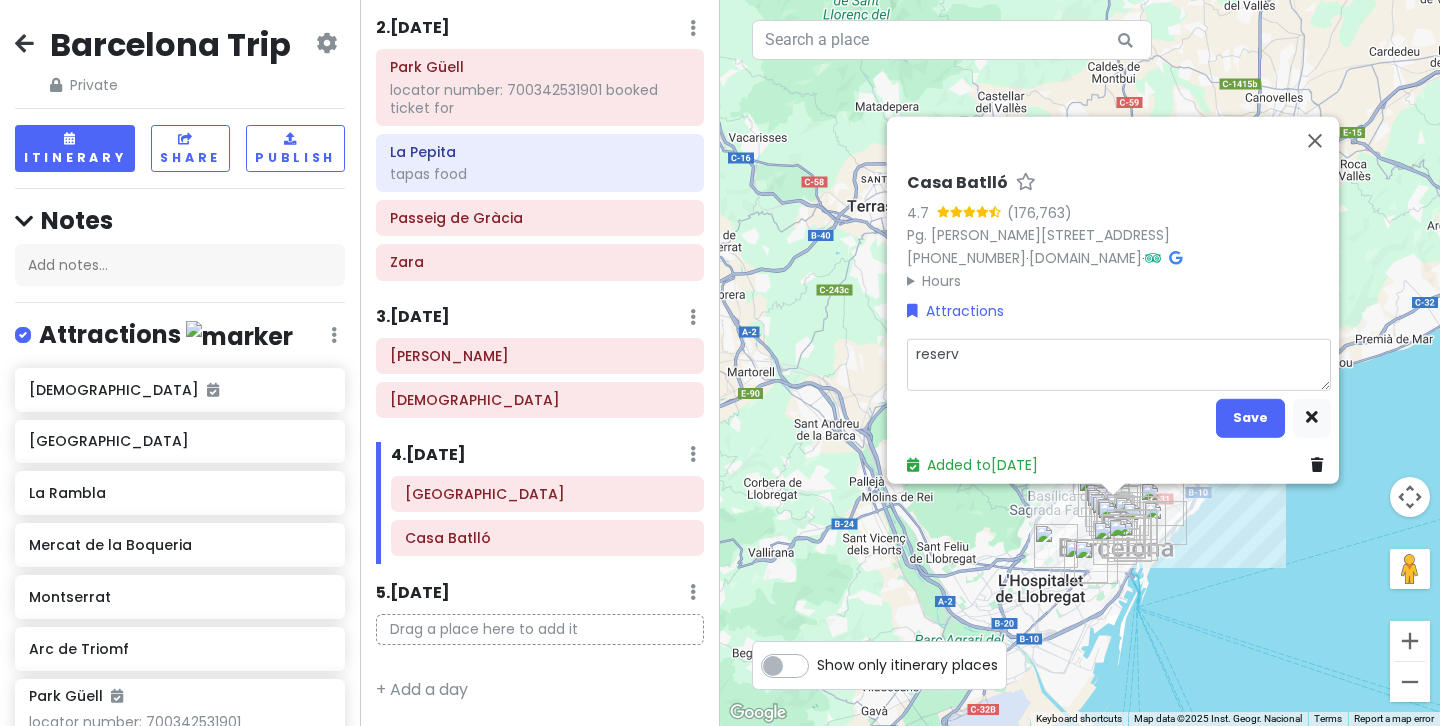 type on "x" 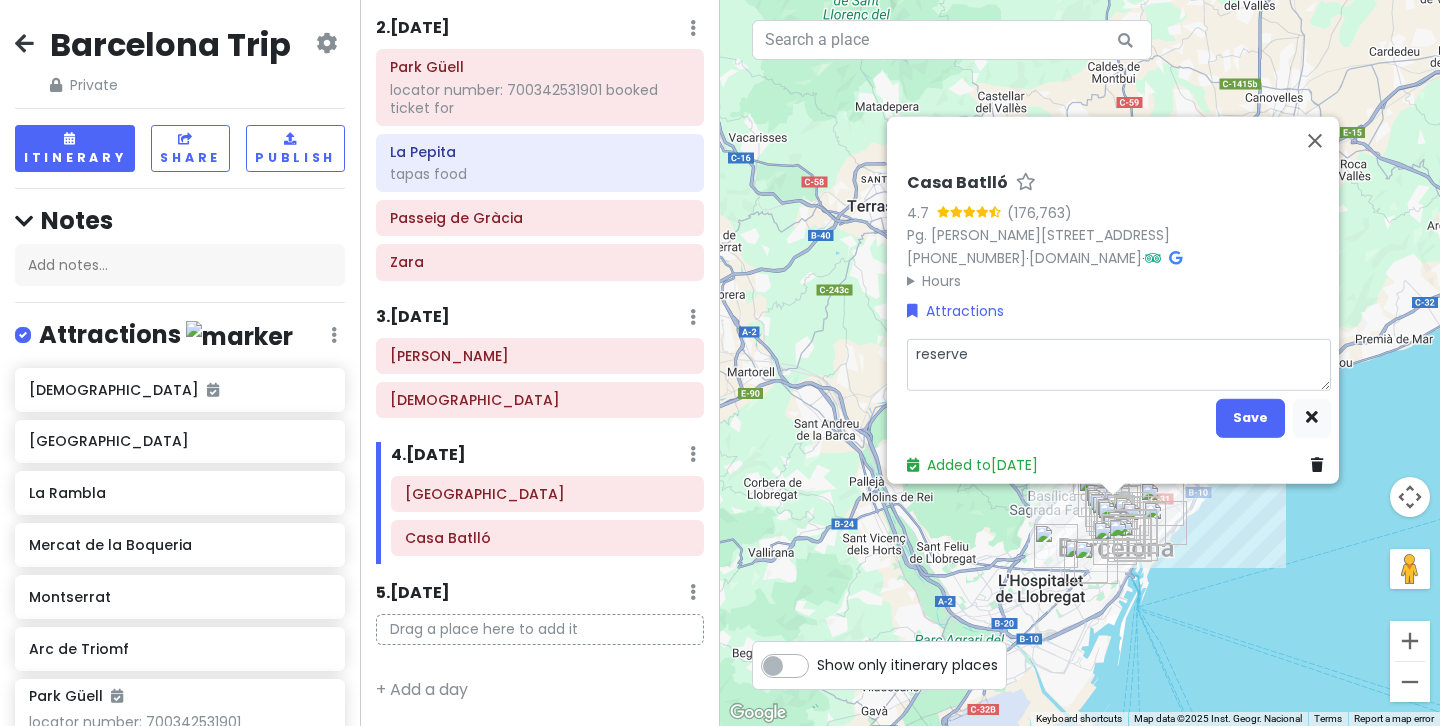 type on "x" 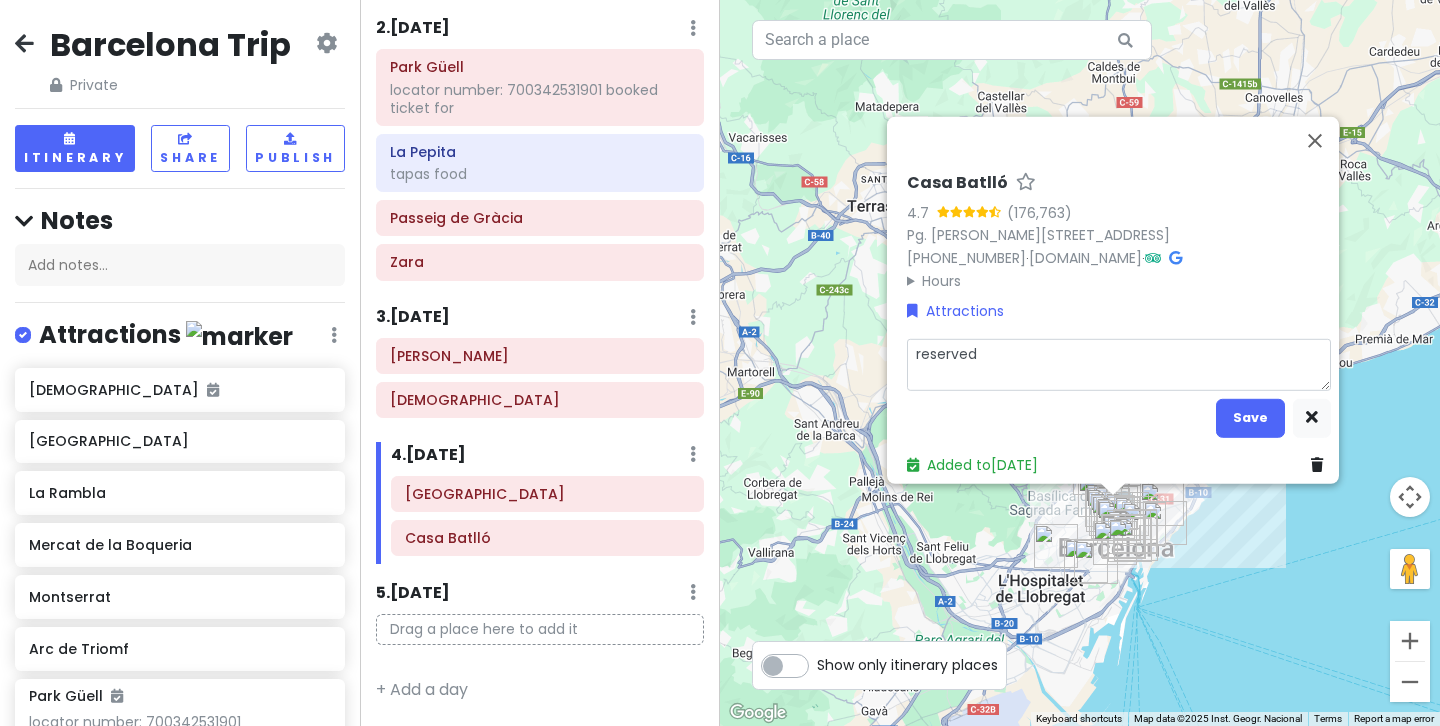 type on "x" 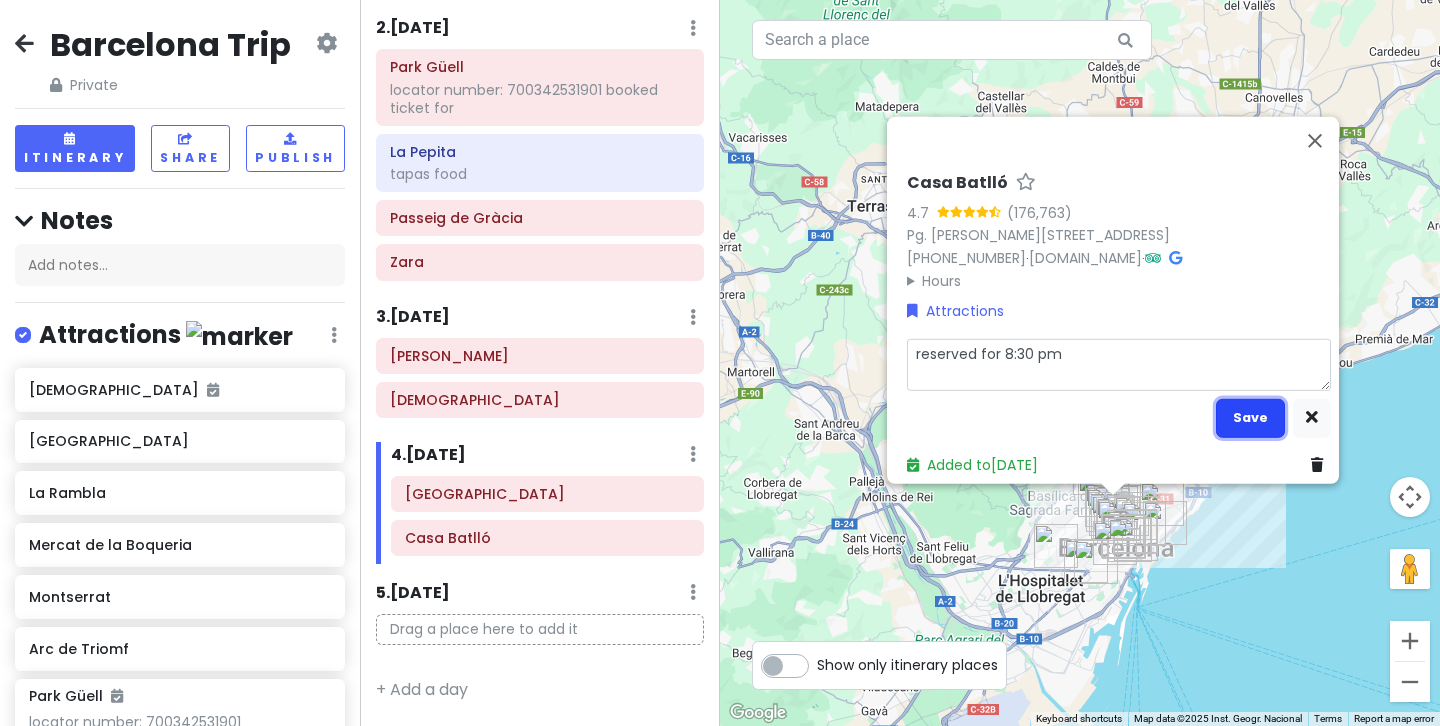 click on "Save" at bounding box center (1250, 417) 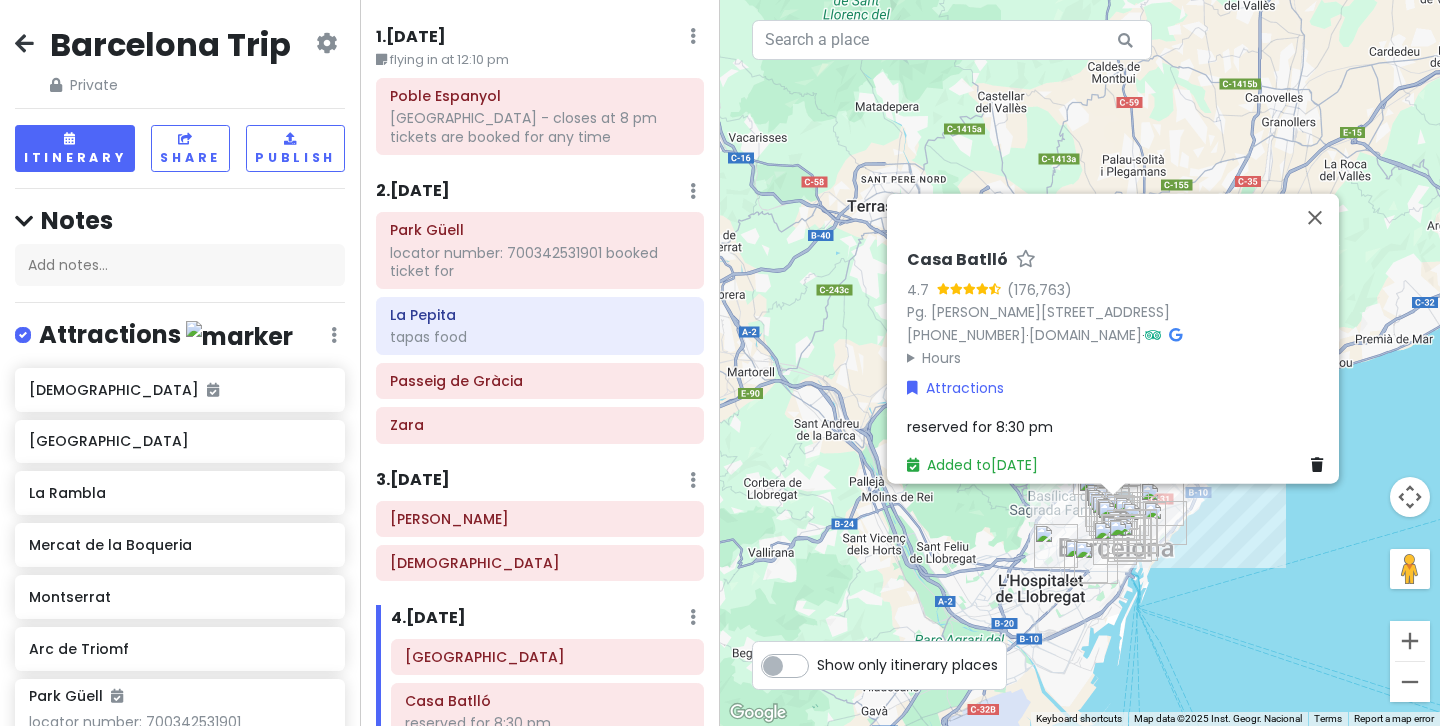 scroll, scrollTop: 0, scrollLeft: 0, axis: both 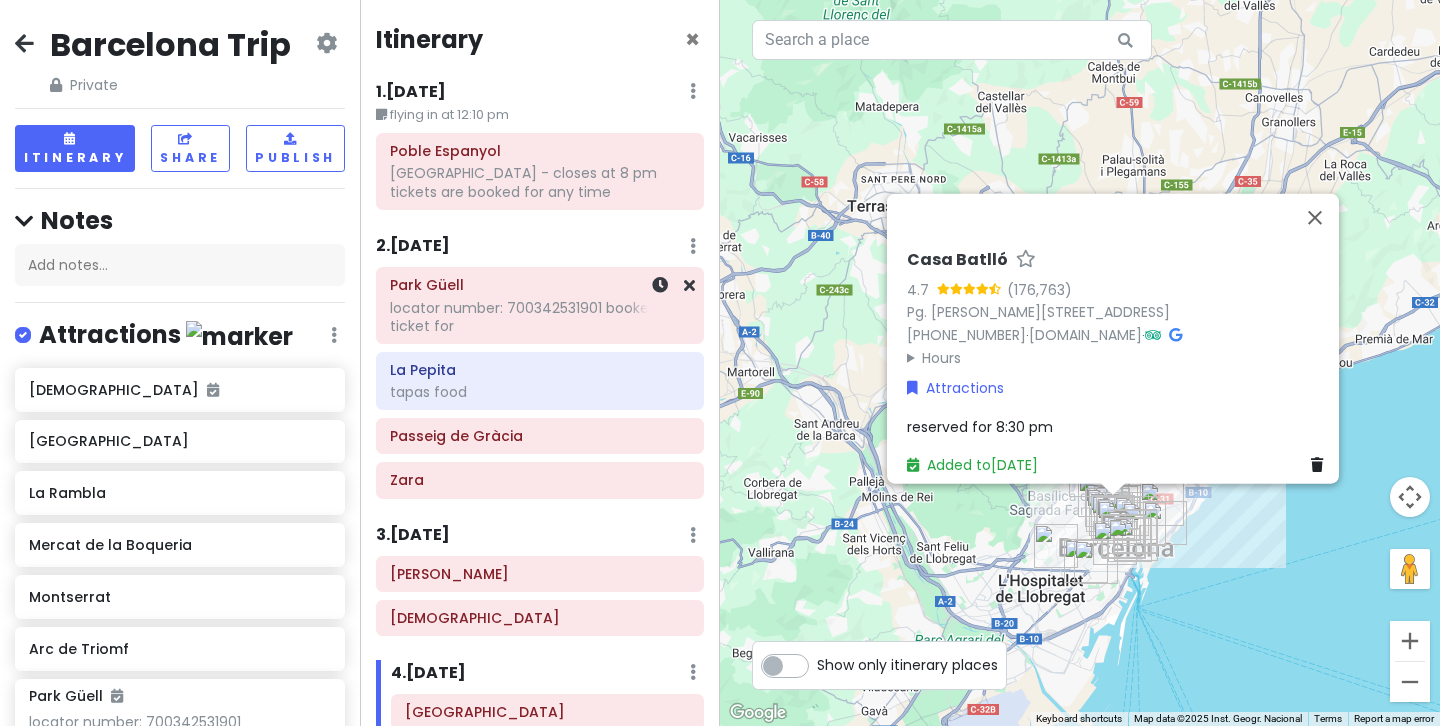 click on "locator number: 700342531901
booked ticket for" at bounding box center [540, 182] 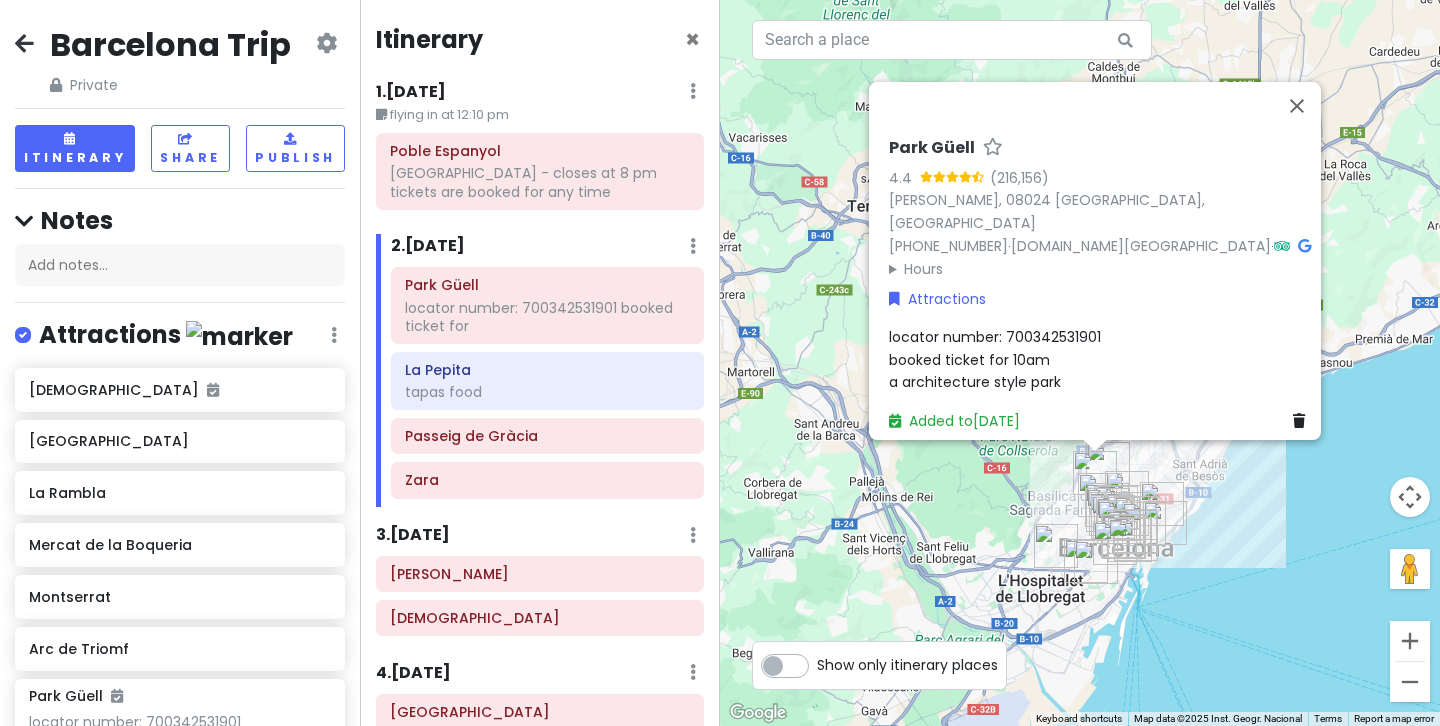 scroll, scrollTop: 241, scrollLeft: 0, axis: vertical 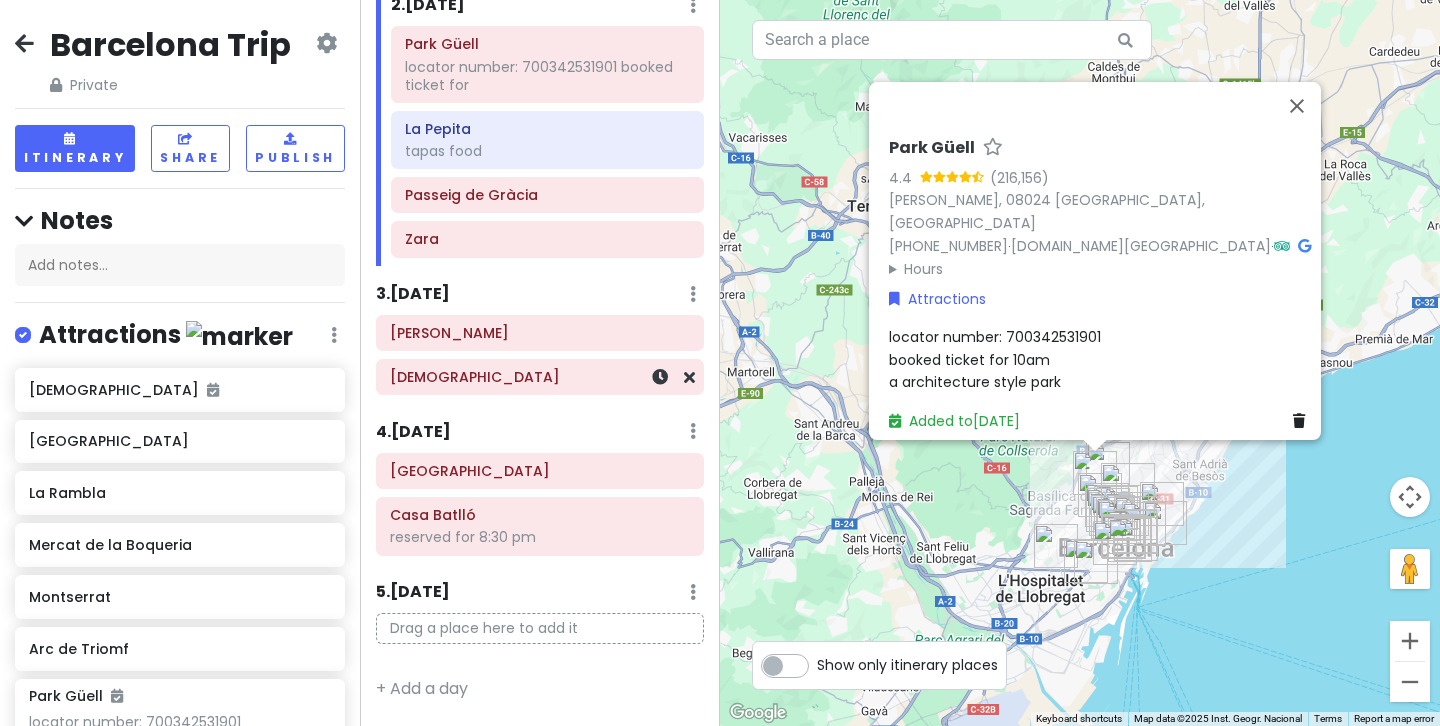 click on "[DEMOGRAPHIC_DATA]" at bounding box center (540, 377) 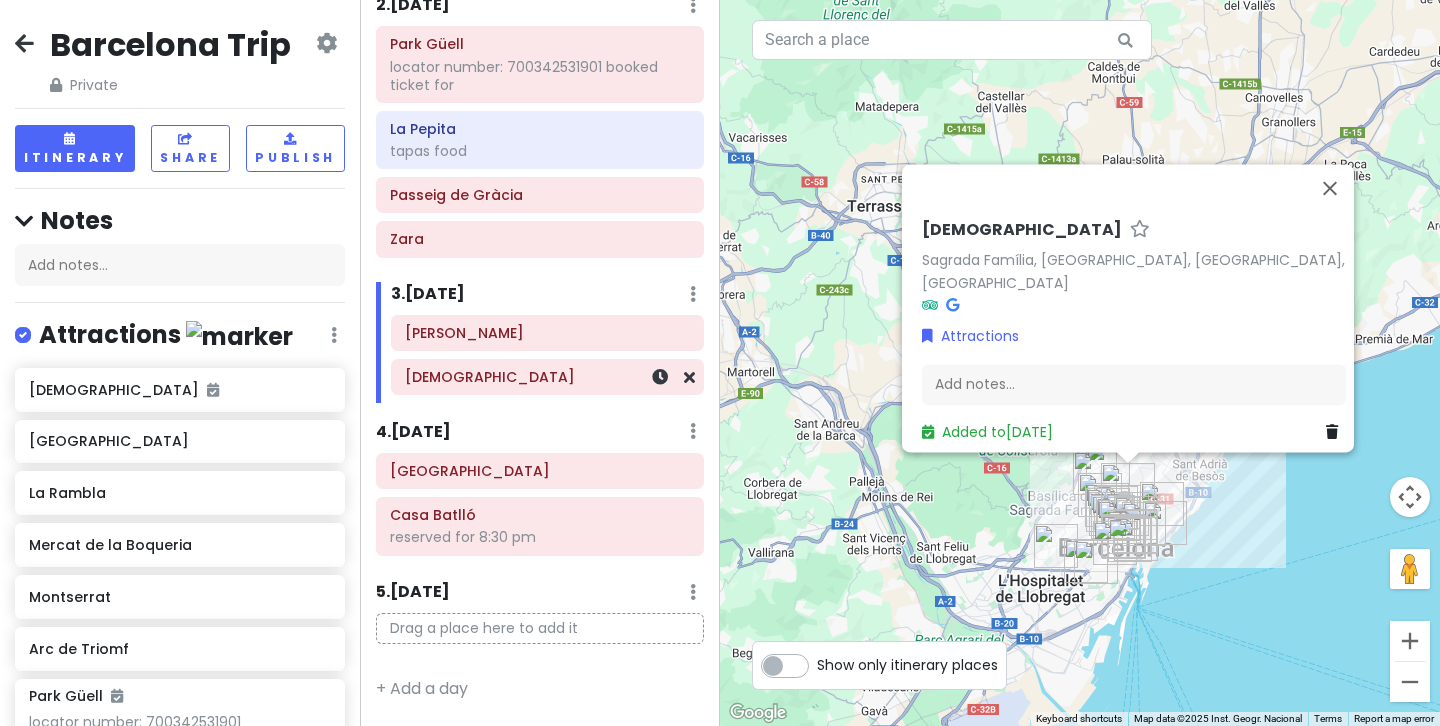 click on "[DEMOGRAPHIC_DATA]" at bounding box center (547, 377) 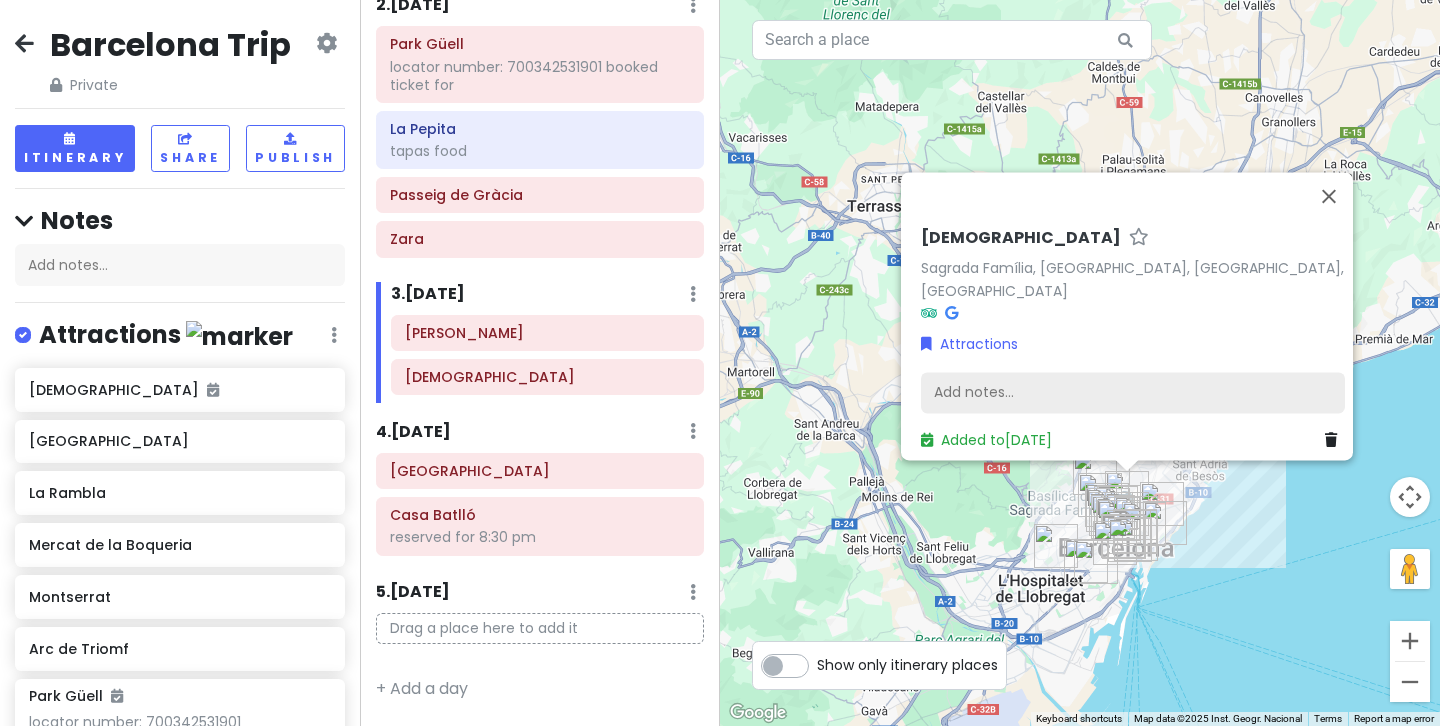 click on "Add notes..." at bounding box center (1133, 393) 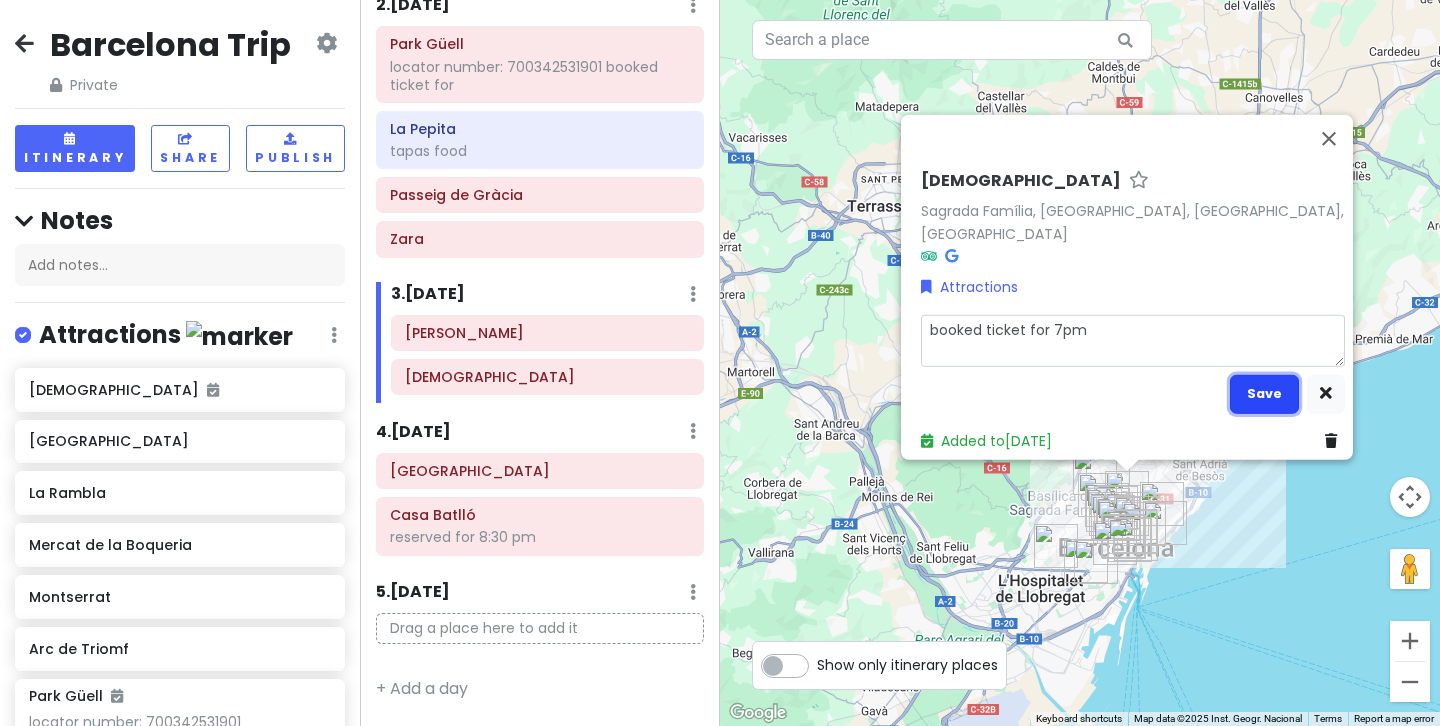 click on "Save" at bounding box center (1264, 393) 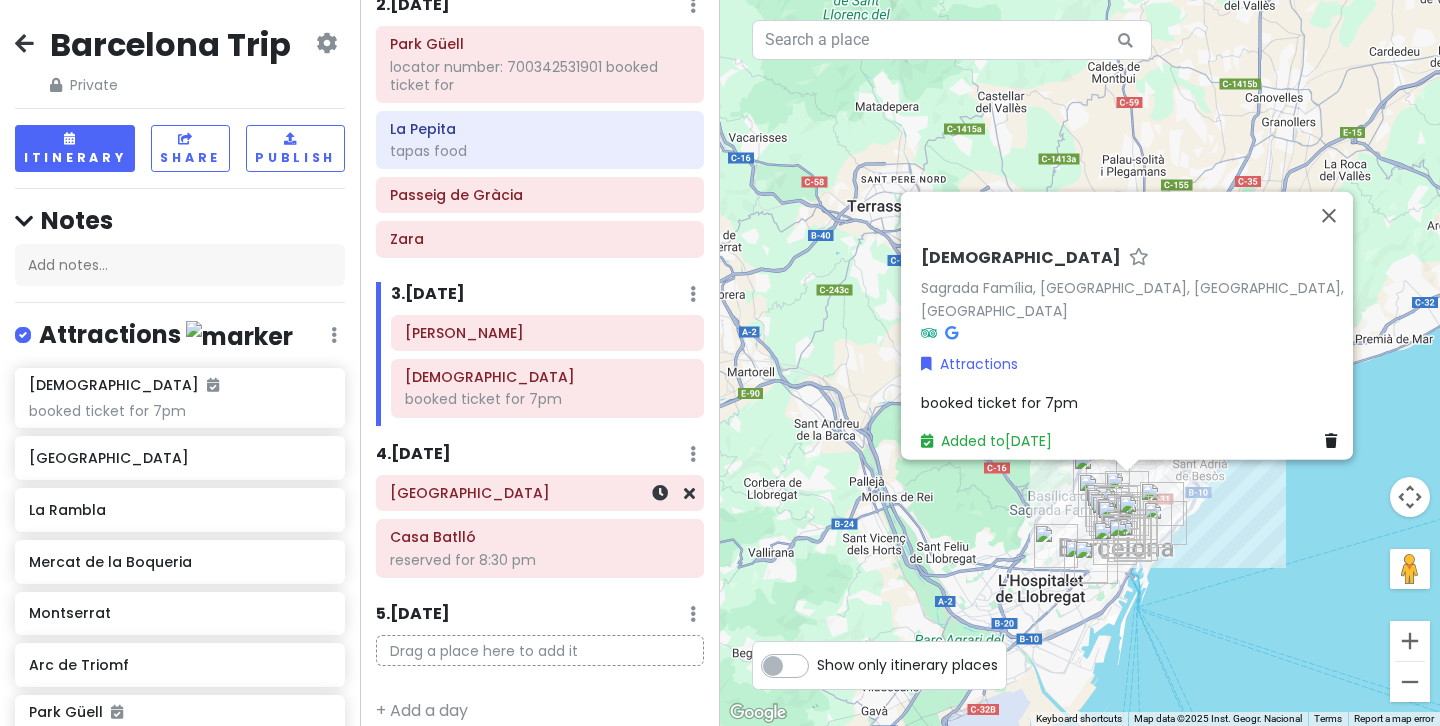 click on "[GEOGRAPHIC_DATA]" at bounding box center (540, 493) 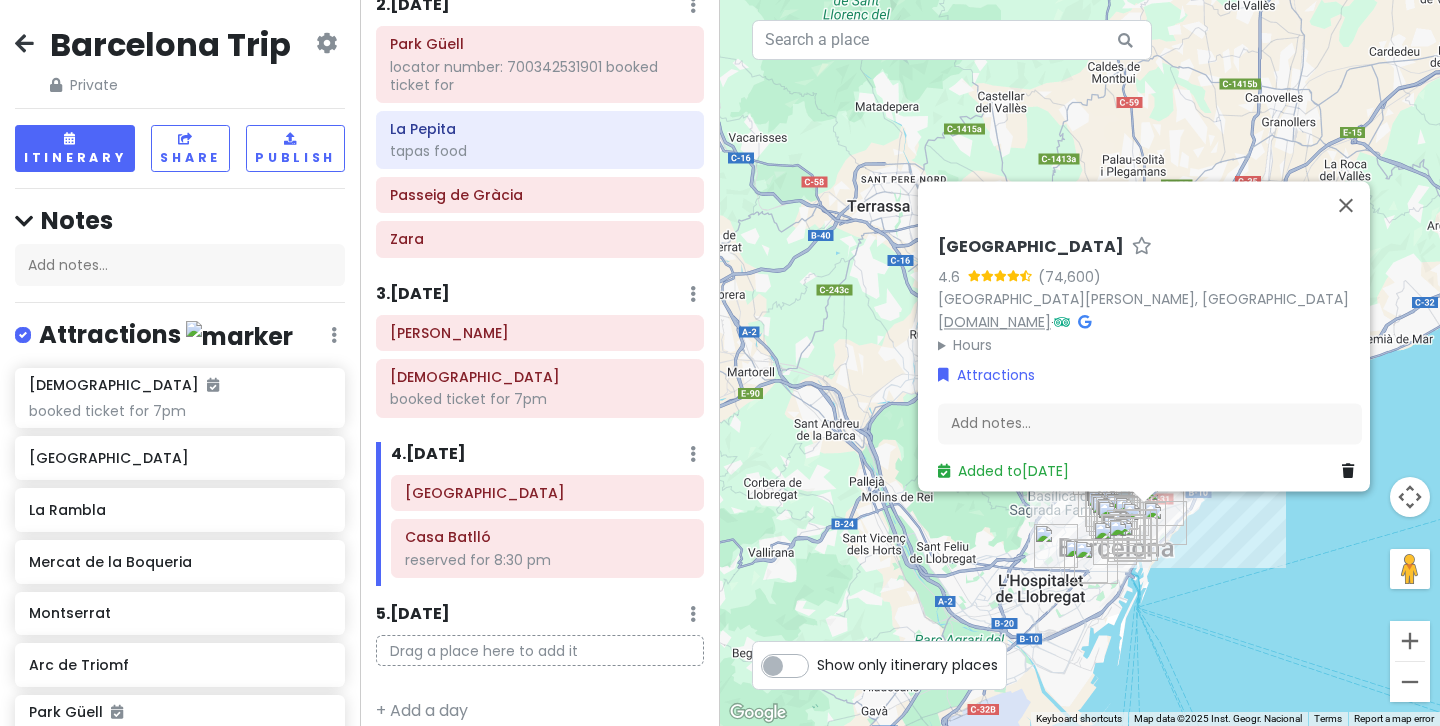 click on "[DOMAIN_NAME]" 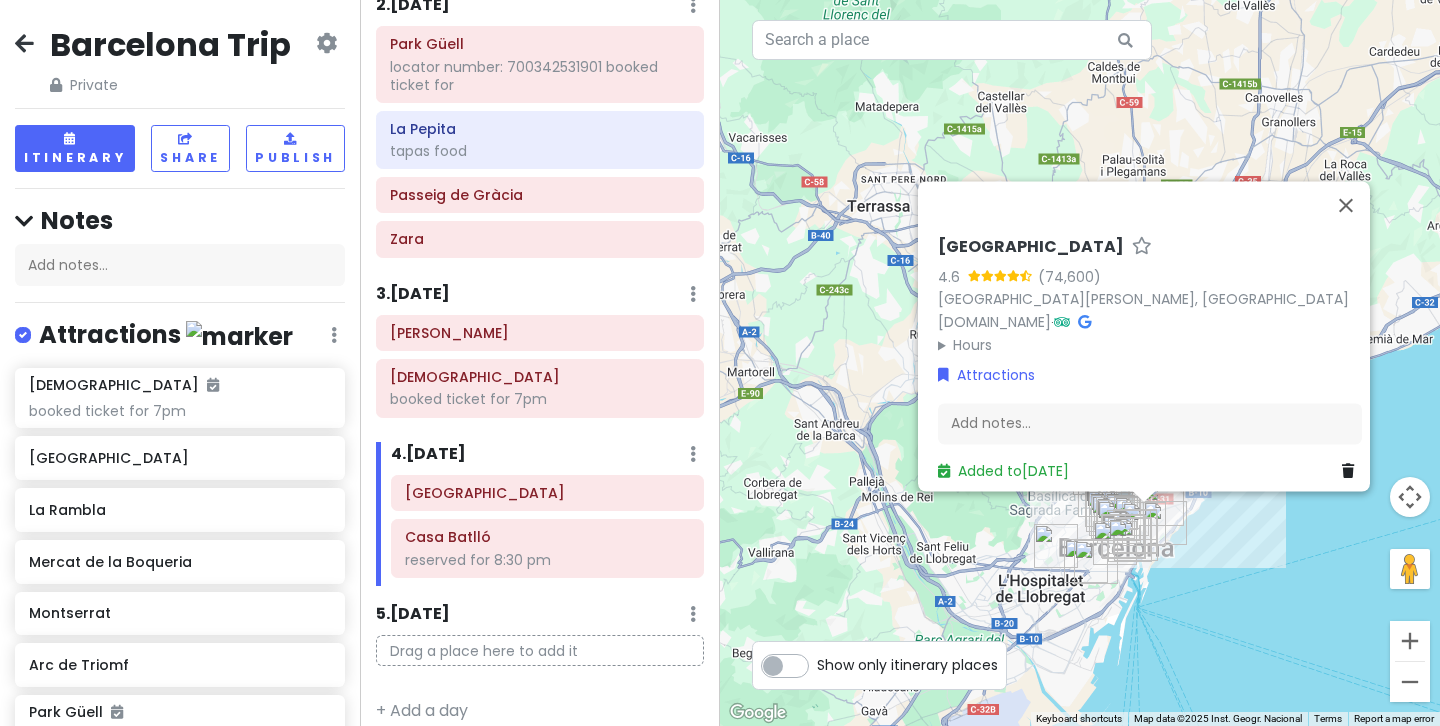 click at bounding box center [24, 43] 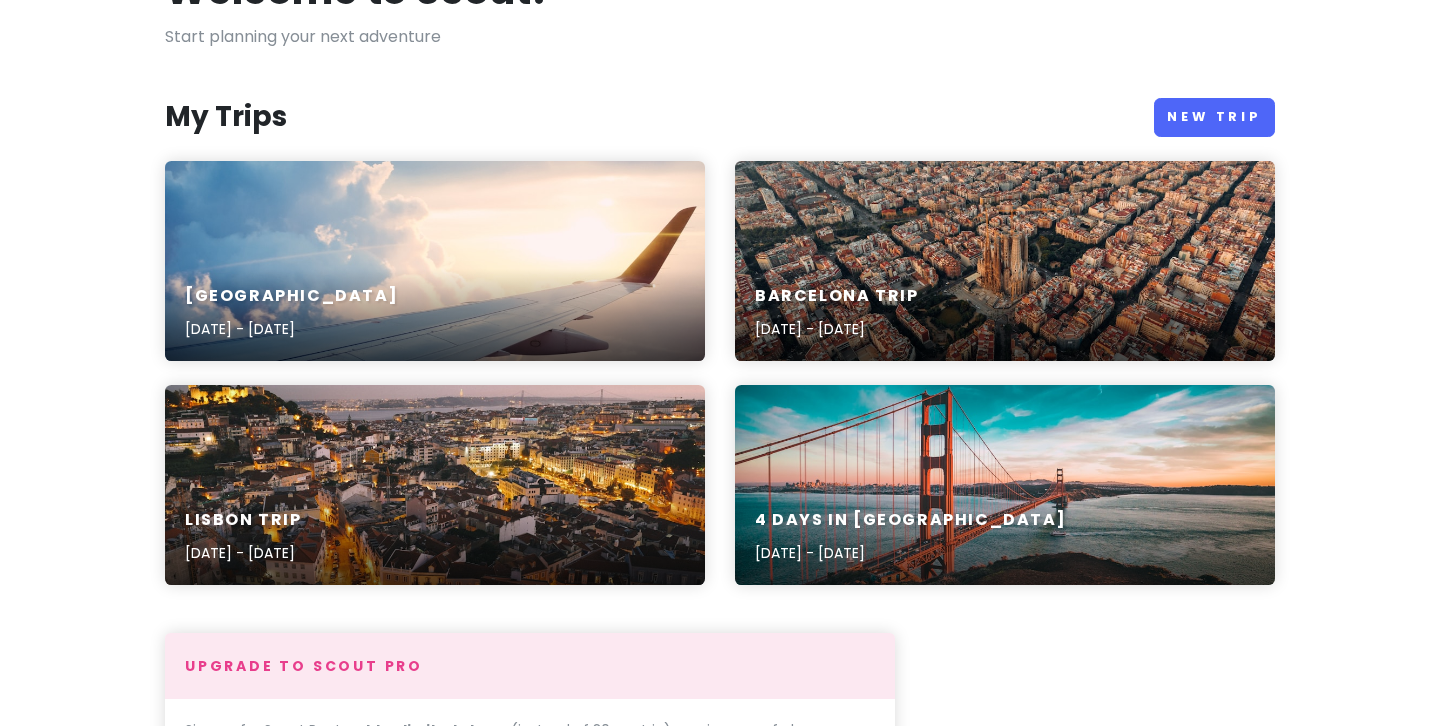 scroll, scrollTop: 157, scrollLeft: 0, axis: vertical 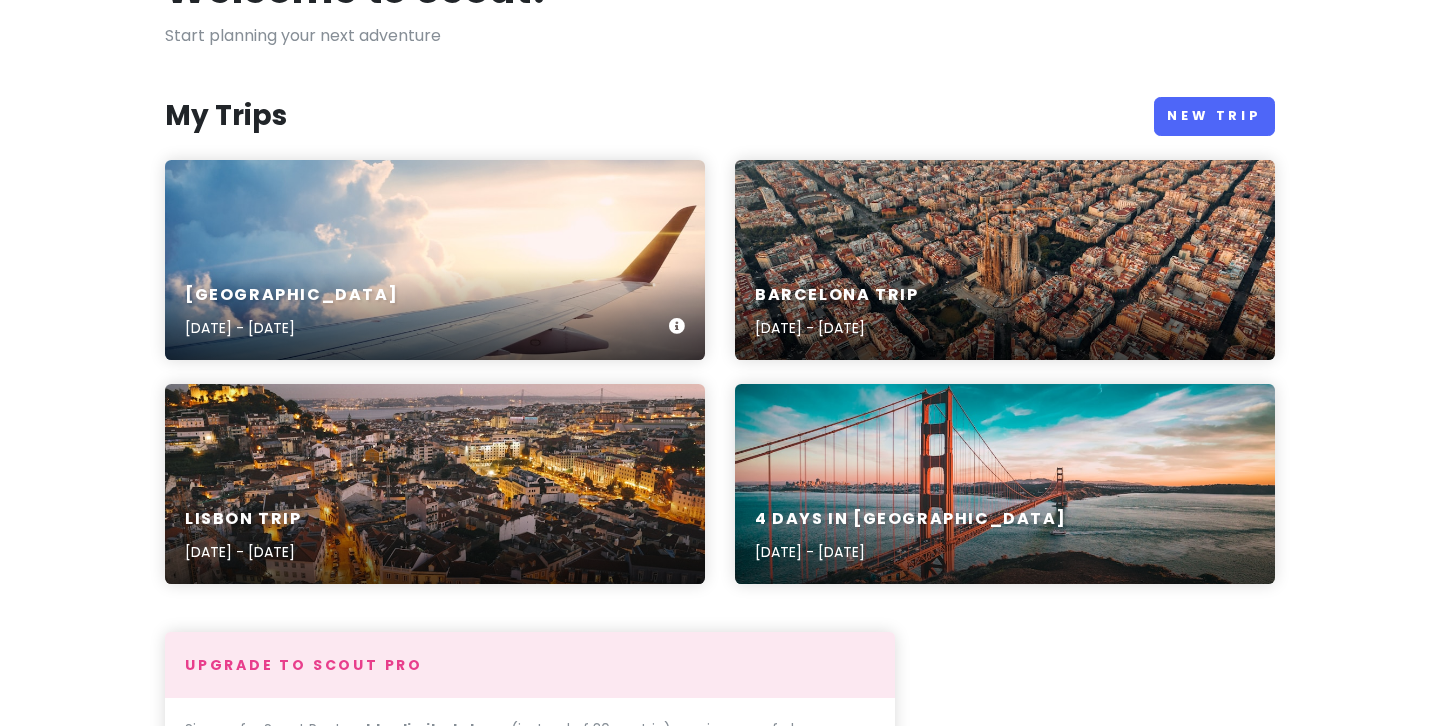 click on "mallorca [DATE] - [DATE]" at bounding box center (435, 260) 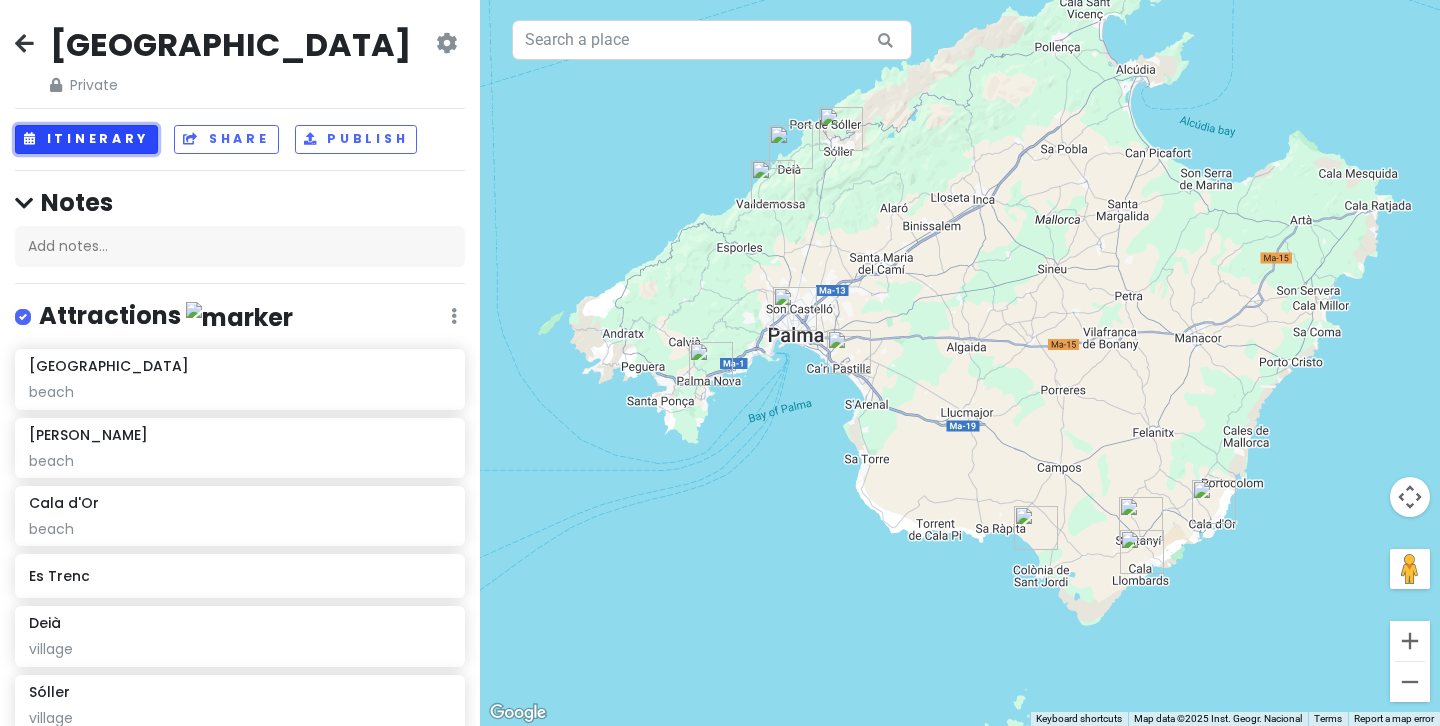 click on "Itinerary" at bounding box center [86, 139] 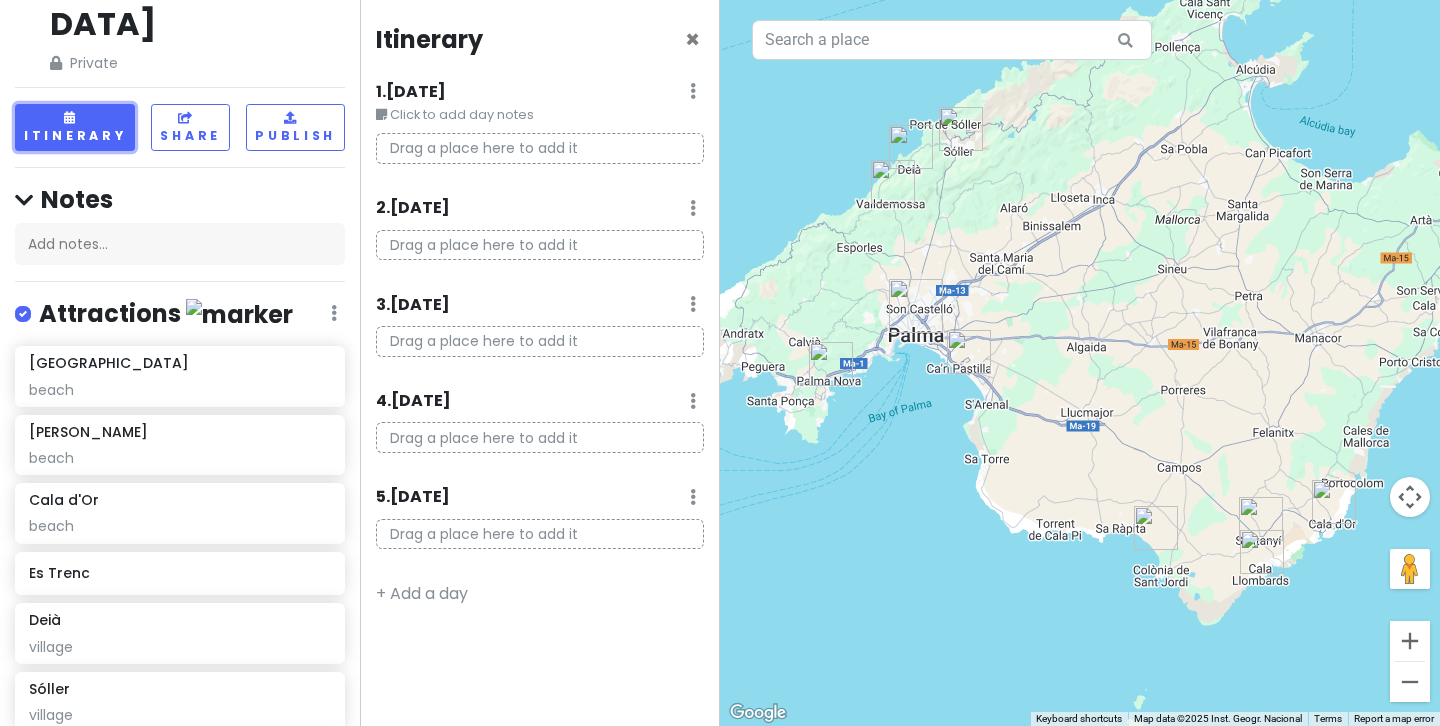 scroll, scrollTop: 0, scrollLeft: 0, axis: both 